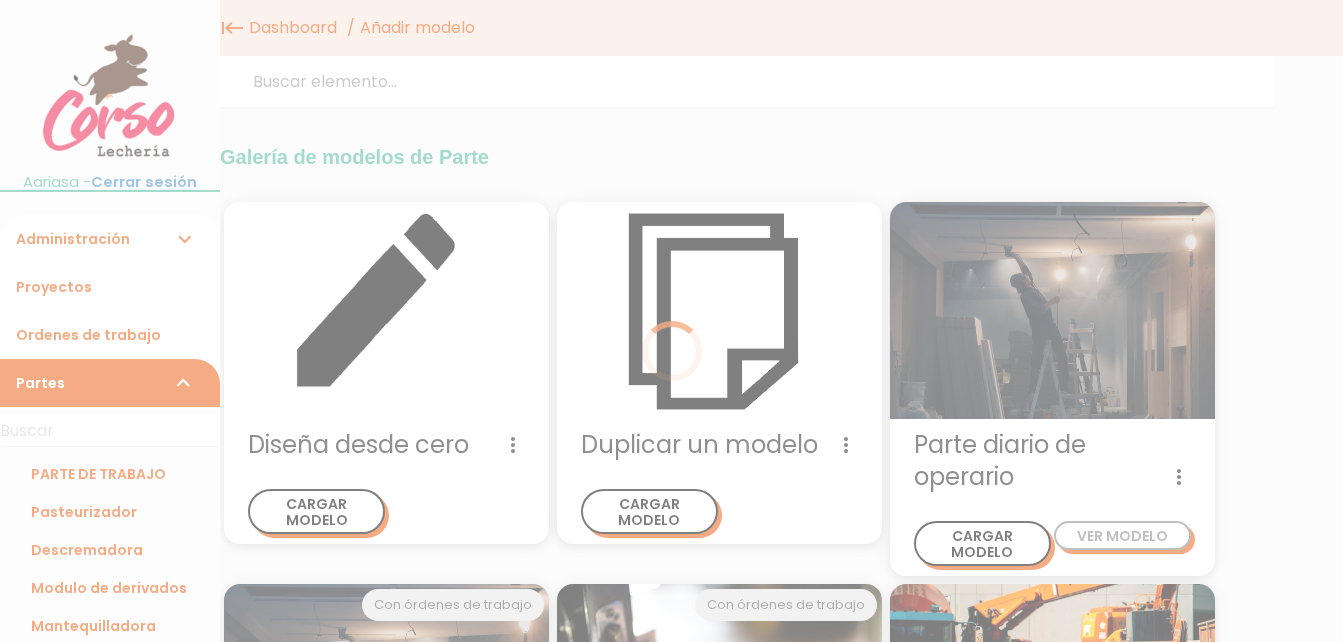 scroll, scrollTop: 0, scrollLeft: 0, axis: both 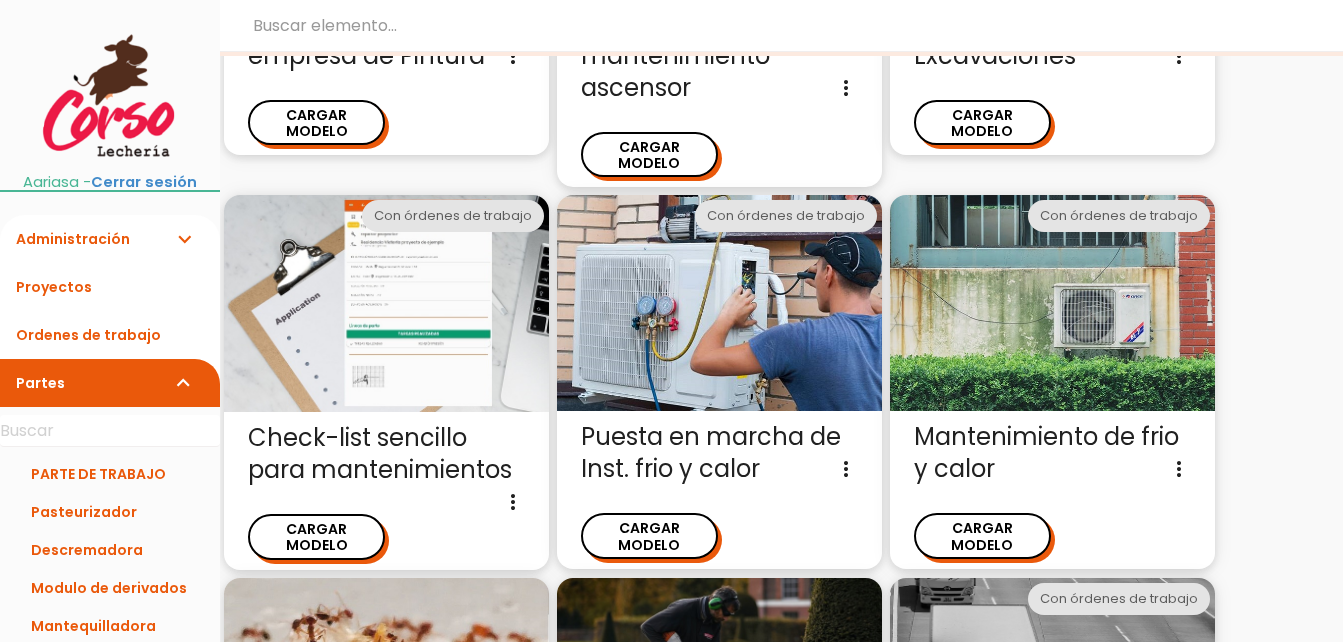 click on "Check-list sencillo para mantenimientos Un modelo pensado para empresas de mantenimientos que desean digitalizar el parte de actuación. El documento propuesto contiene una sección para indicar las tareas realizadas desde una base de datos more_vert" at bounding box center [386, 454] 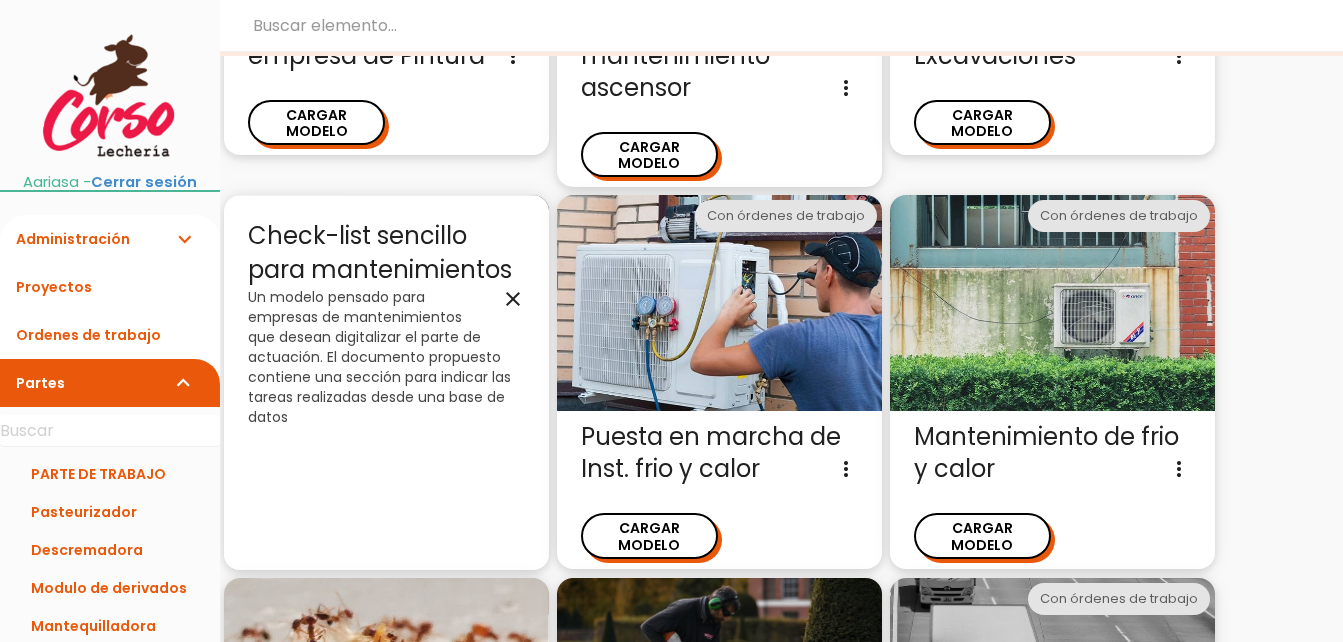 click on "close" at bounding box center [513, 299] 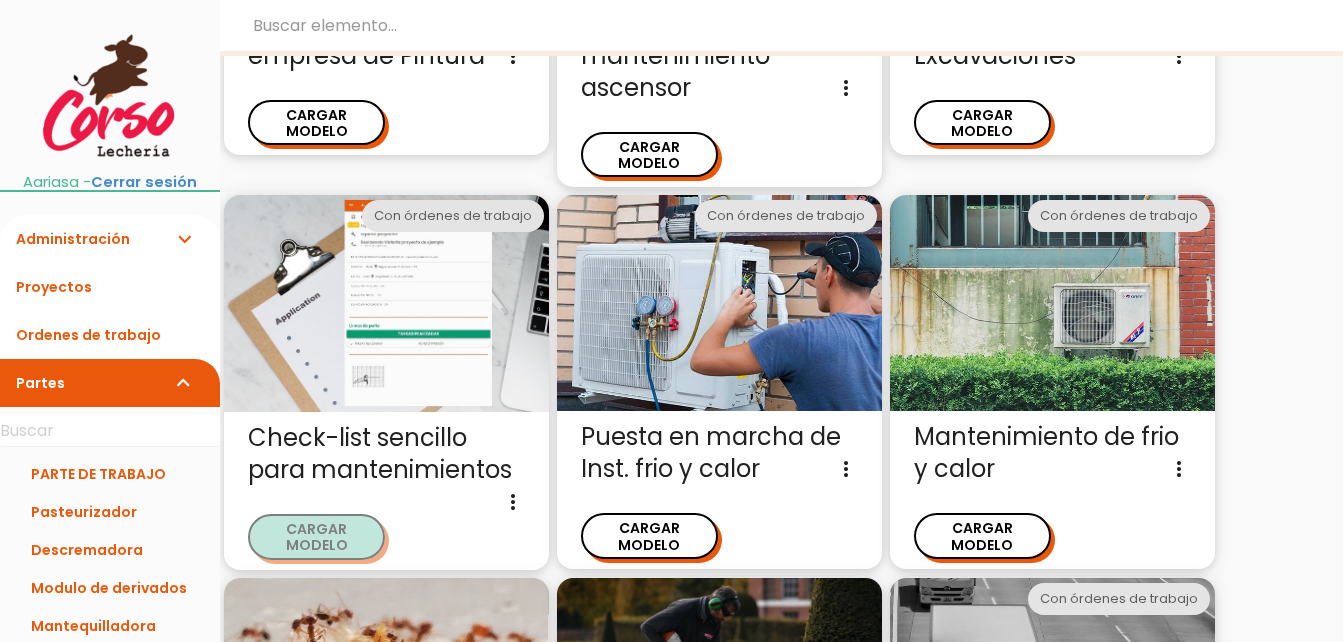 click on "CARGAR MODELO" at bounding box center (316, 536) 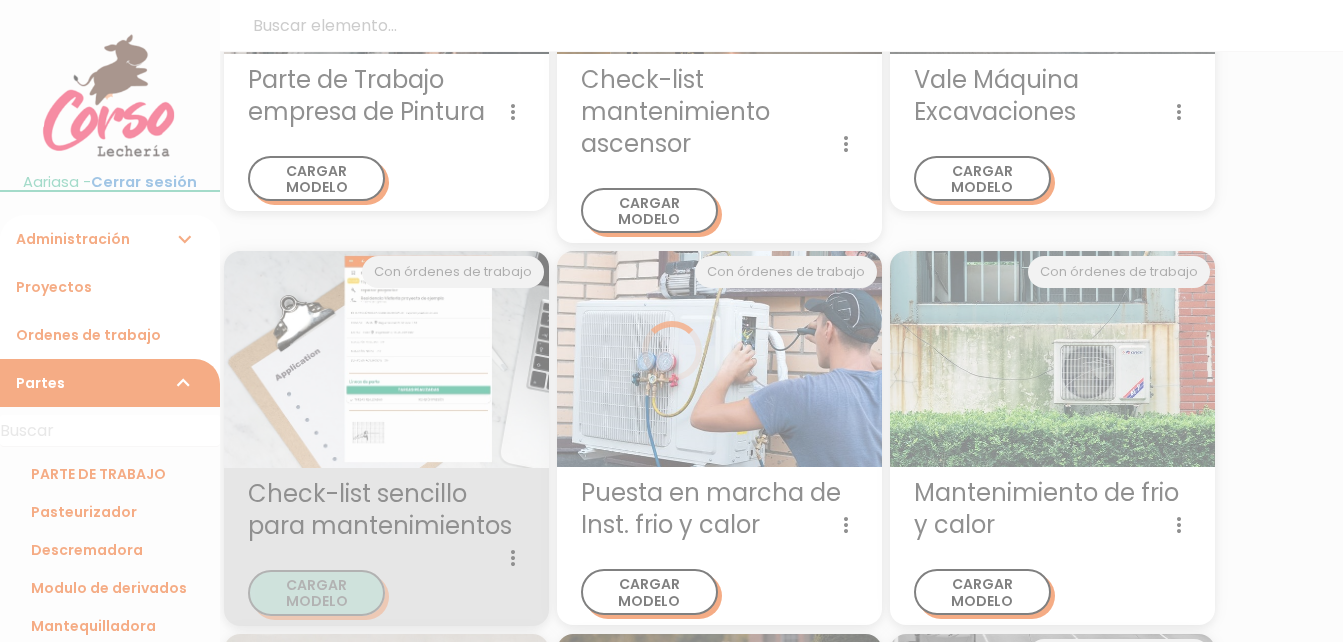 scroll, scrollTop: 0, scrollLeft: 0, axis: both 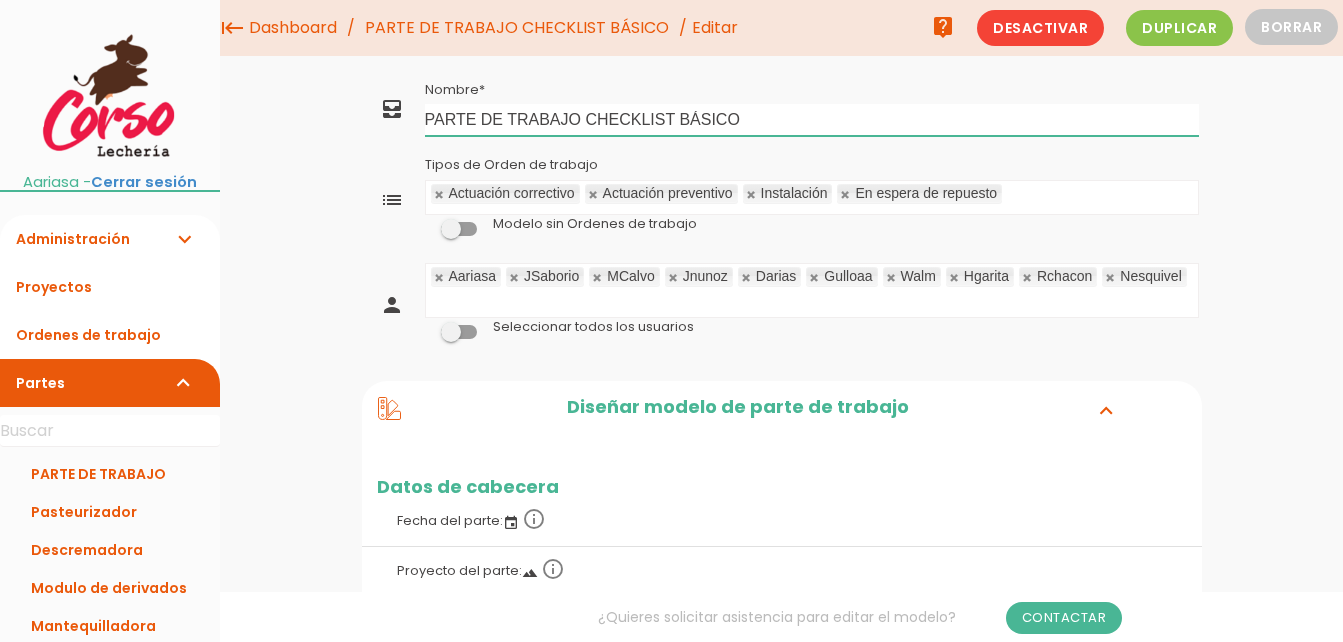drag, startPoint x: 757, startPoint y: 111, endPoint x: 395, endPoint y: 117, distance: 362.0497 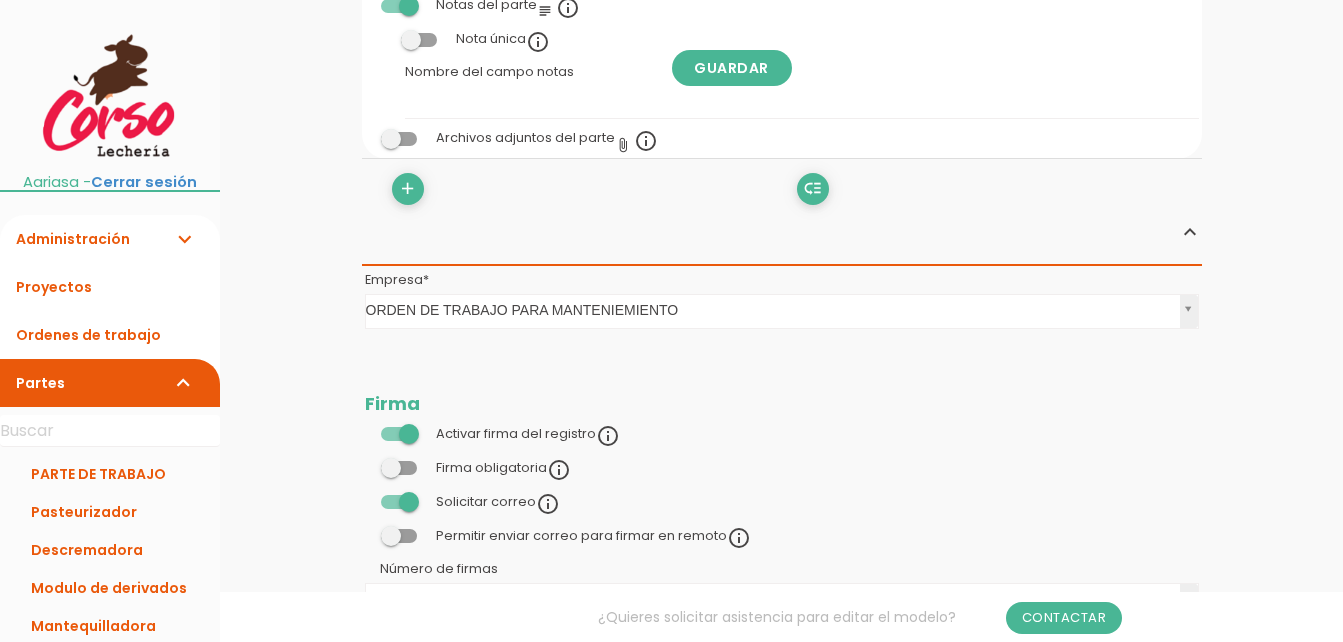 scroll, scrollTop: 1600, scrollLeft: 0, axis: vertical 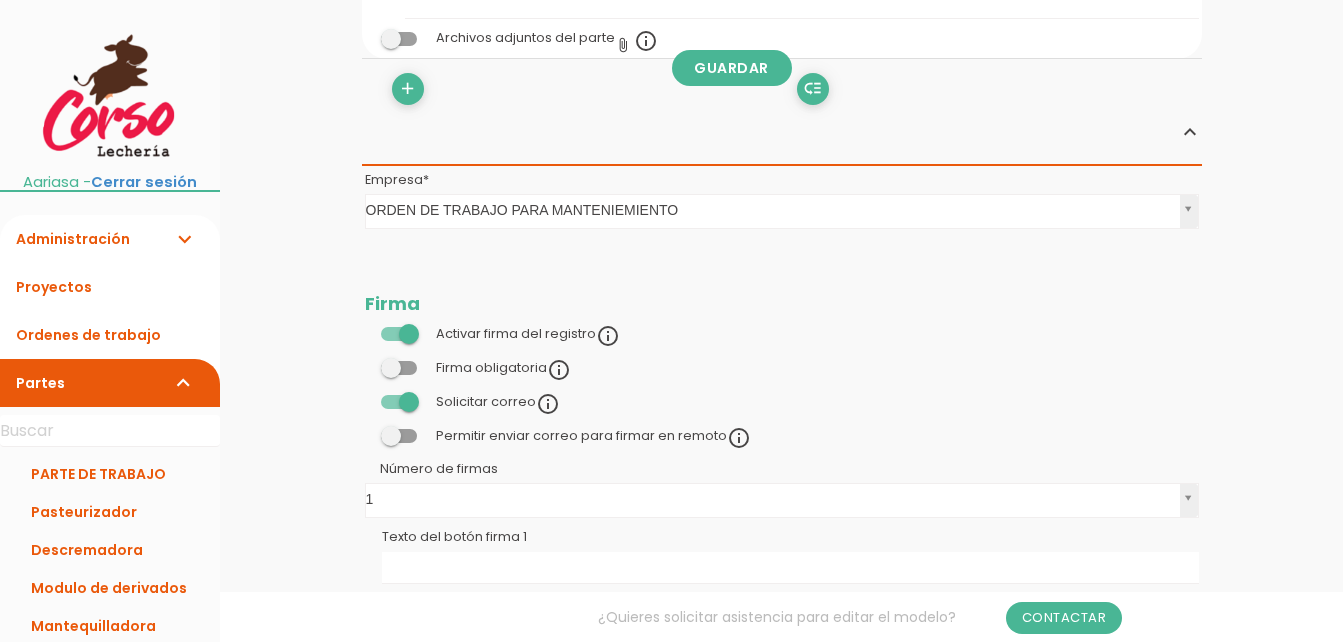 type on "Horno Fermentador" 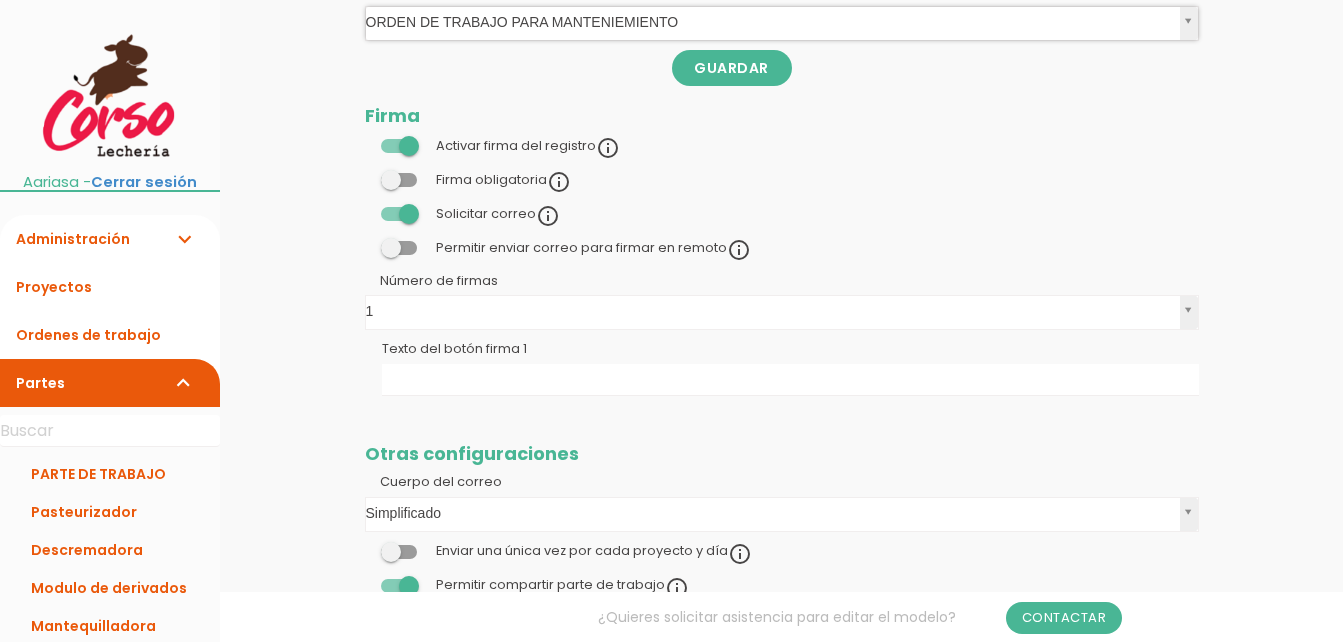 scroll, scrollTop: 1800, scrollLeft: 0, axis: vertical 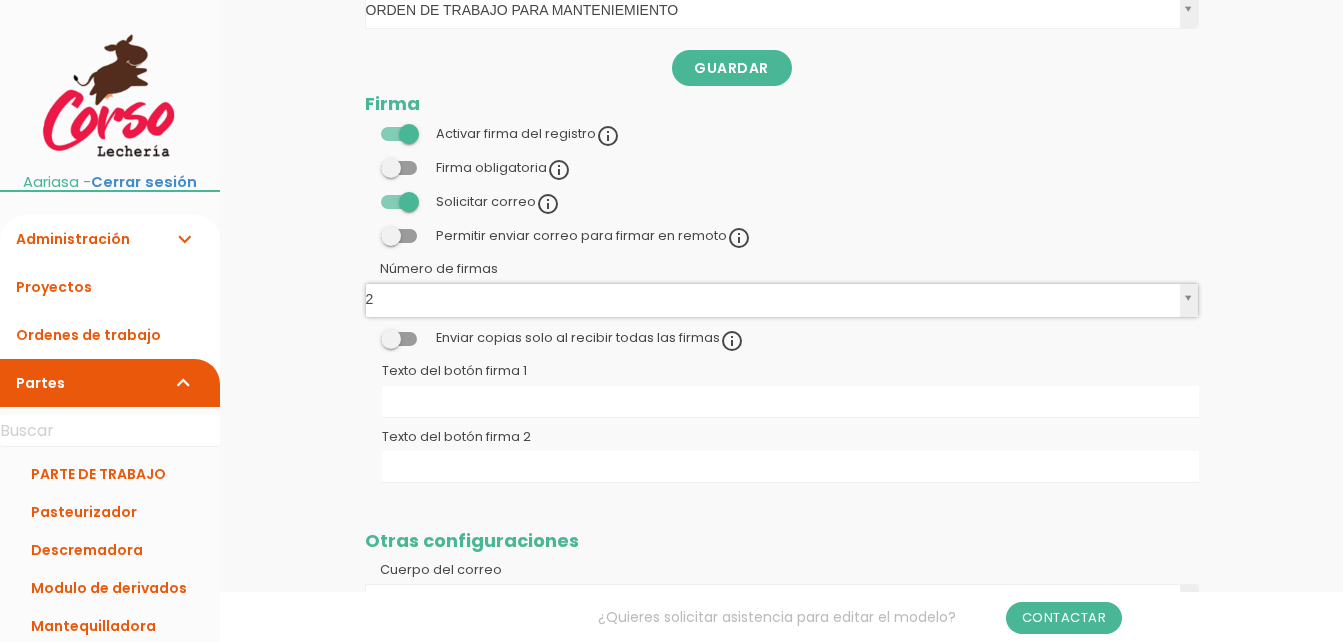 click at bounding box center (399, 339) 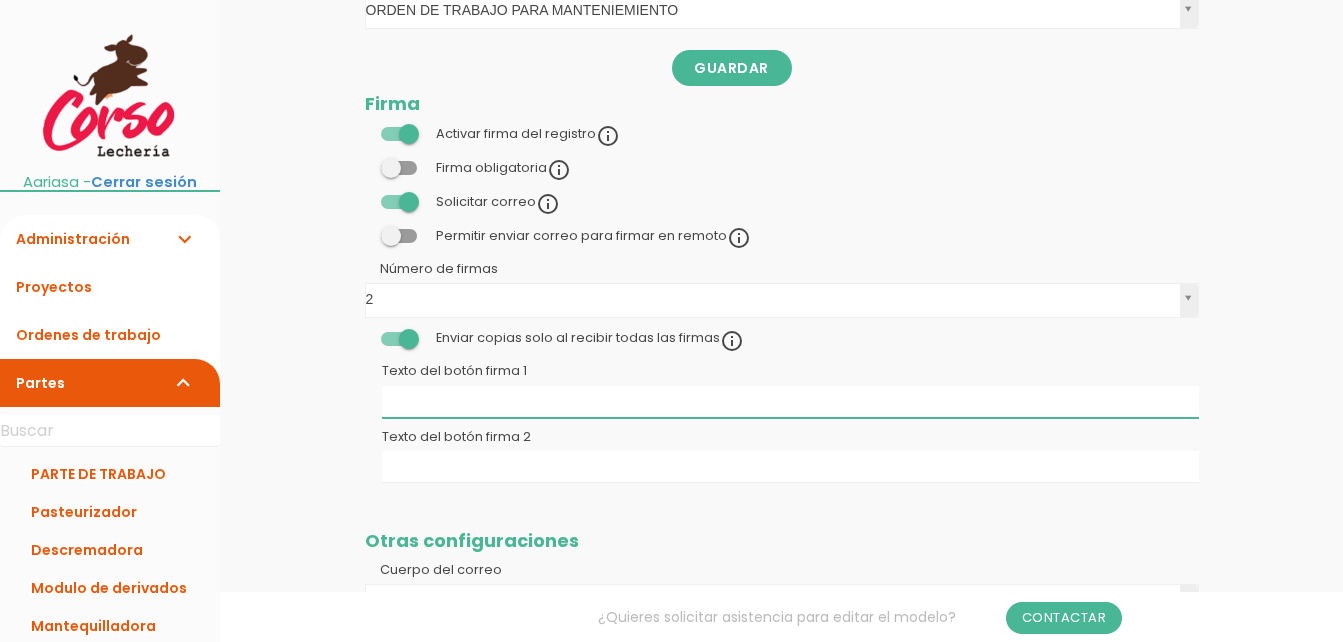 click on "Texto del botón firma 1" at bounding box center [790, 402] 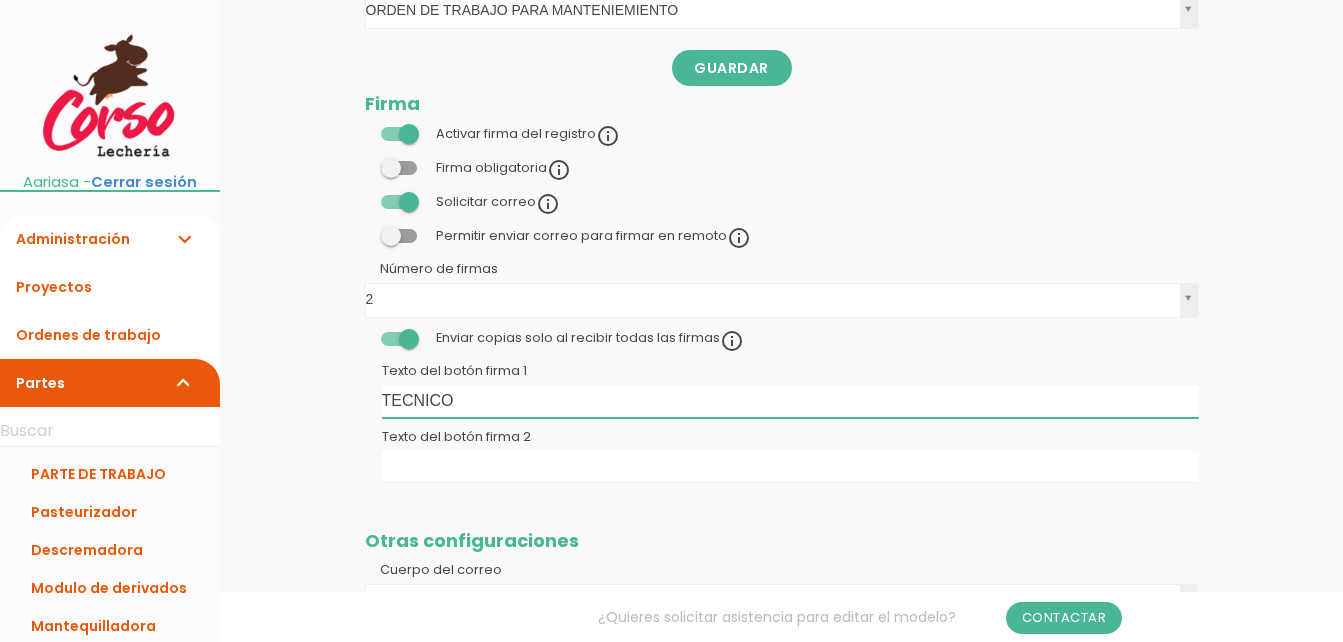 type on "TECNICO" 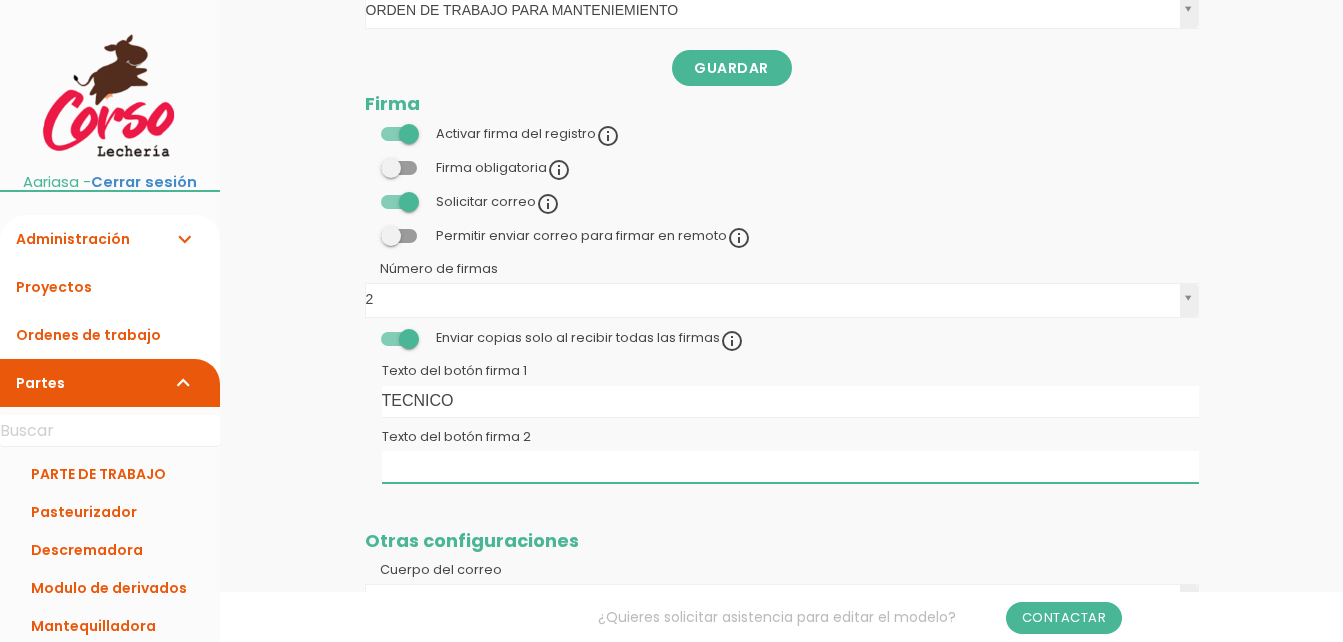 click on "Texto del botón firma 2" at bounding box center (790, 467) 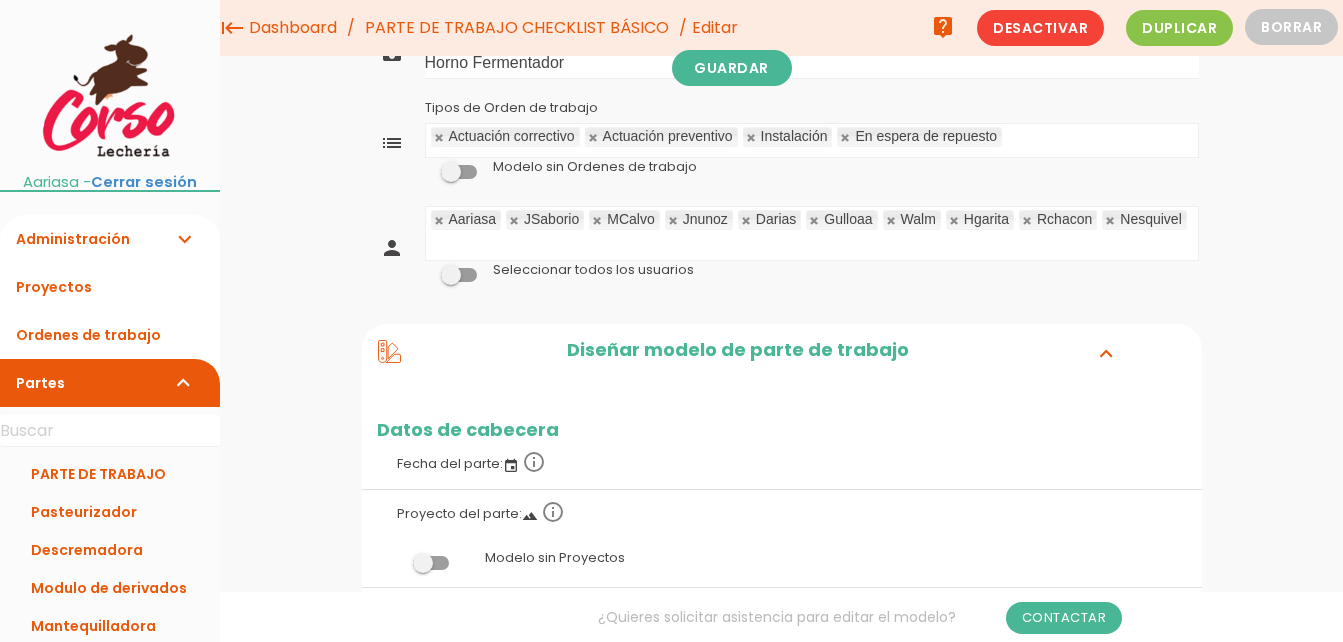 scroll, scrollTop: 0, scrollLeft: 0, axis: both 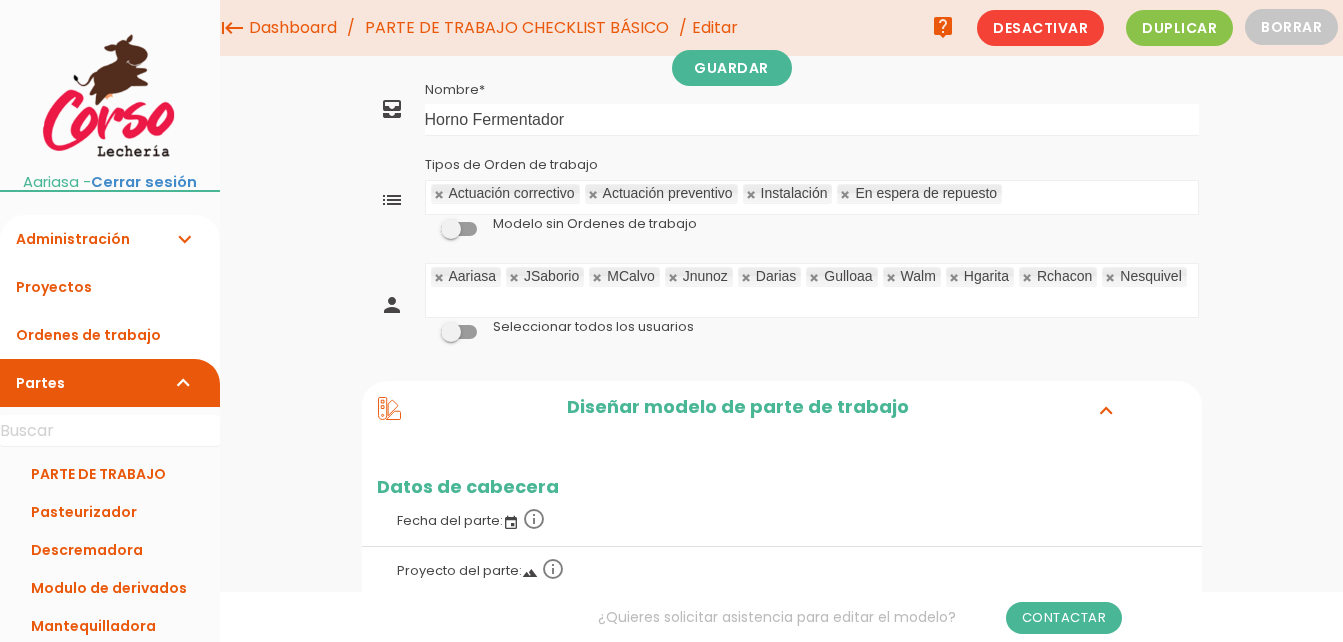 click at bounding box center [515, 277] 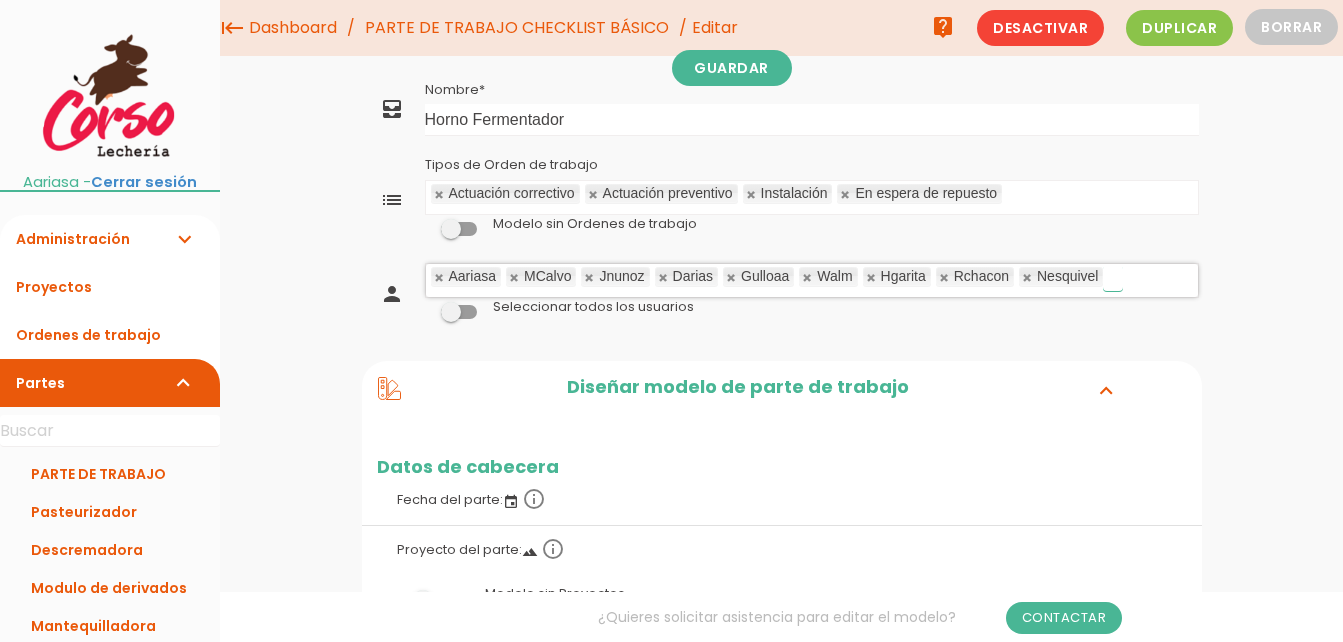 click at bounding box center [515, 277] 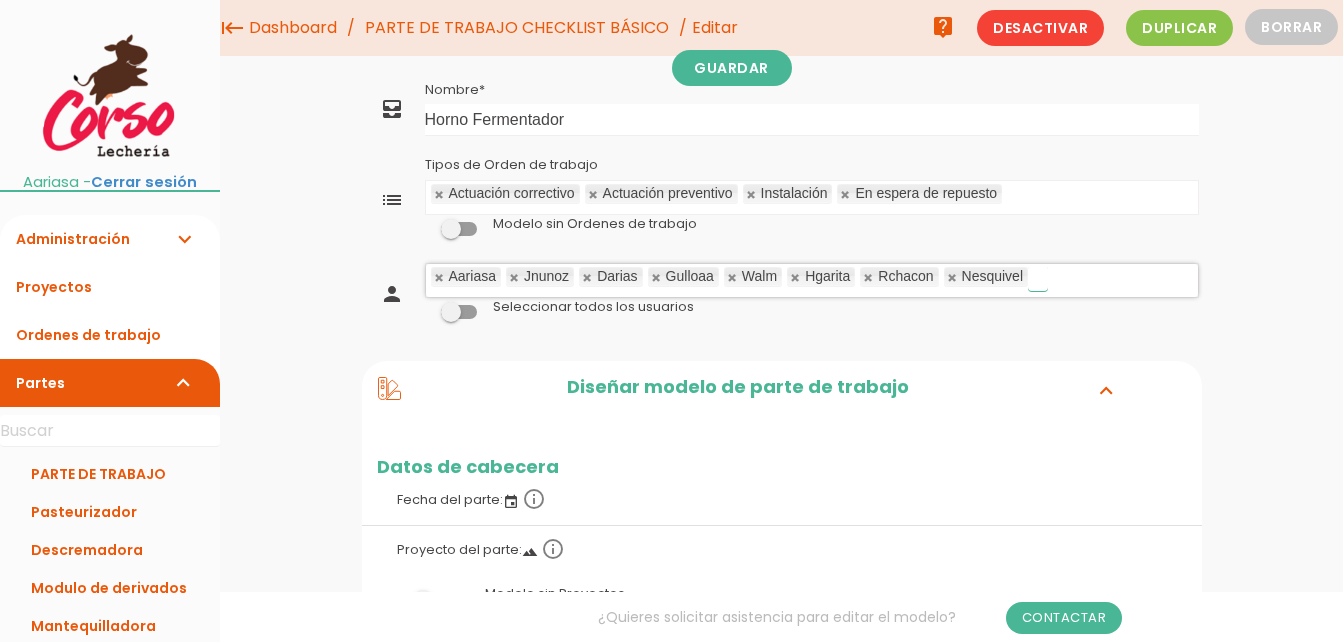 click at bounding box center (515, 277) 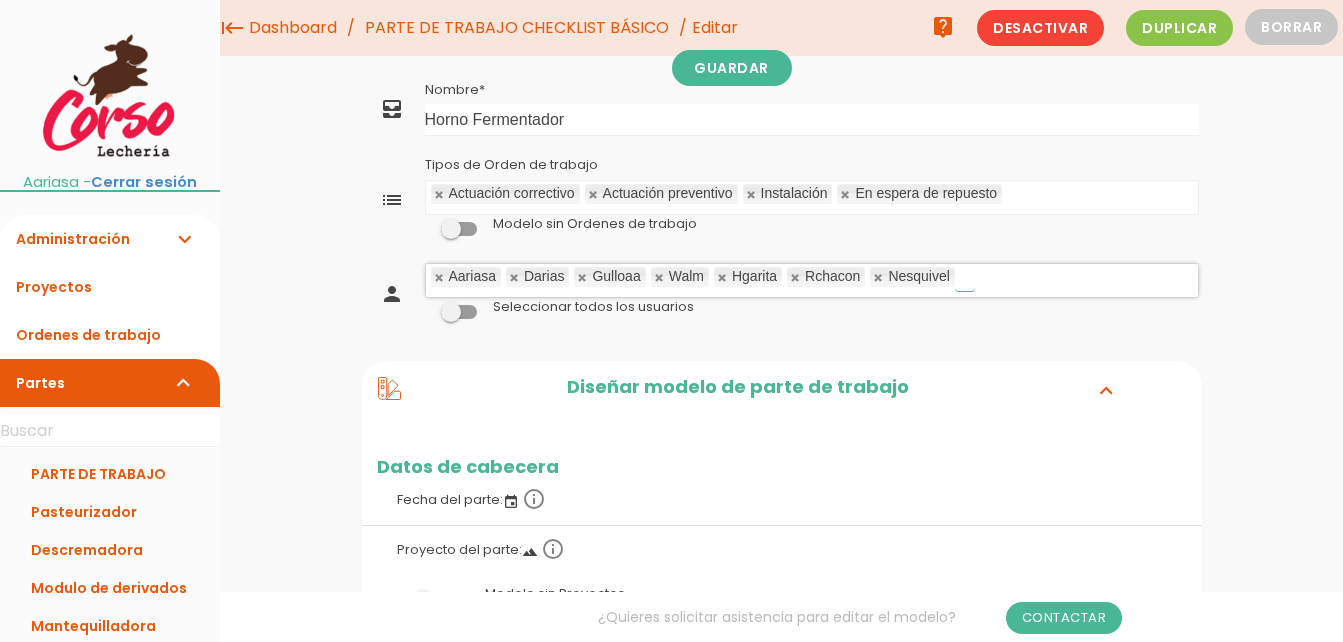click at bounding box center [515, 277] 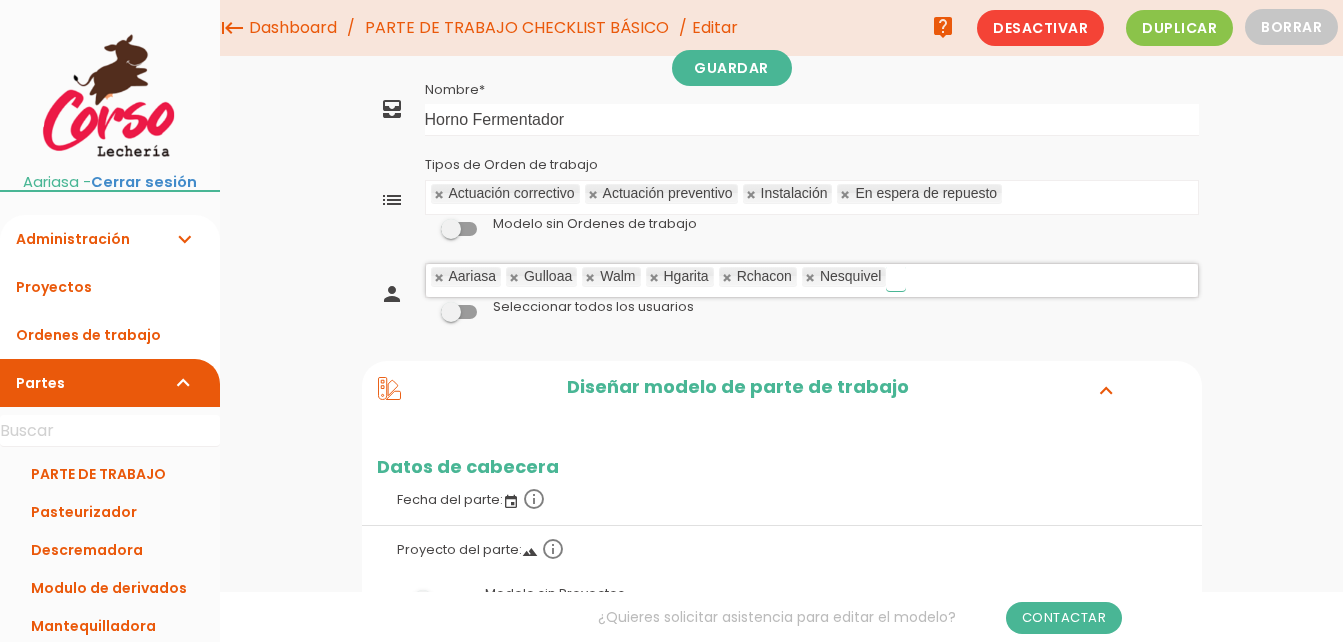 click at bounding box center (515, 277) 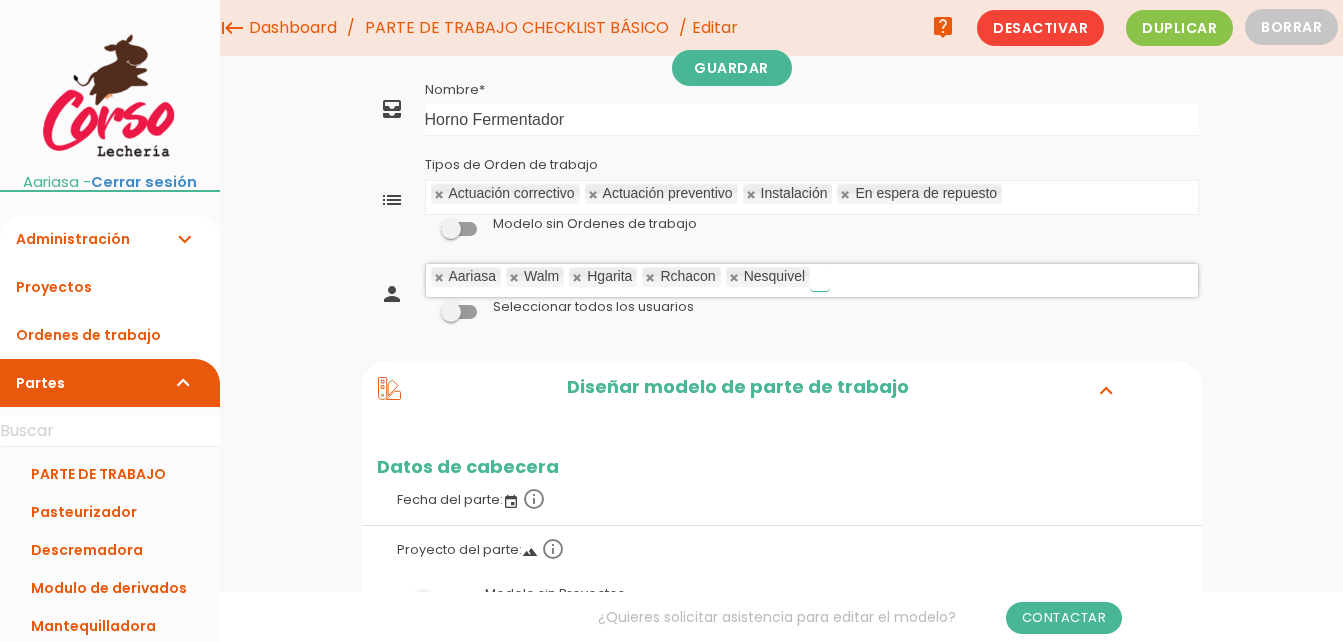 click at bounding box center [515, 277] 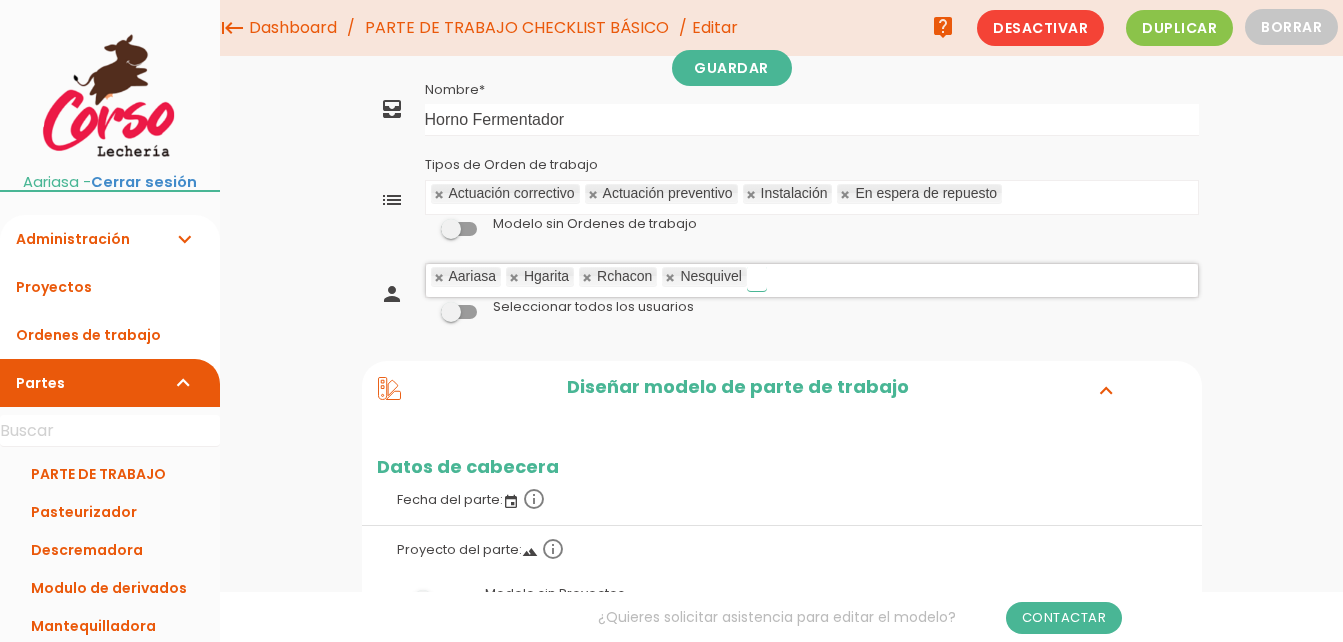 click at bounding box center (515, 277) 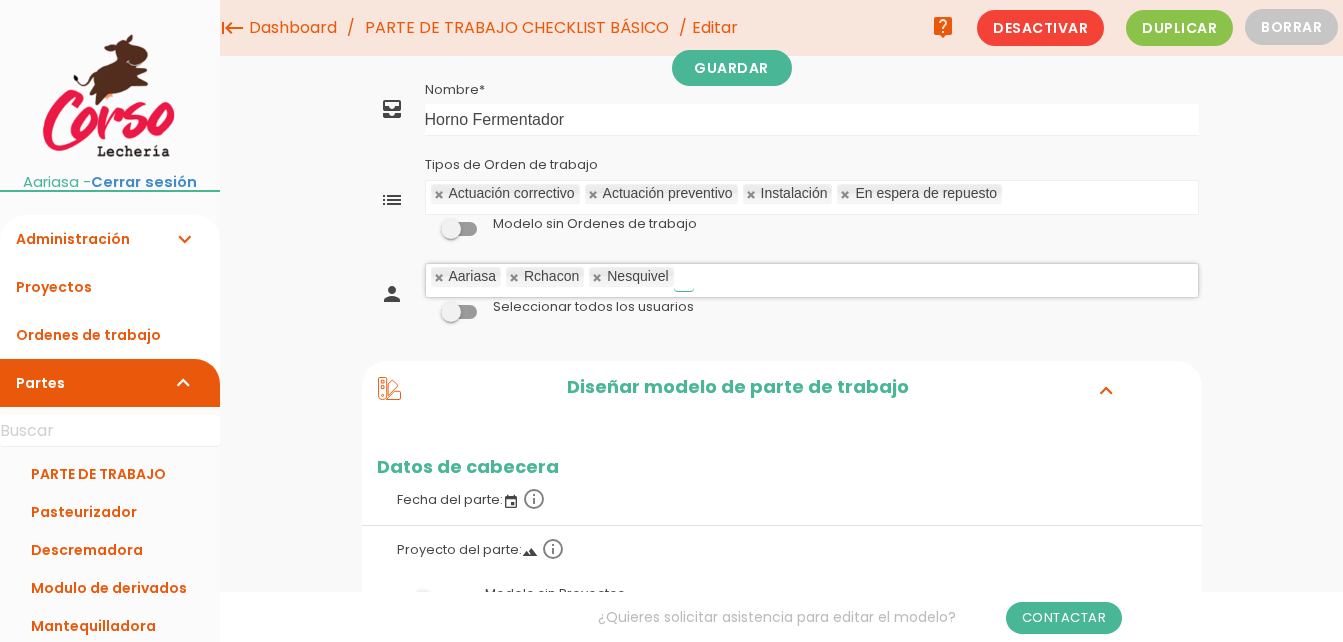 click at bounding box center (515, 277) 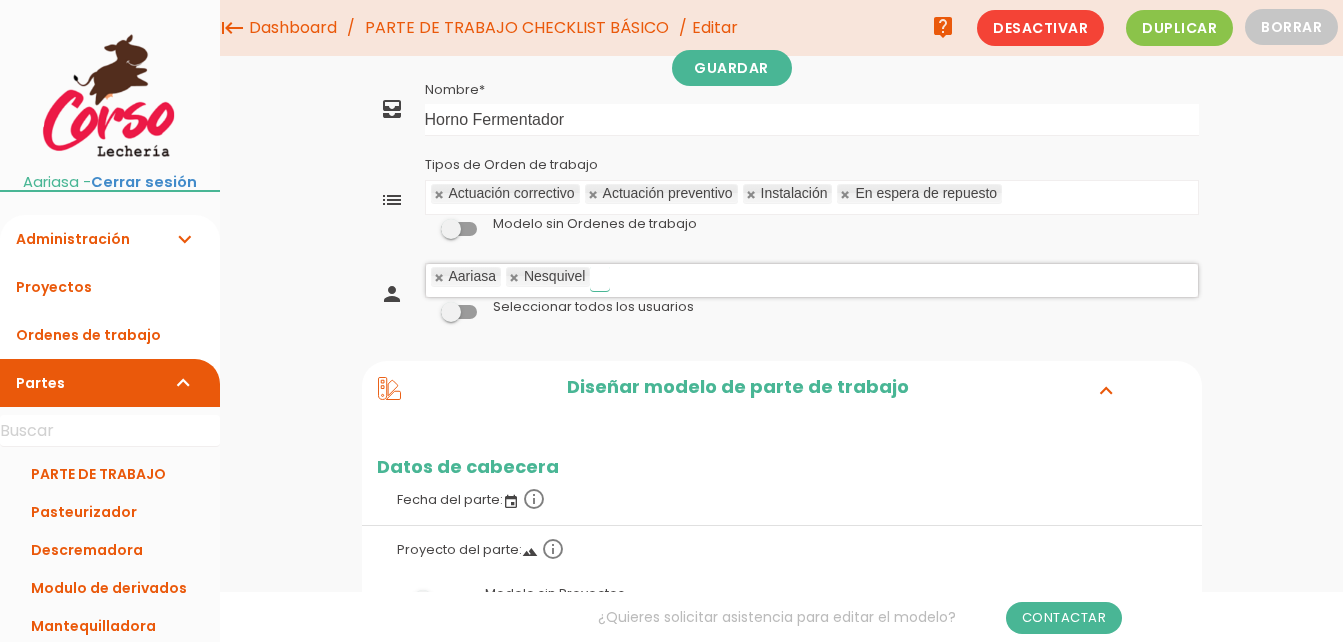 click at bounding box center [515, 277] 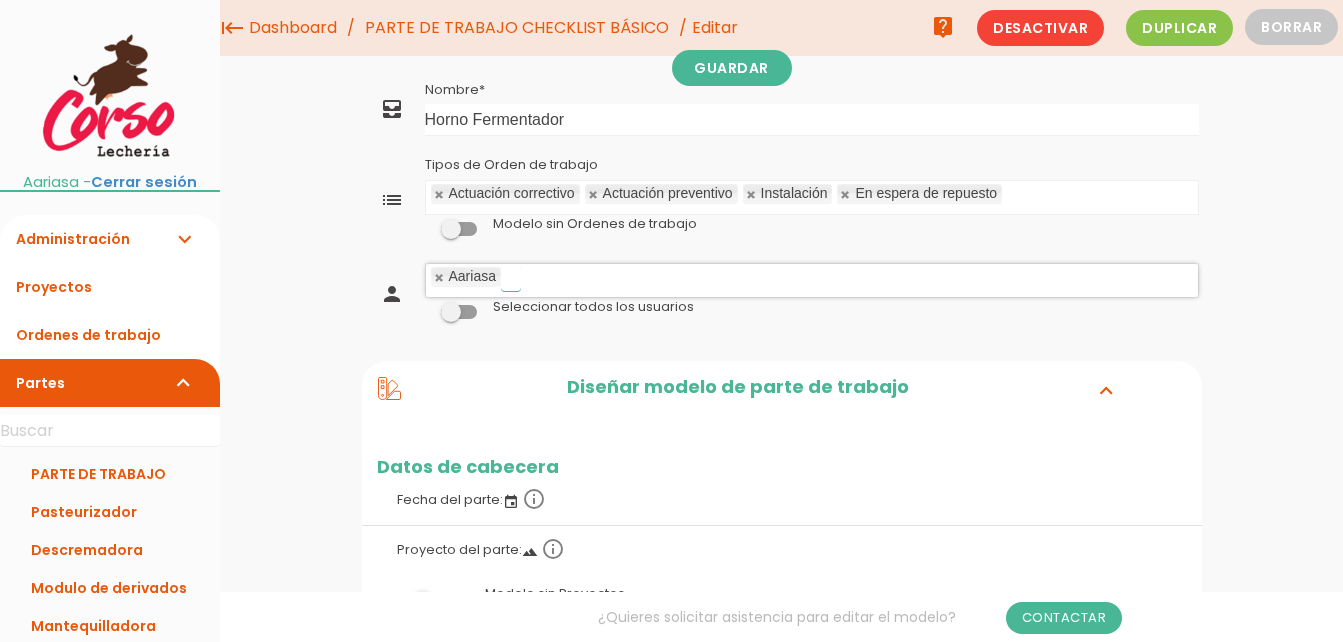 click at bounding box center [440, 194] 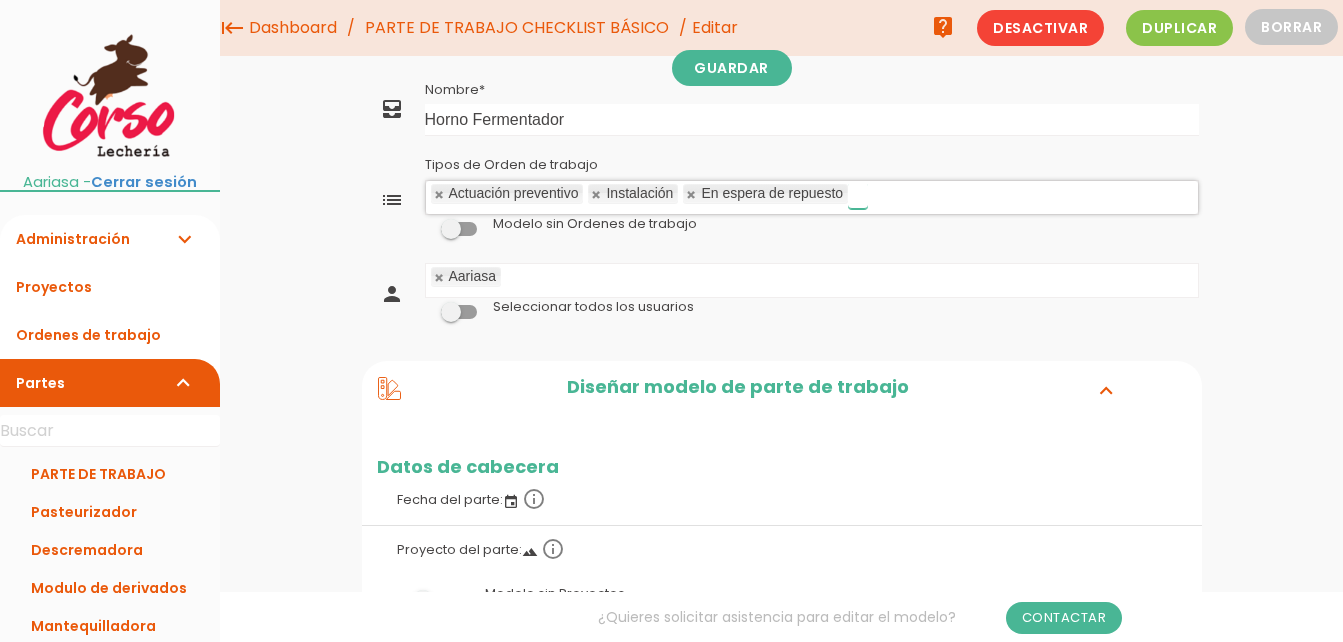 click at bounding box center [597, 194] 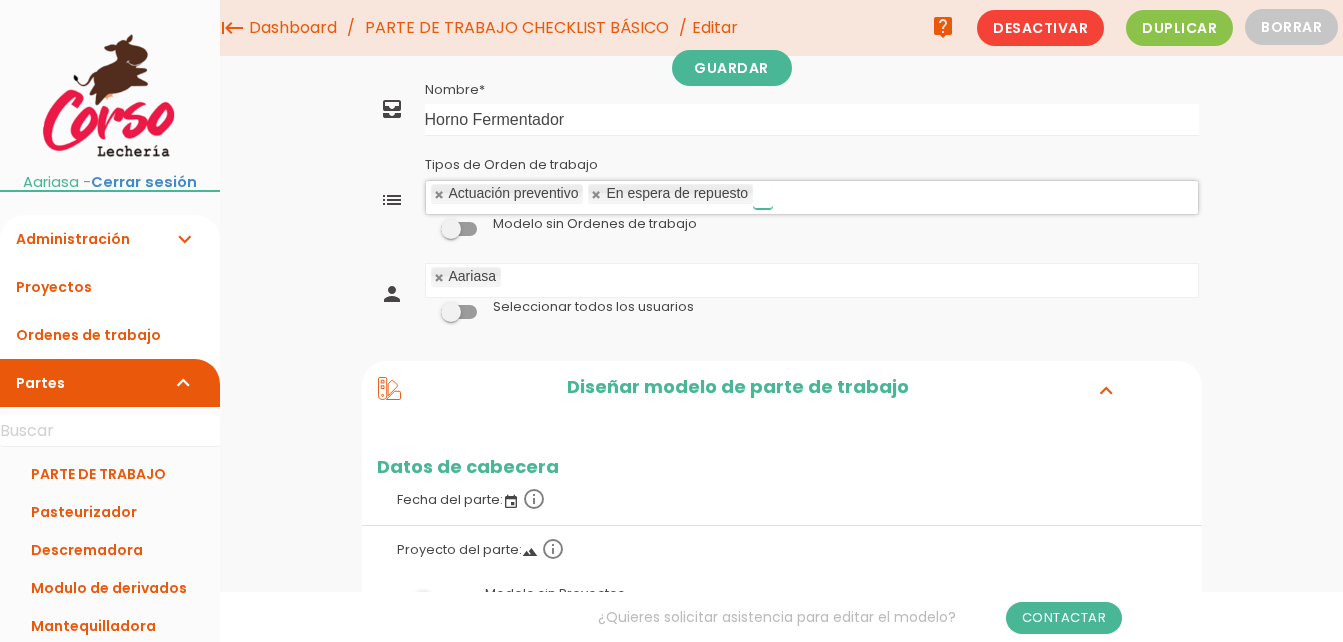 click at bounding box center [597, 194] 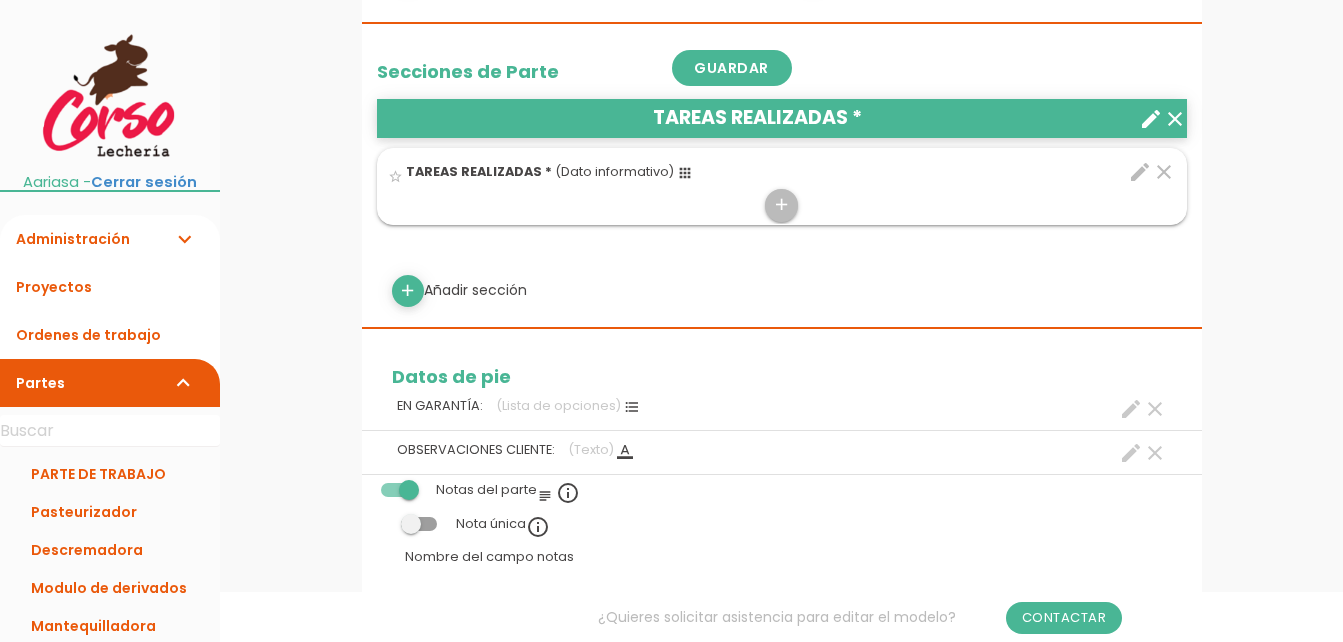 scroll, scrollTop: 1000, scrollLeft: 0, axis: vertical 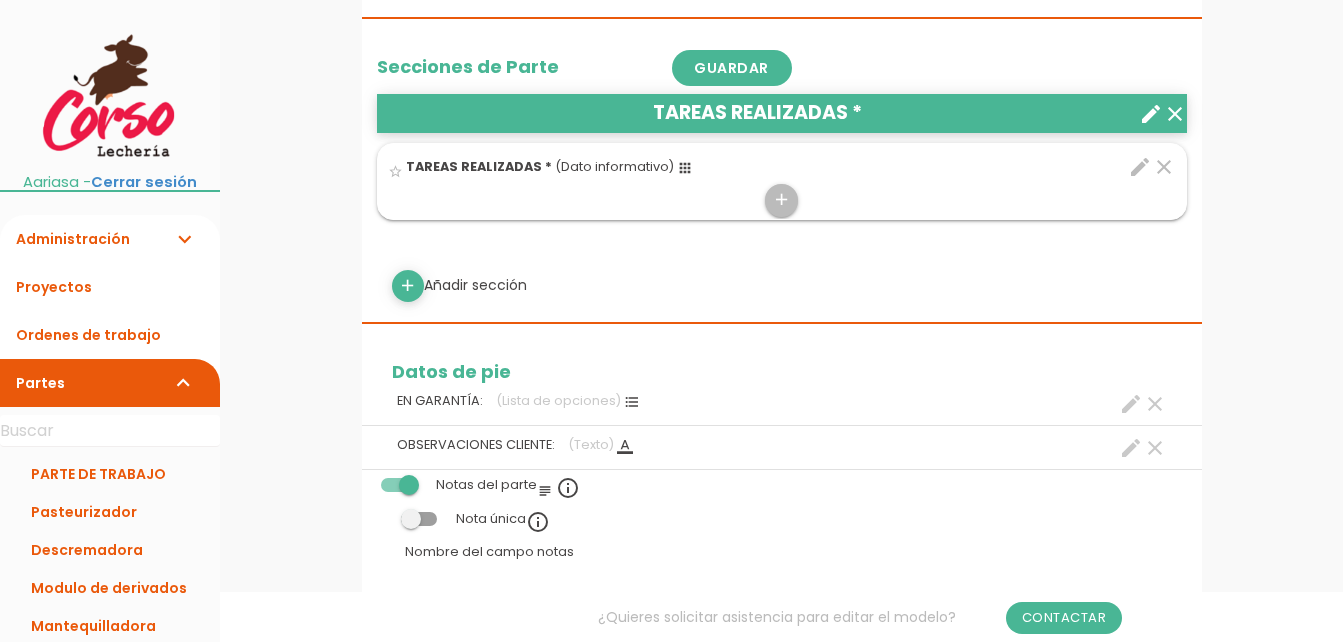 click on "edit" at bounding box center (1140, 167) 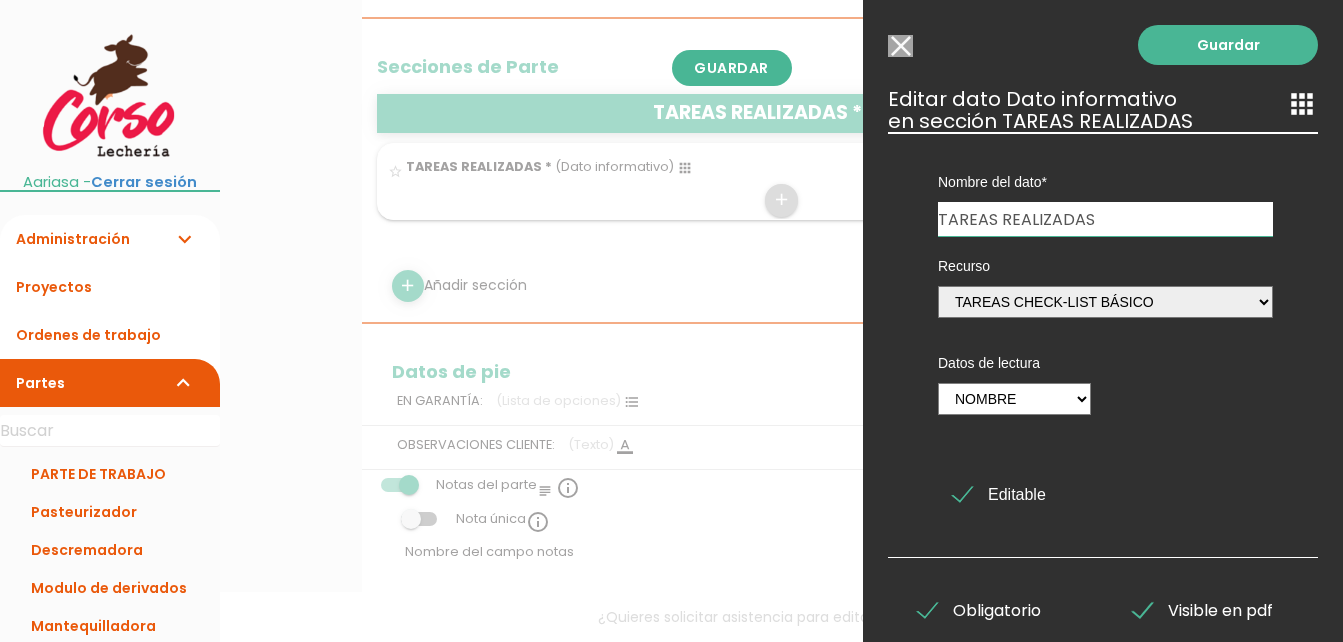 drag, startPoint x: 1099, startPoint y: 218, endPoint x: 919, endPoint y: 232, distance: 180.54362 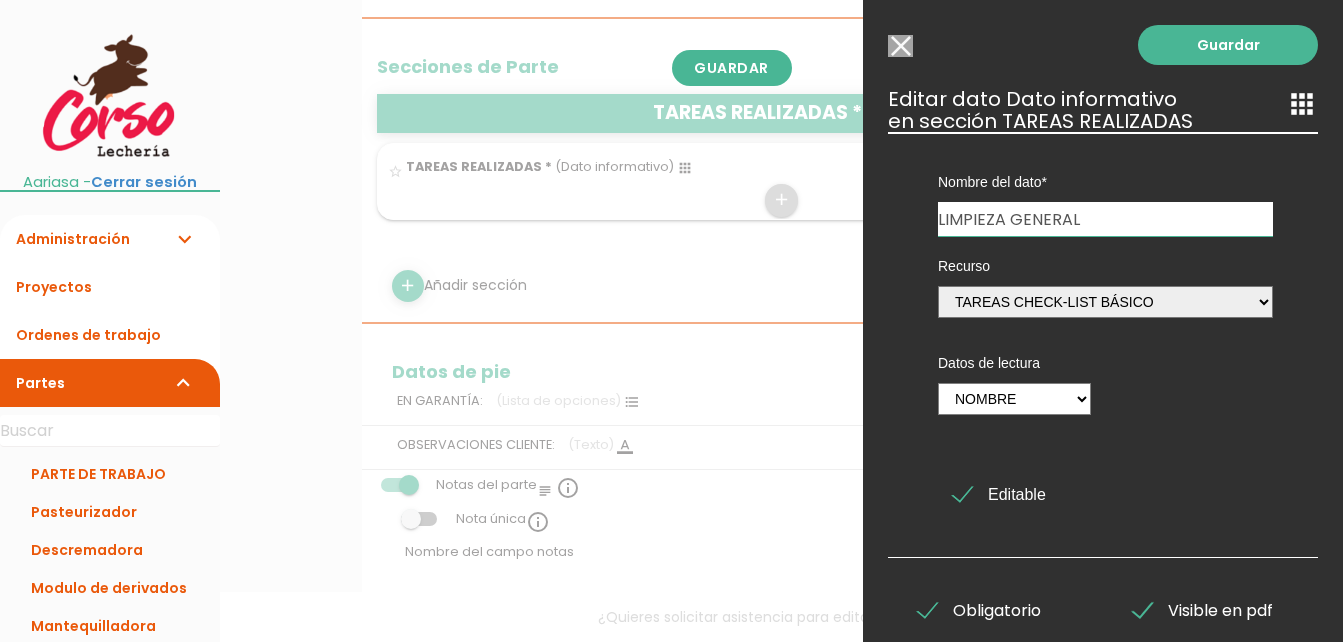 type on "LIMPIEZA GENERAL" 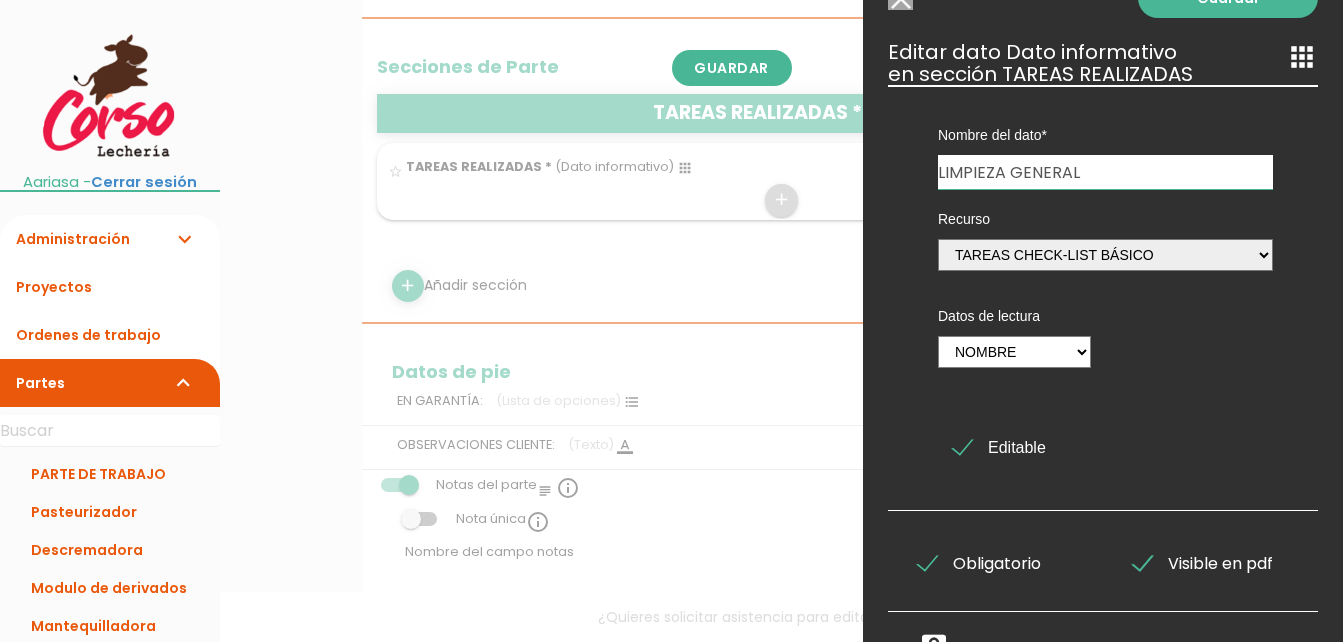 scroll, scrollTop: 89, scrollLeft: 0, axis: vertical 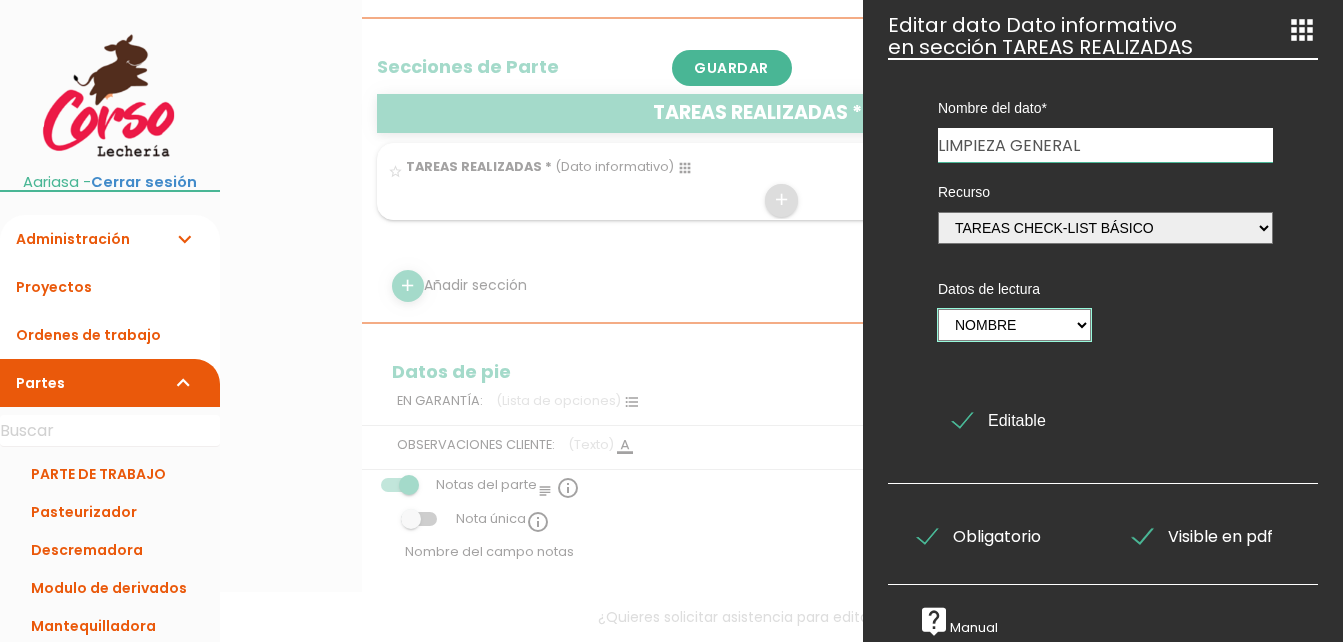 click on "Nombre" at bounding box center (1014, 325) 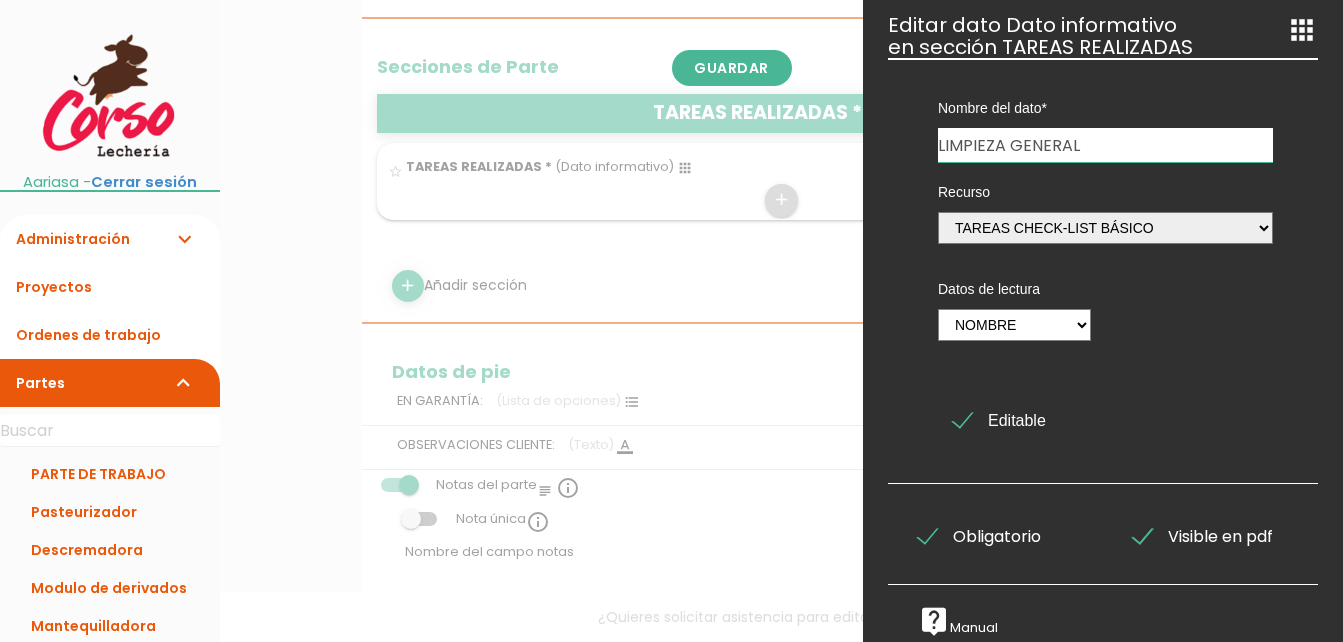 click on "Recurso
Motivos visita TAREAS CHECK-LIST BÁSICO TAREAS CHECK-LIST BÁSICO TAREAS CHECK-LIST BÁSICO DEFICIENCIAS CARRETILLAS OPERACIONES CLIMATIZACIÓN CLIMATIZADORES-ENFRIADORES VENTILADORES CUADRO ELECTRICO GRUPO DE PRESION DISPOSITIVO DE SEGURIDAD DEPOSITO EXPANSIÓN ACUMULADOR ACS BOMBAS DE CIRCULACION CONTROL DE COMBUSTION CALDERA OPERACIONES DE MANTENIMIENTO CONTROL CONSUMO COMBUSTIBLE TAREAS CHECK-LIST BÁSICO
Datos de lectura Nombre
Editable" at bounding box center (1105, 307) 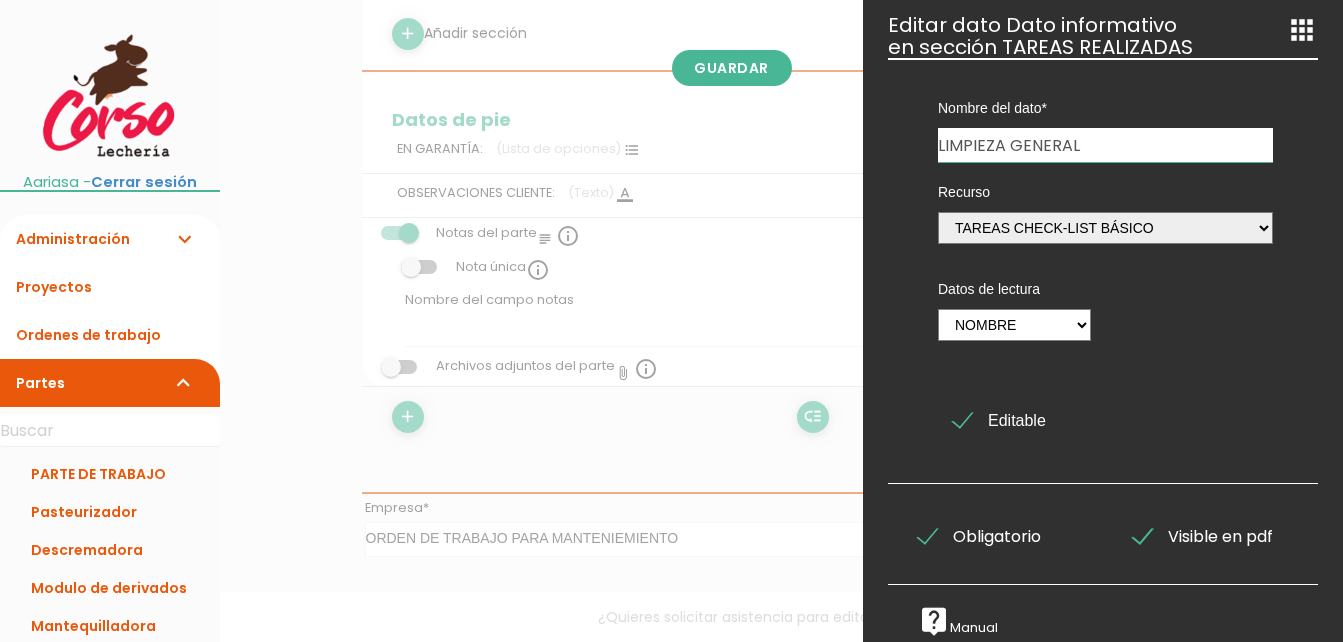 scroll, scrollTop: 1300, scrollLeft: 0, axis: vertical 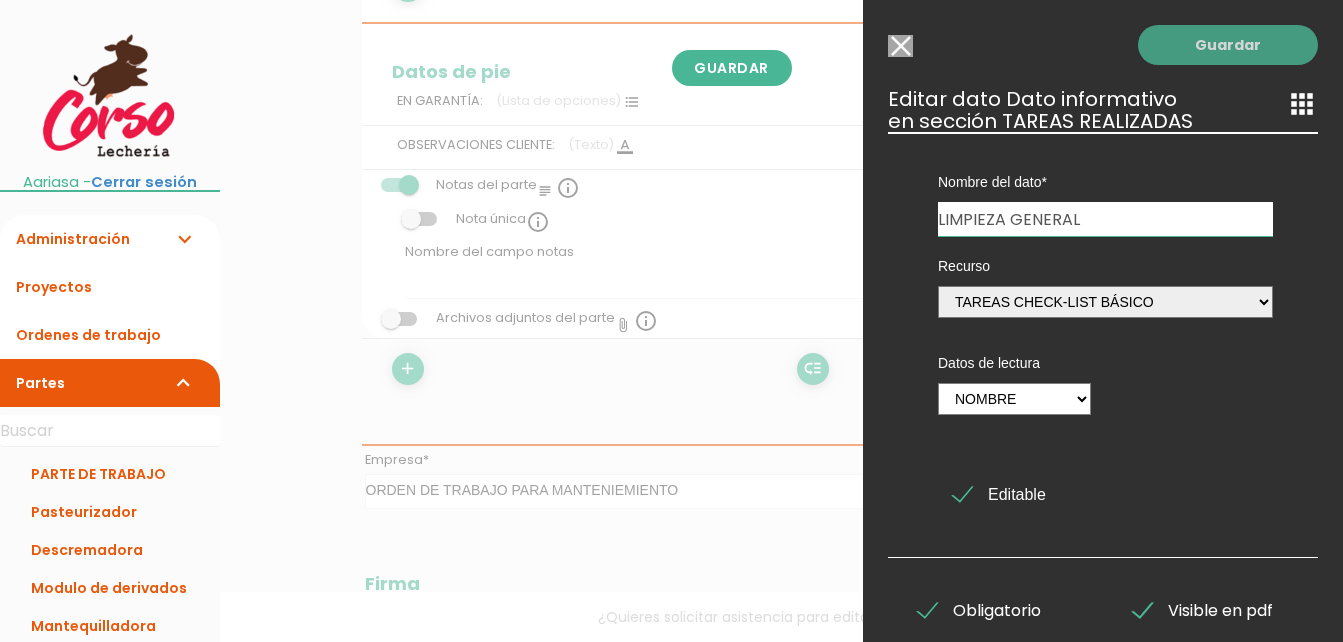 click on "Guardar" at bounding box center [1228, 45] 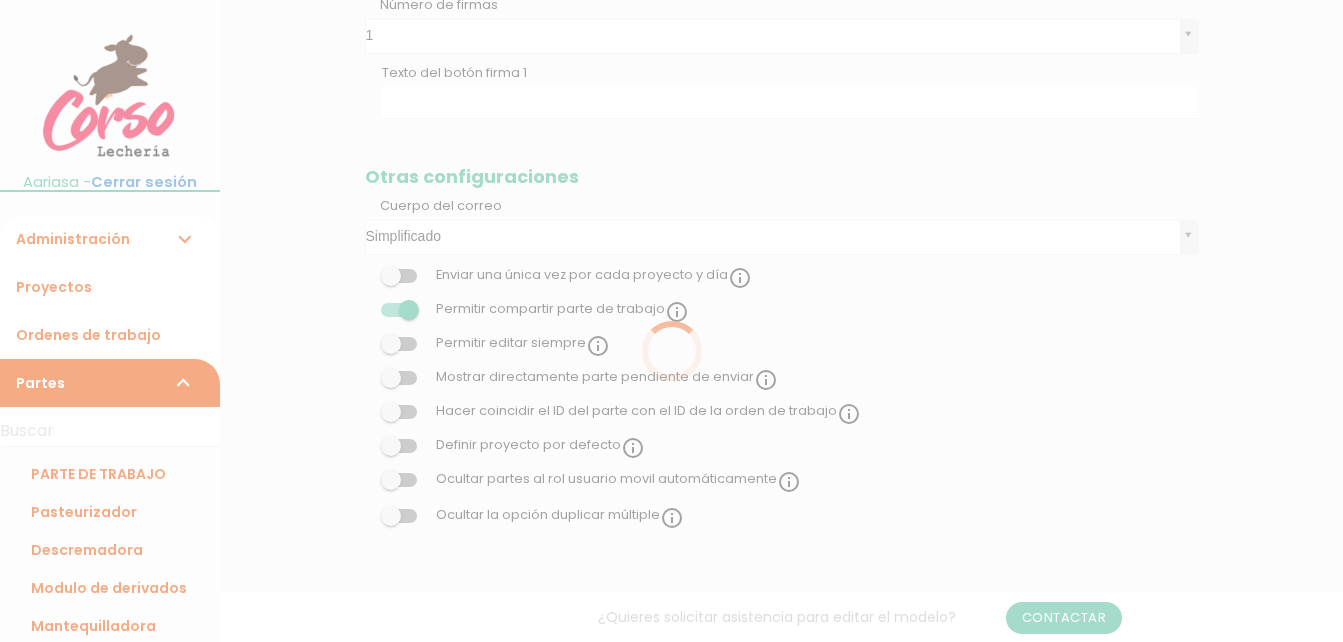 scroll, scrollTop: 2045, scrollLeft: 0, axis: vertical 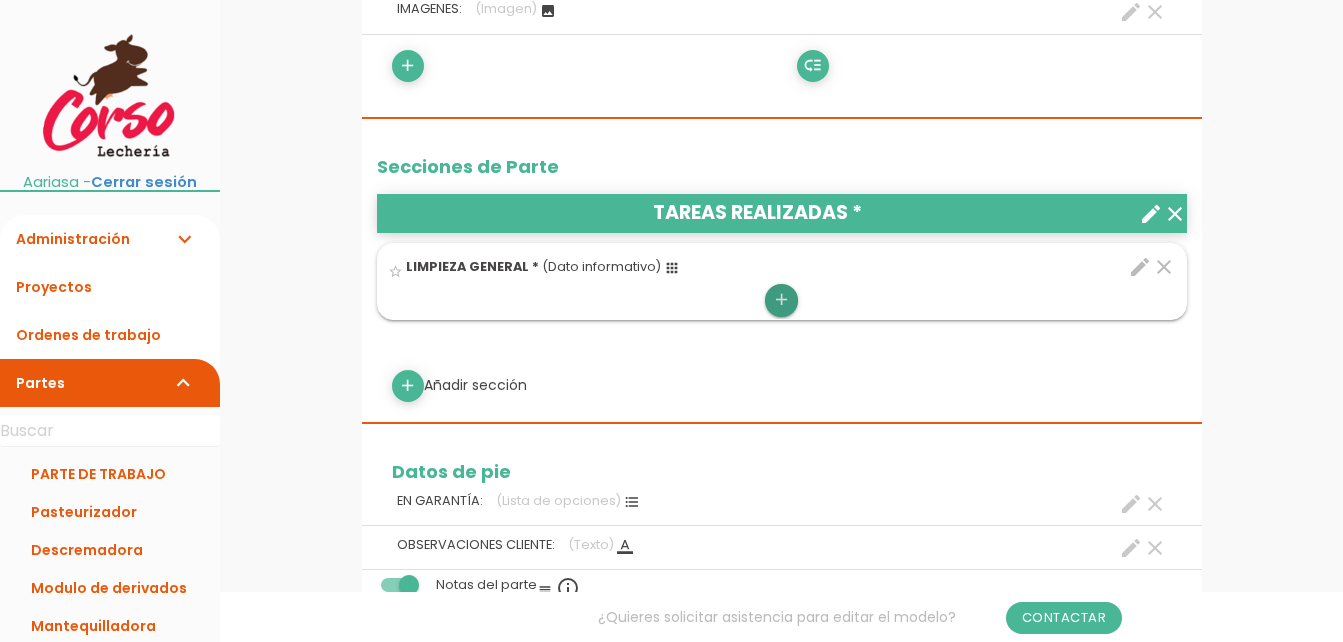 click on "add" at bounding box center [781, 300] 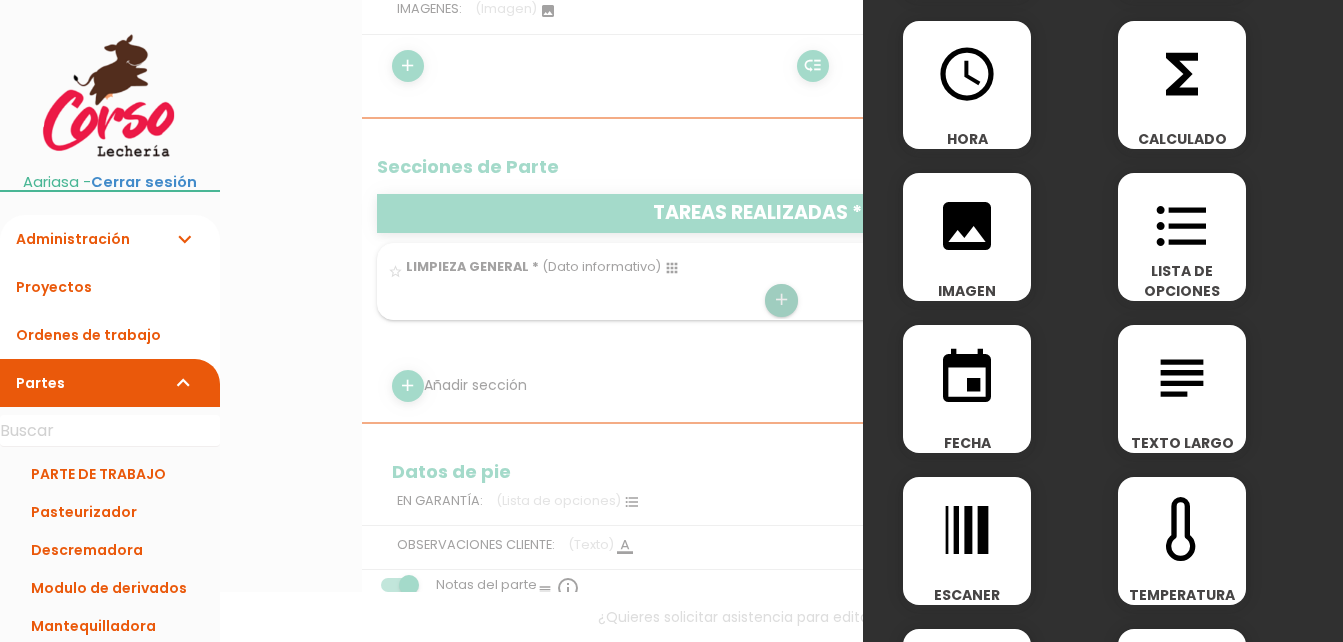 scroll, scrollTop: 200, scrollLeft: 0, axis: vertical 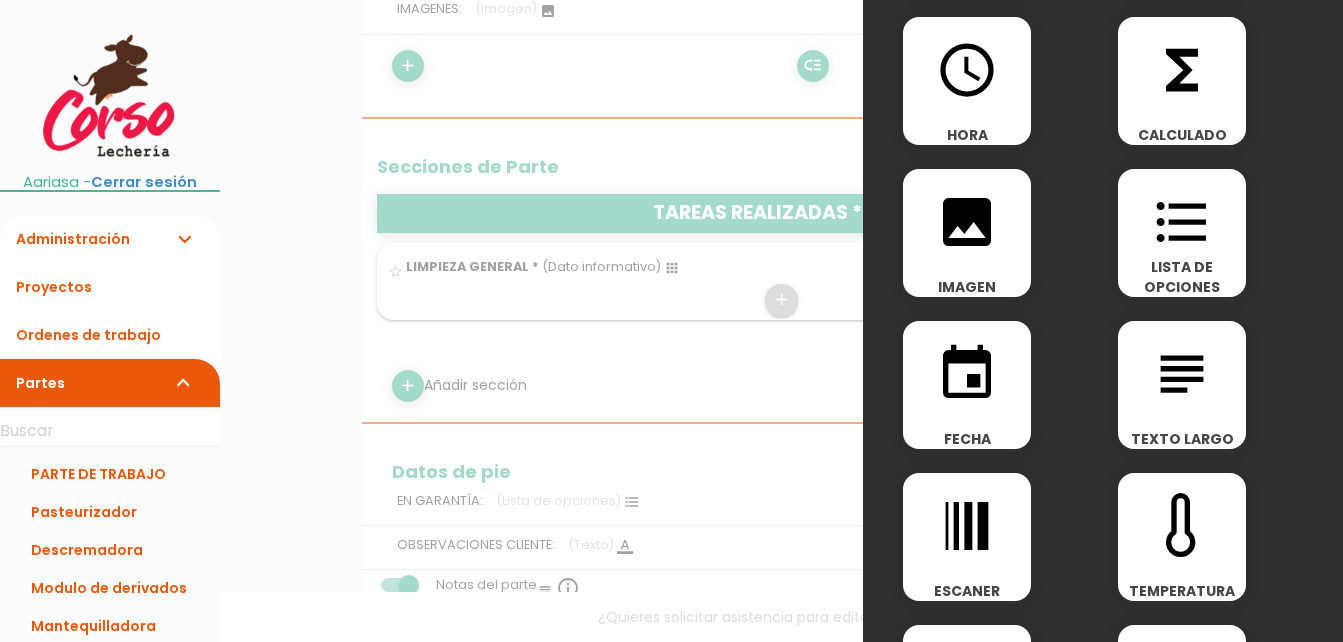 click on "LISTA DE OPCIONES" at bounding box center [1182, 277] 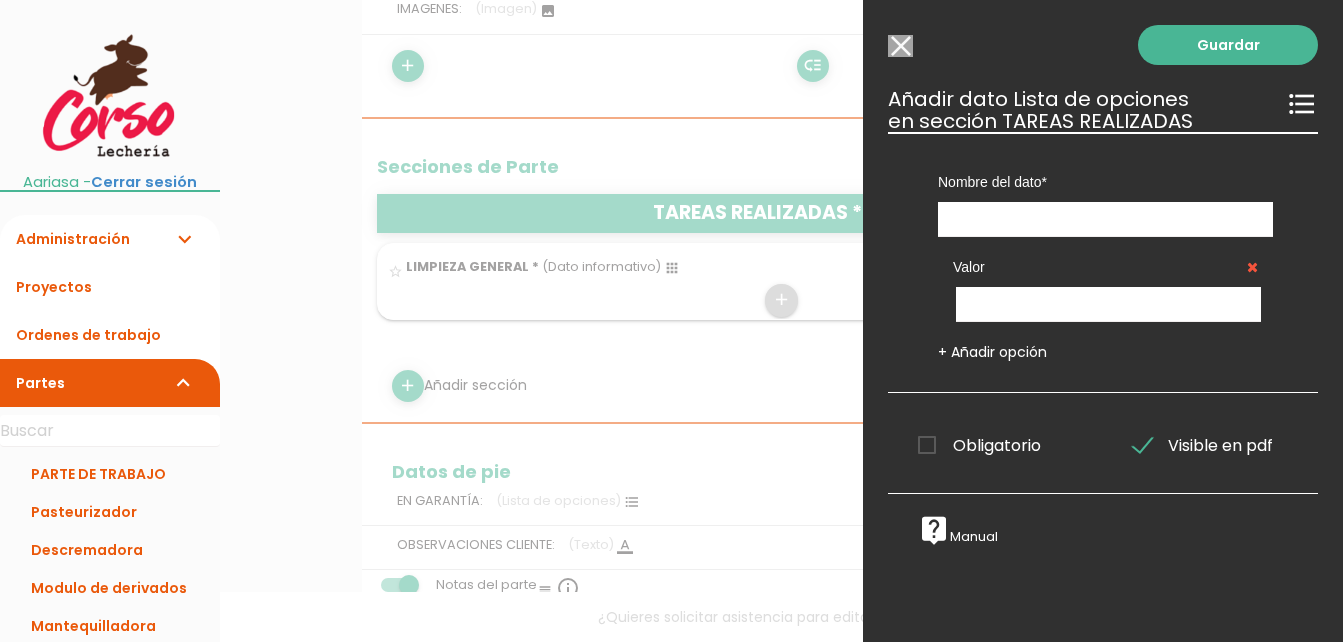 scroll, scrollTop: 0, scrollLeft: 0, axis: both 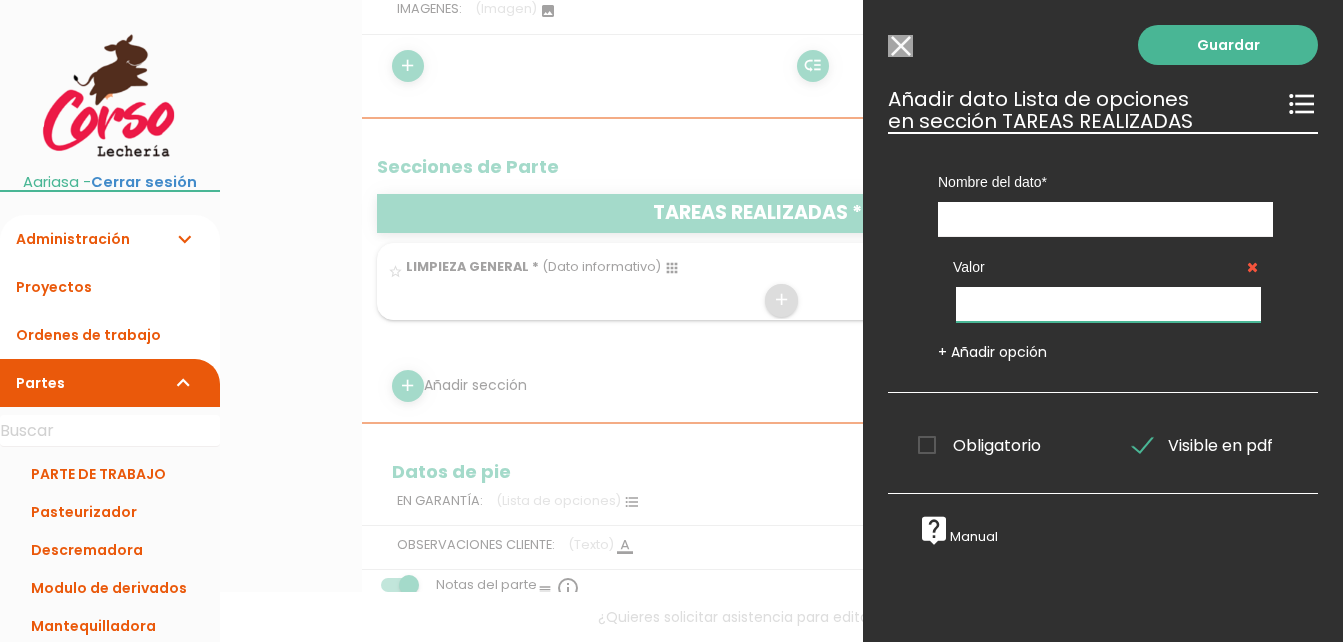 click at bounding box center [1108, 304] 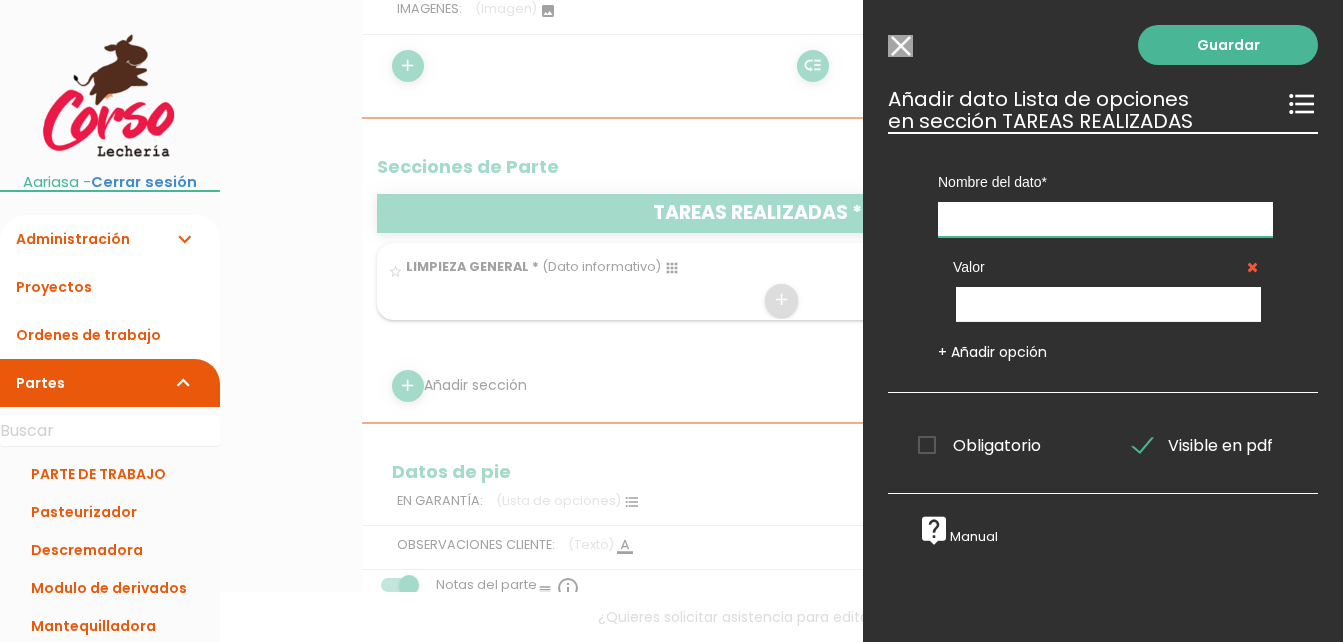 click at bounding box center (1105, 219) 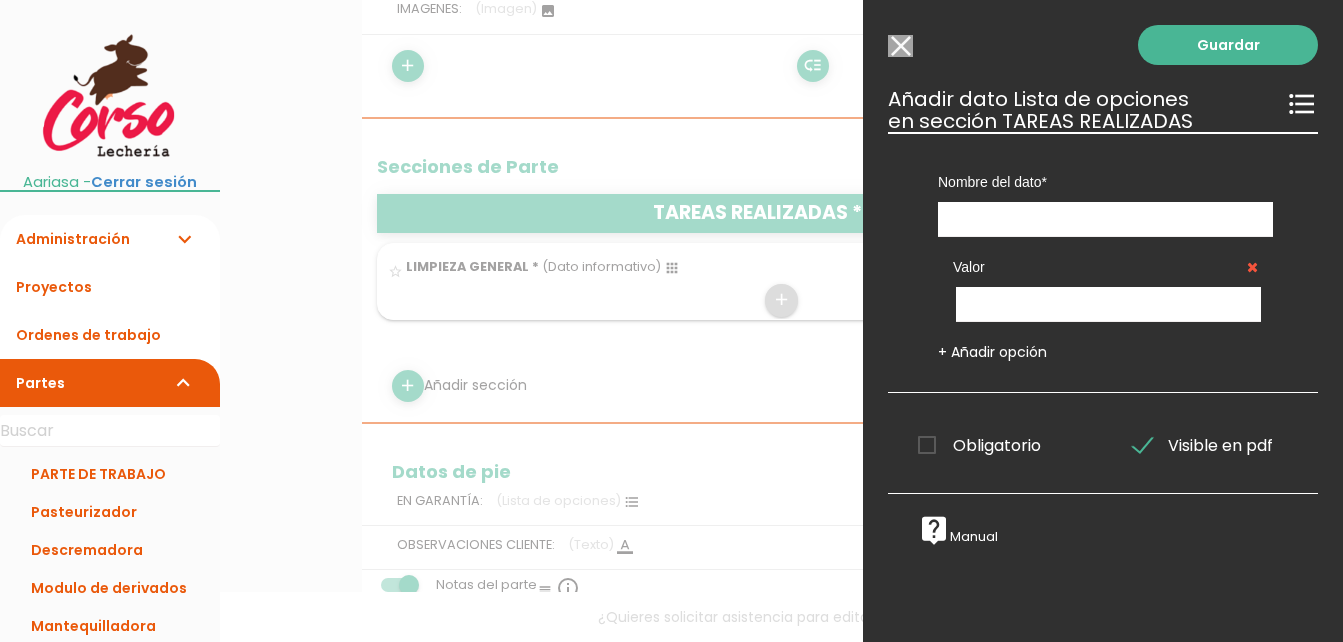 click on "Modelo sin Ordenes de trabajo" at bounding box center (900, 46) 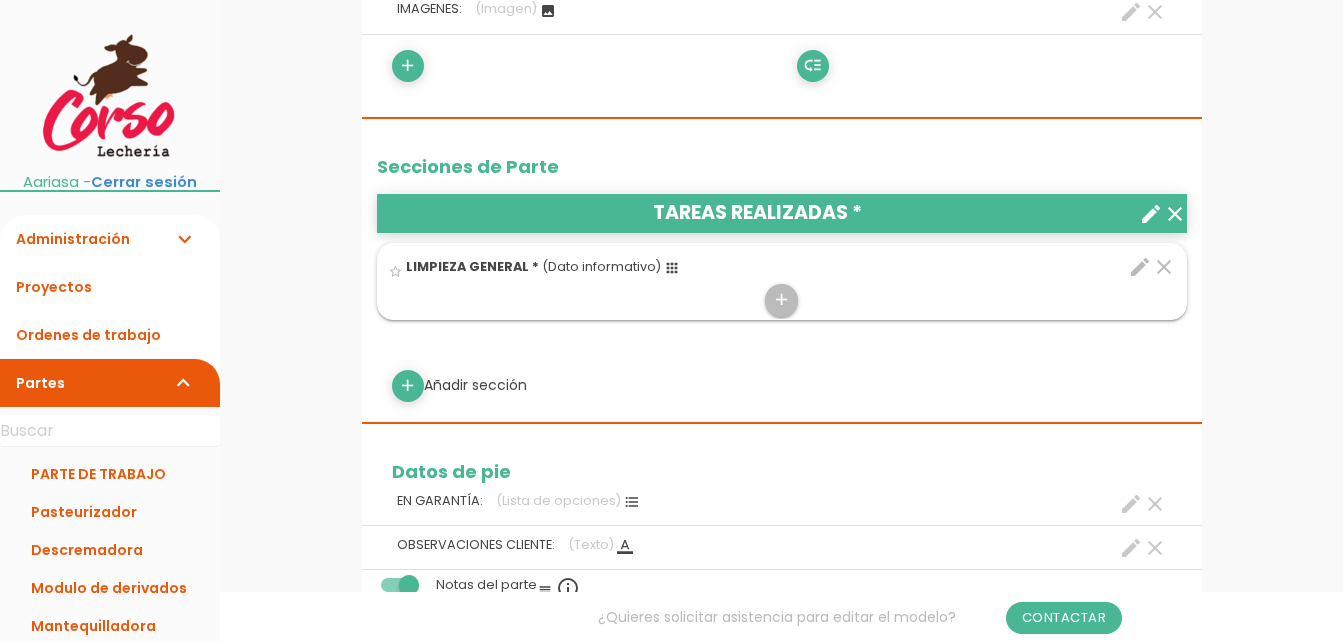 click on "edit" at bounding box center (1140, 267) 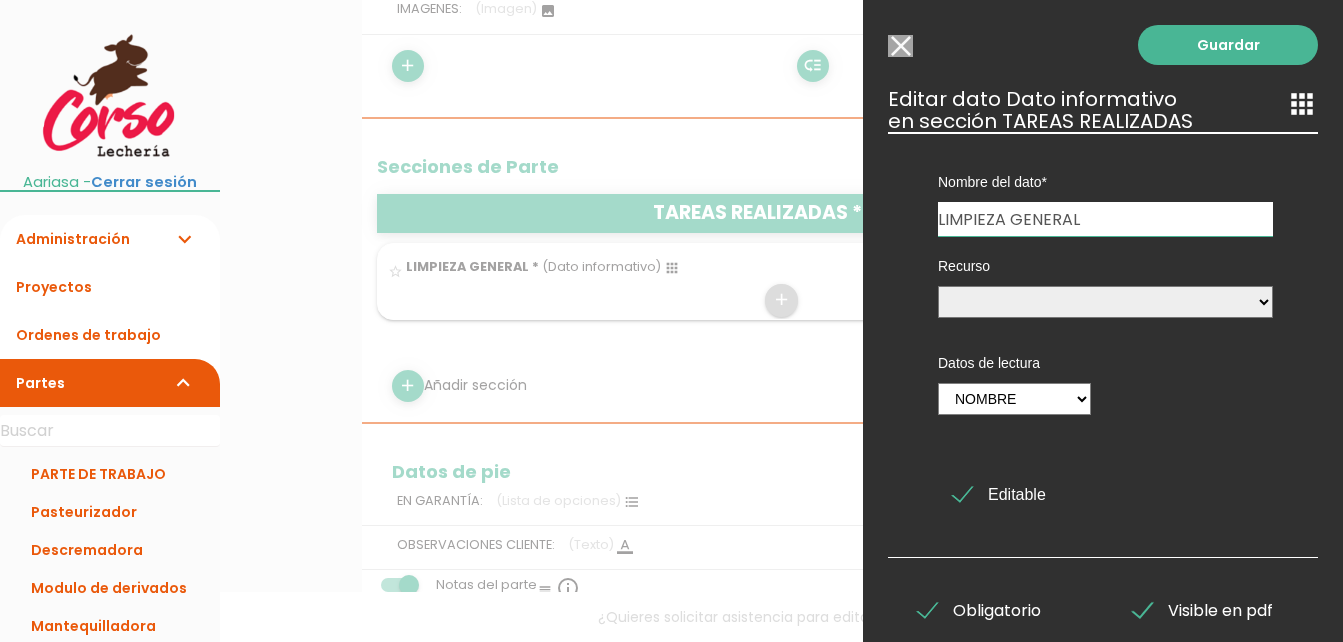 click on "apps" at bounding box center [1302, 104] 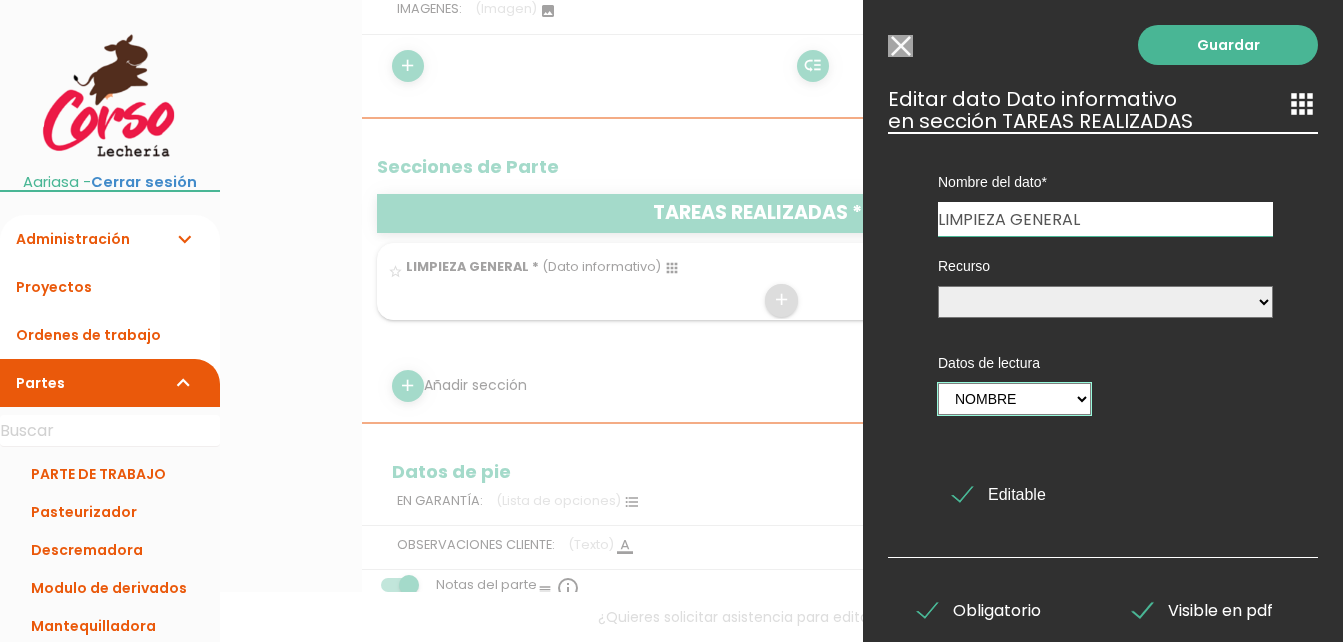 click on "Nombre" at bounding box center (1014, 399) 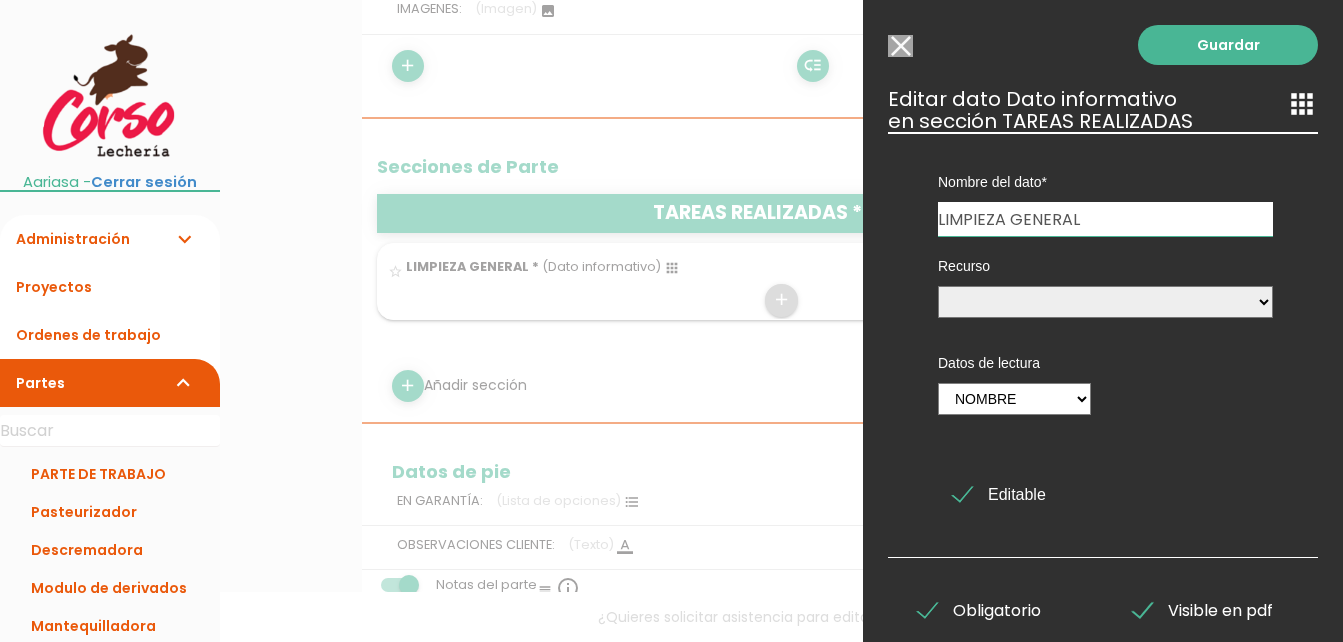 click on "Recurso
Motivos visita TAREAS CHECK-LIST BÁSICO TAREAS CHECK-LIST BÁSICO TAREAS CHECK-LIST BÁSICO DEFICIENCIAS CARRETILLAS OPERACIONES CLIMATIZACIÓN CLIMATIZADORES-ENFRIADORES VENTILADORES CUADRO ELECTRICO GRUPO DE PRESION DISPOSITIVO DE SEGURIDAD DEPOSITO EXPANSIÓN ACUMULADOR ACS BOMBAS DE CIRCULACION CONTROL DE COMBUSTION CALDERA OPERACIONES DE MANTENIMIENTO CONTROL CONSUMO COMBUSTIBLE TAREAS CHECK-LIST BÁSICO
Datos de lectura Nombre
Editable" at bounding box center (1105, 381) 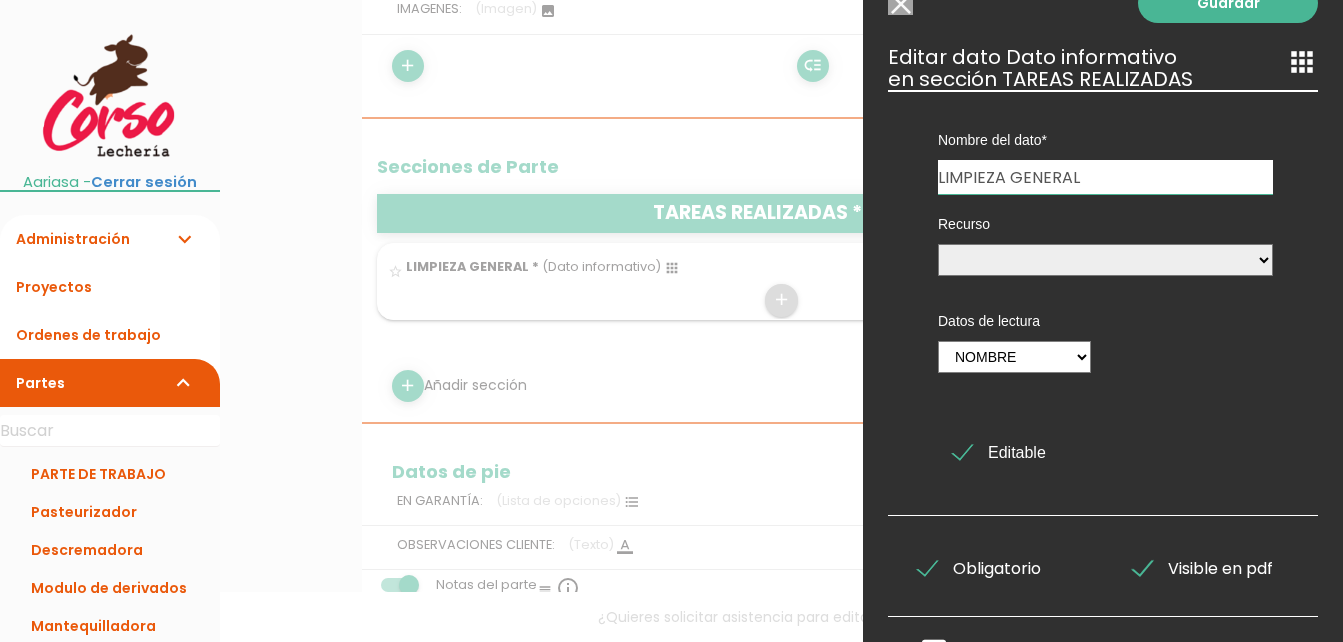 scroll, scrollTop: 0, scrollLeft: 0, axis: both 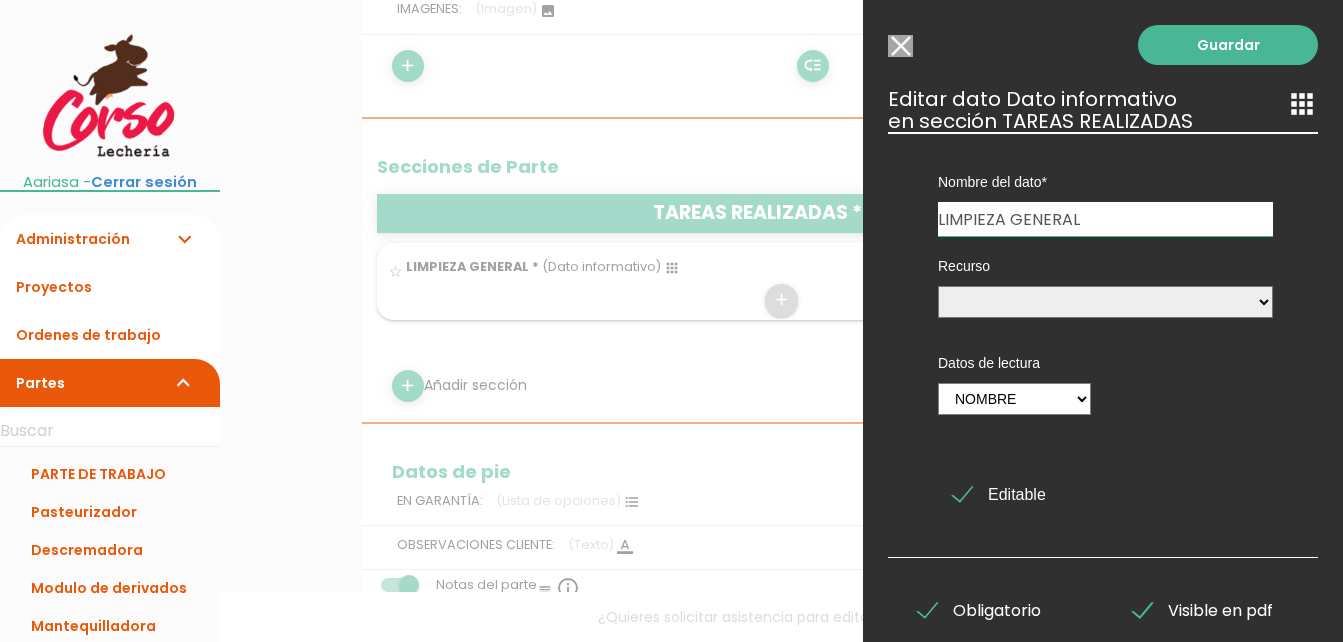 click on "Modelo sin Ordenes de trabajo" at bounding box center (900, 46) 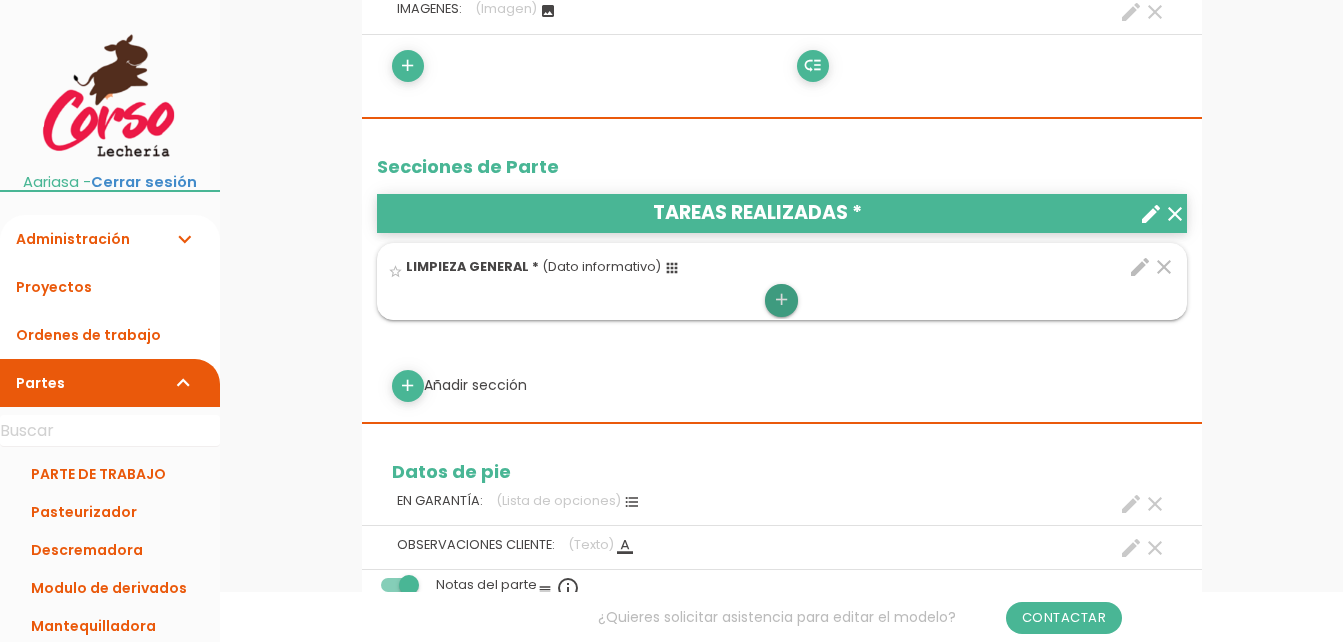 click on "add" at bounding box center (781, 300) 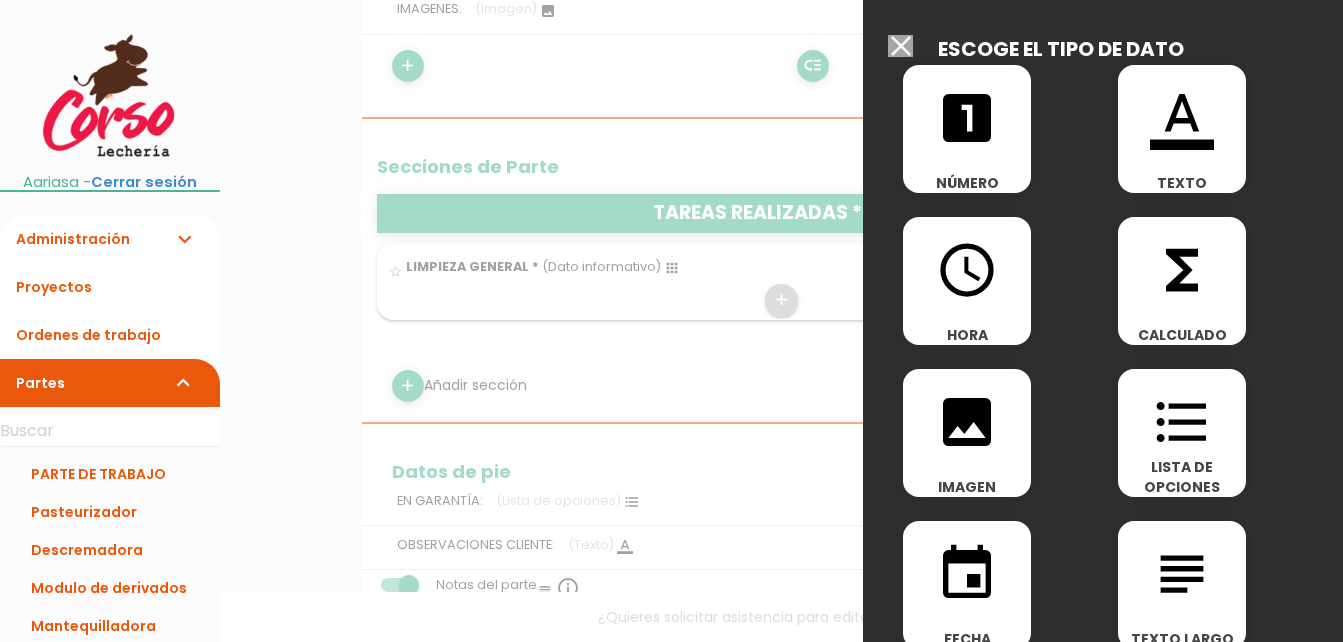 click on "format_list_bulleted" at bounding box center (1182, 422) 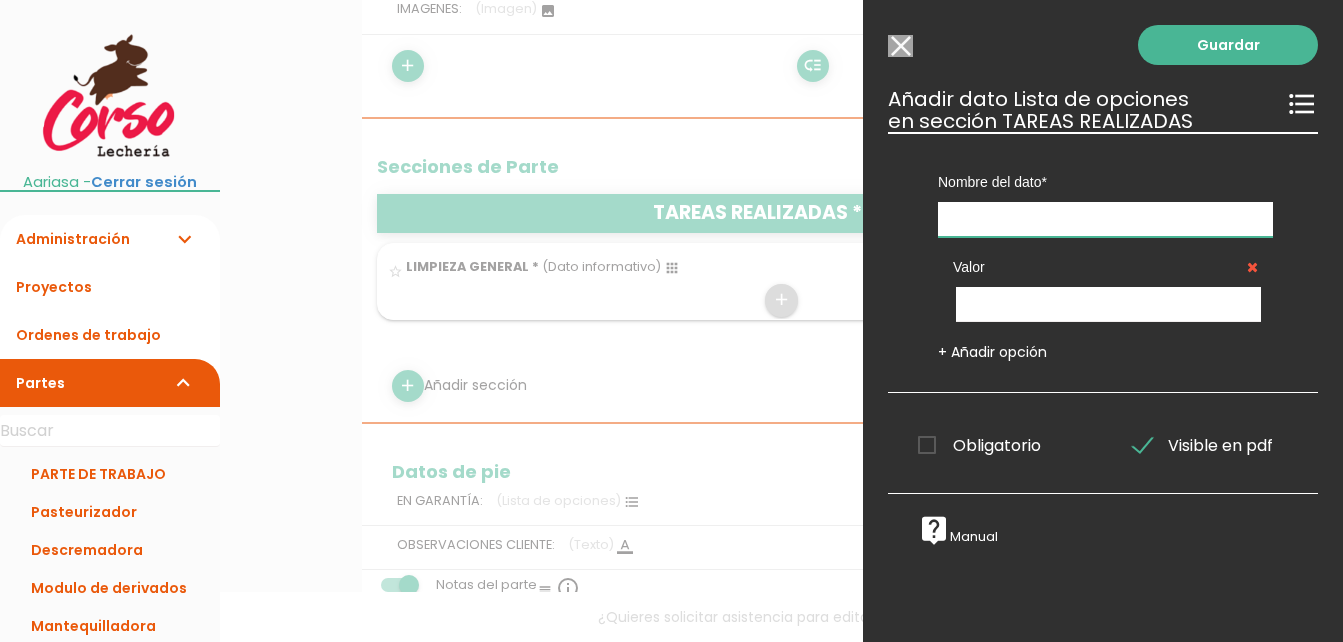 click at bounding box center (1105, 219) 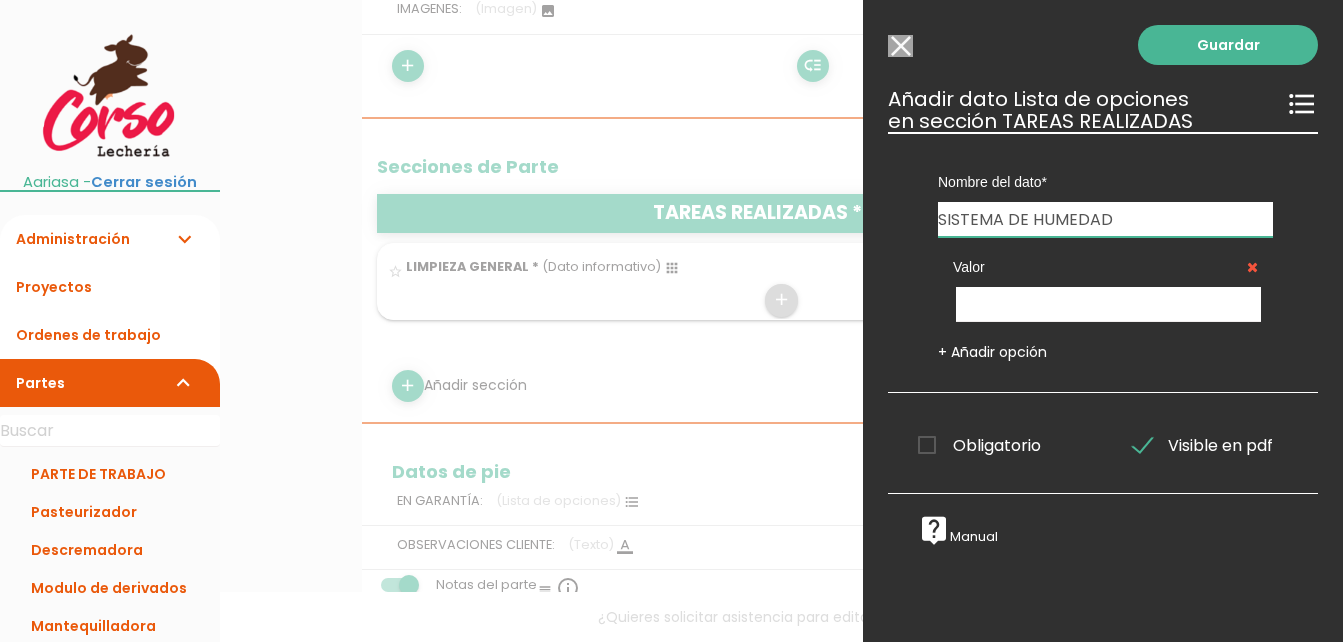 type on "SISTEMA DE HUMEDAD" 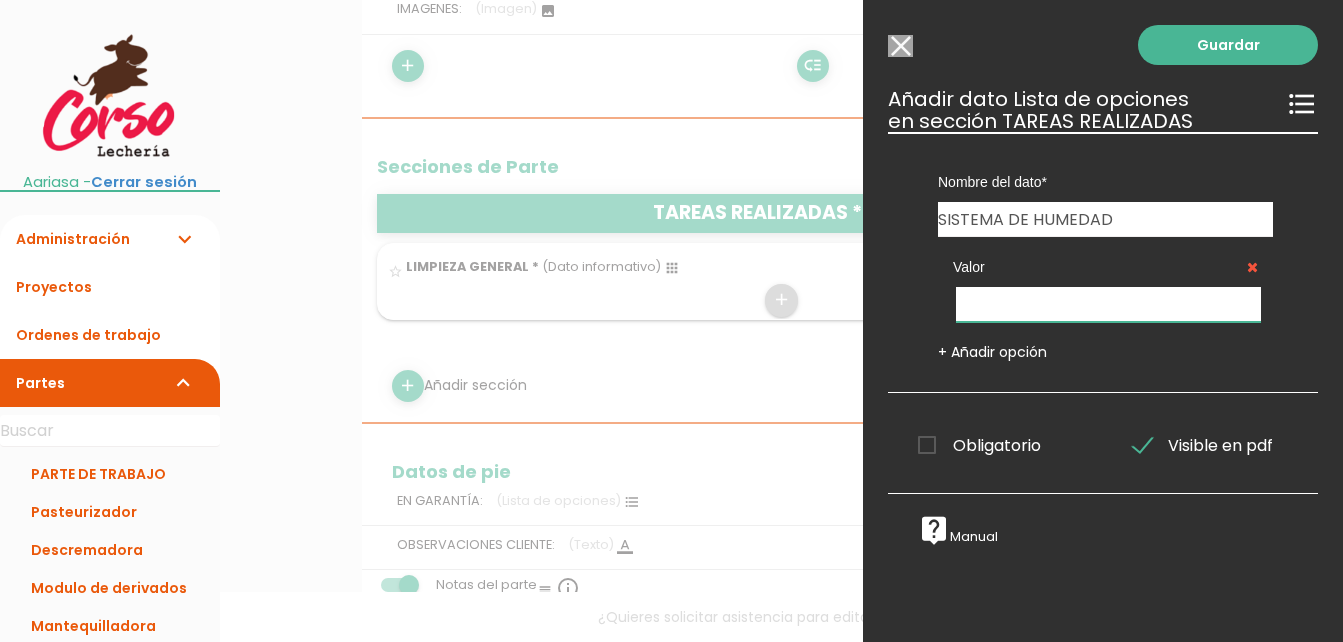 click at bounding box center (1108, 304) 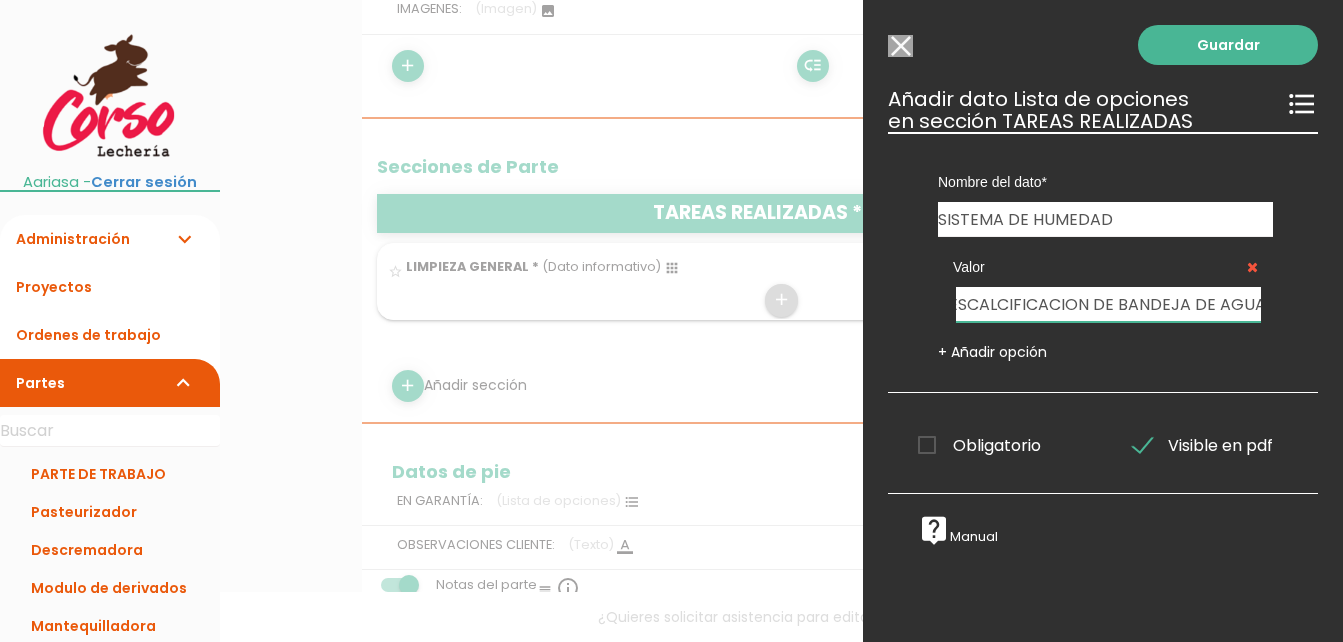 scroll, scrollTop: 0, scrollLeft: 115, axis: horizontal 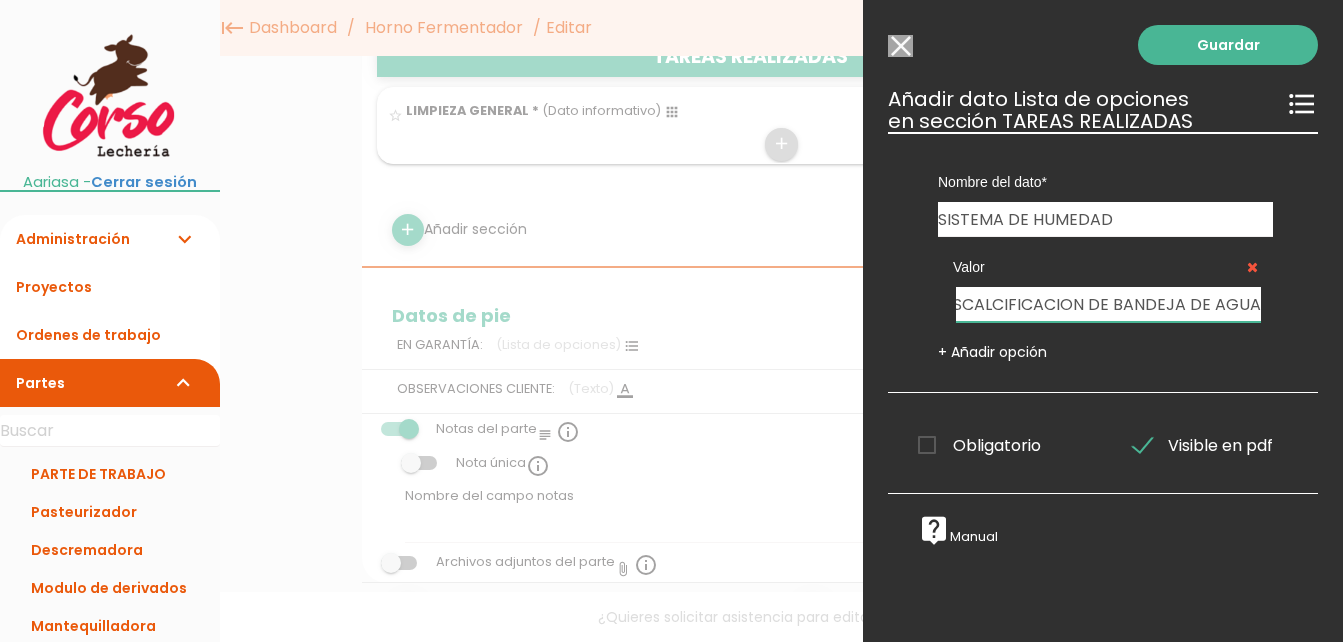 type on "LIMPIEZA Y DESCALCIFICACION DE BANDEJA DE AGUA" 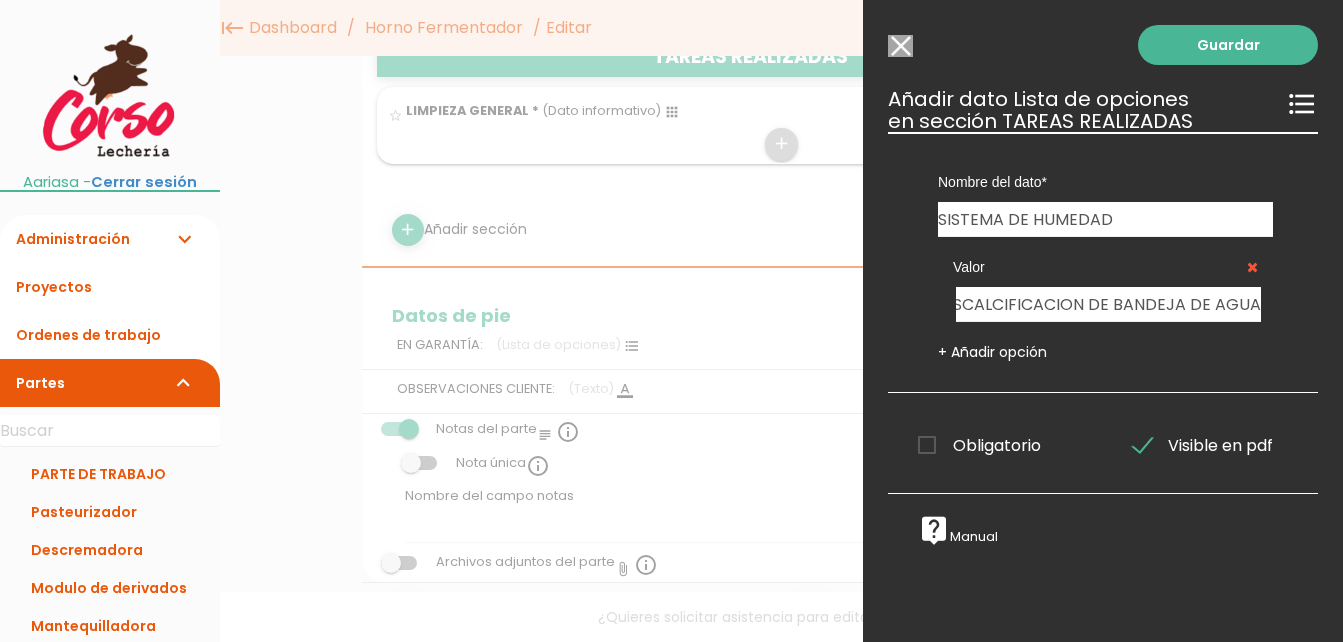 click on "+ Añadir opción" at bounding box center [992, 352] 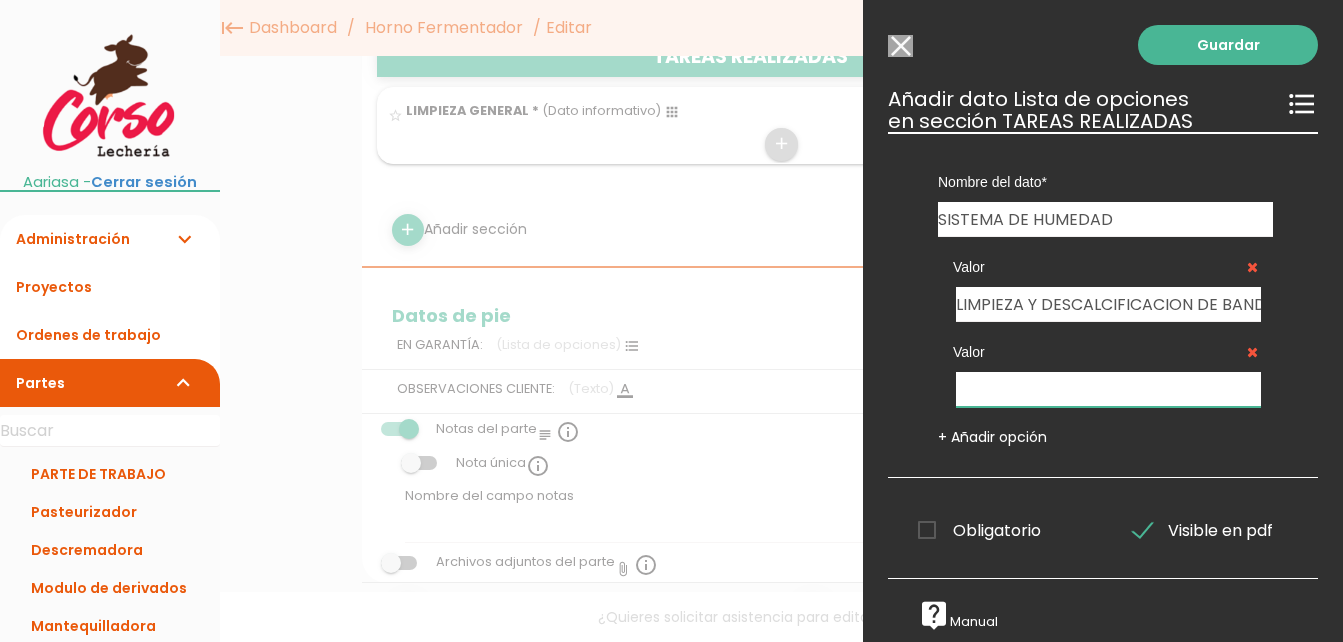 click at bounding box center [1108, 389] 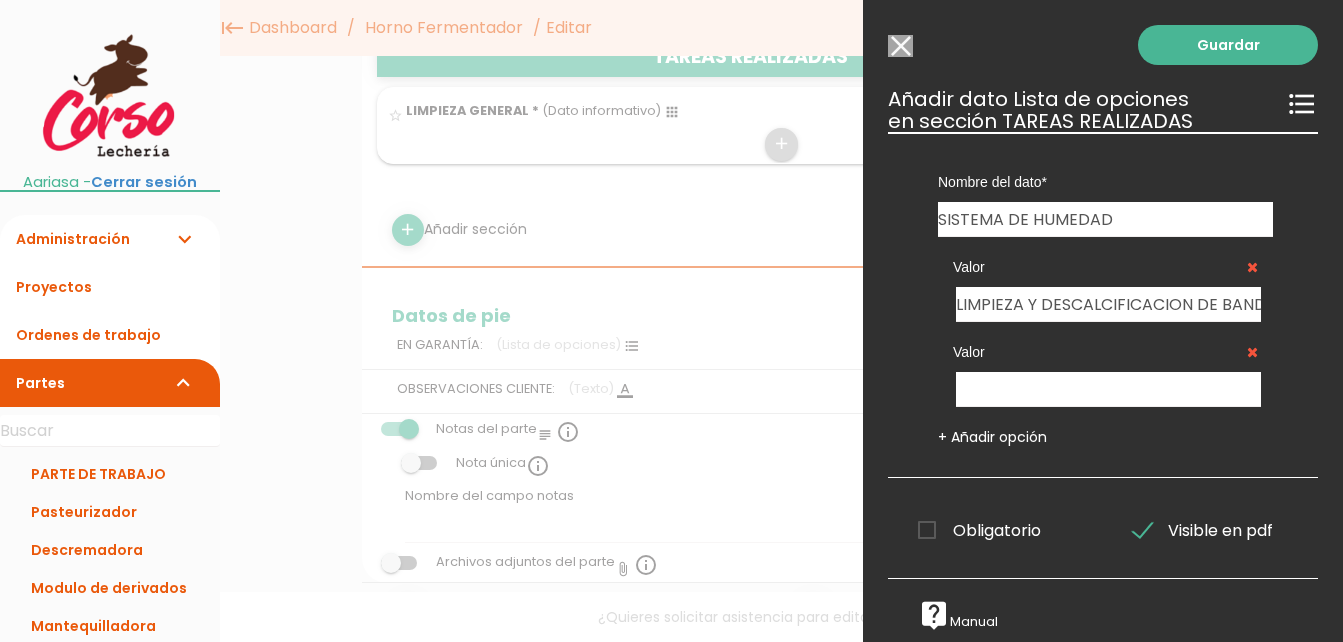click at bounding box center (1252, 267) 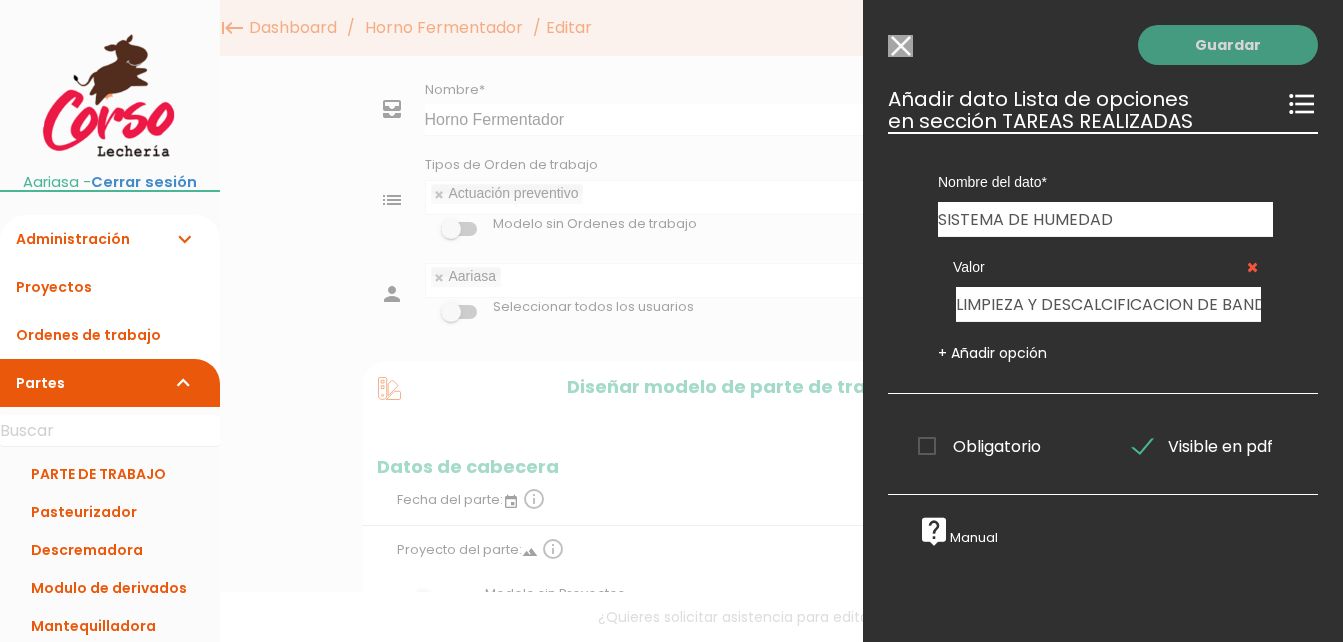 click on "Guardar" at bounding box center (1228, 45) 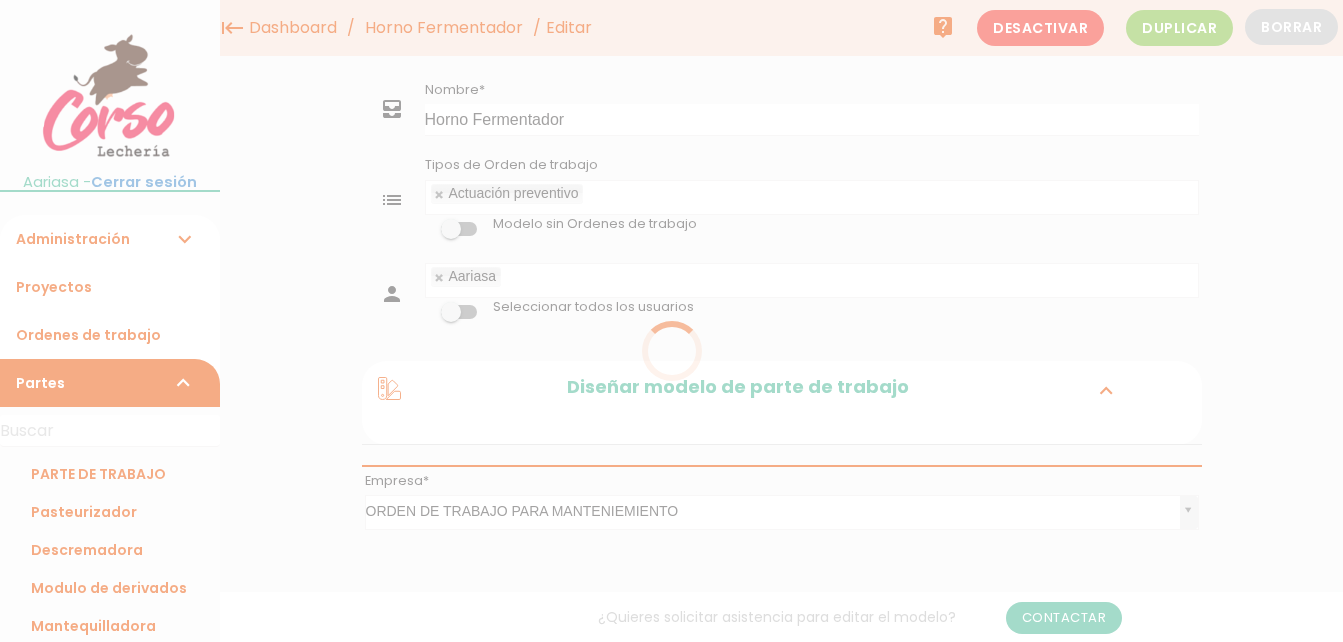 scroll, scrollTop: 0, scrollLeft: 0, axis: both 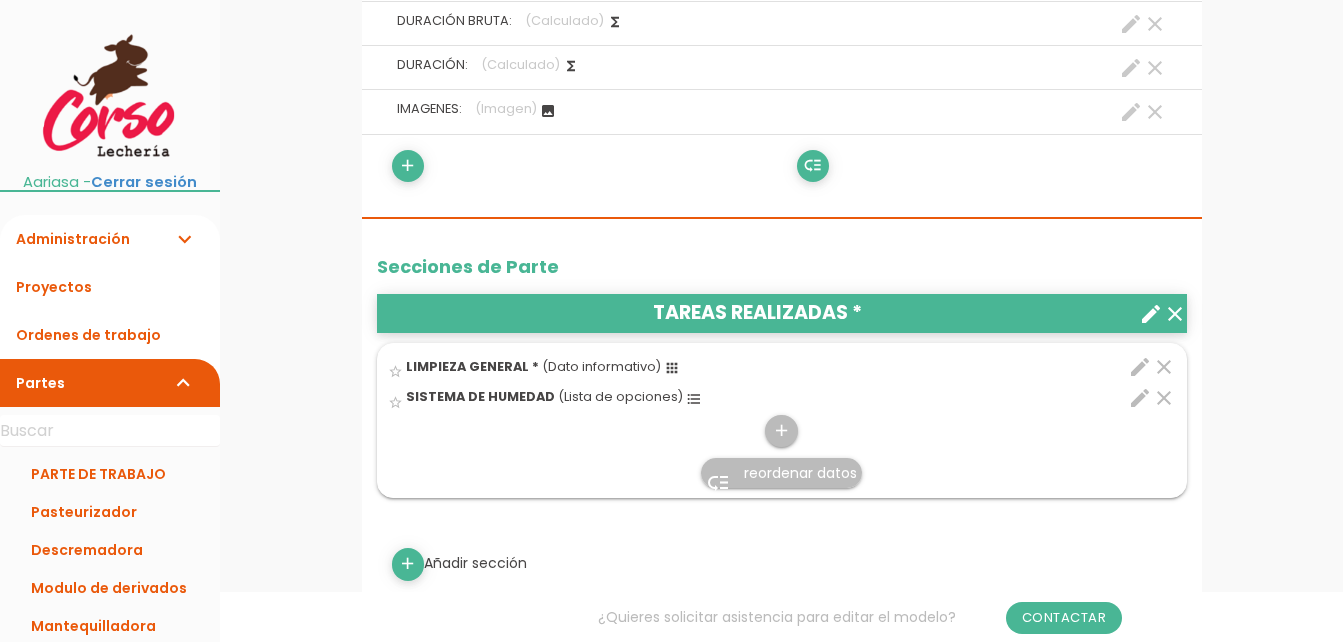 click on "edit" at bounding box center (1140, 398) 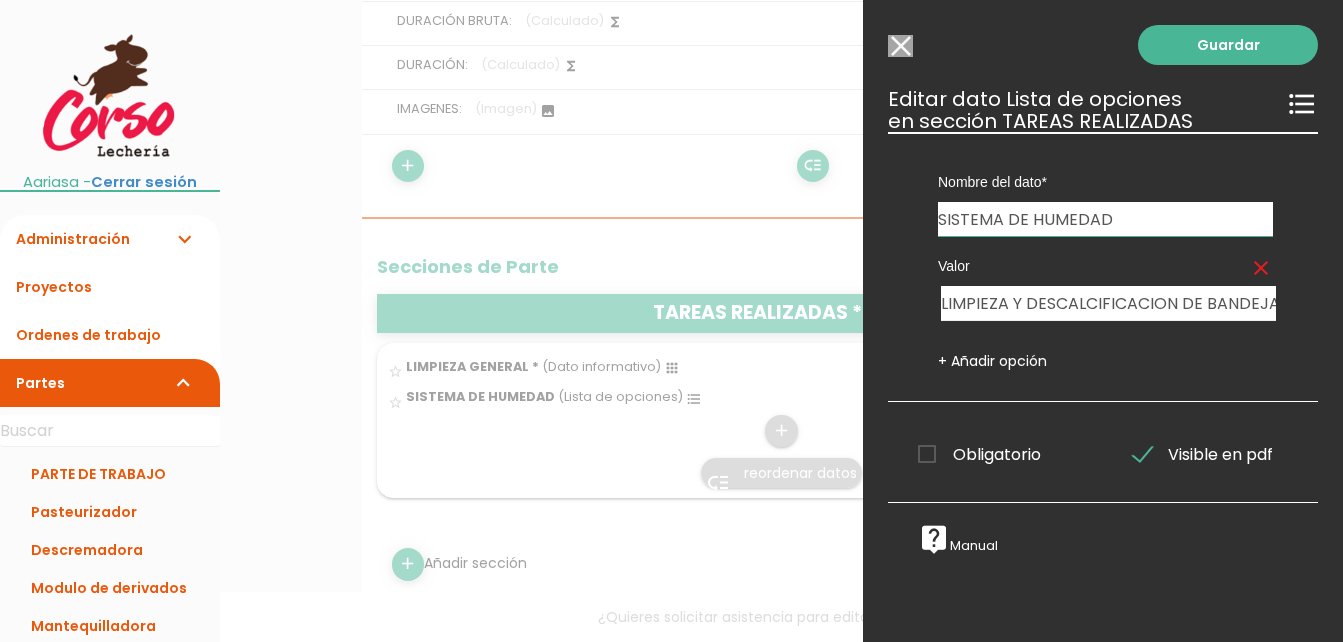 click on "Modelo sin Ordenes de trabajo" at bounding box center (900, 46) 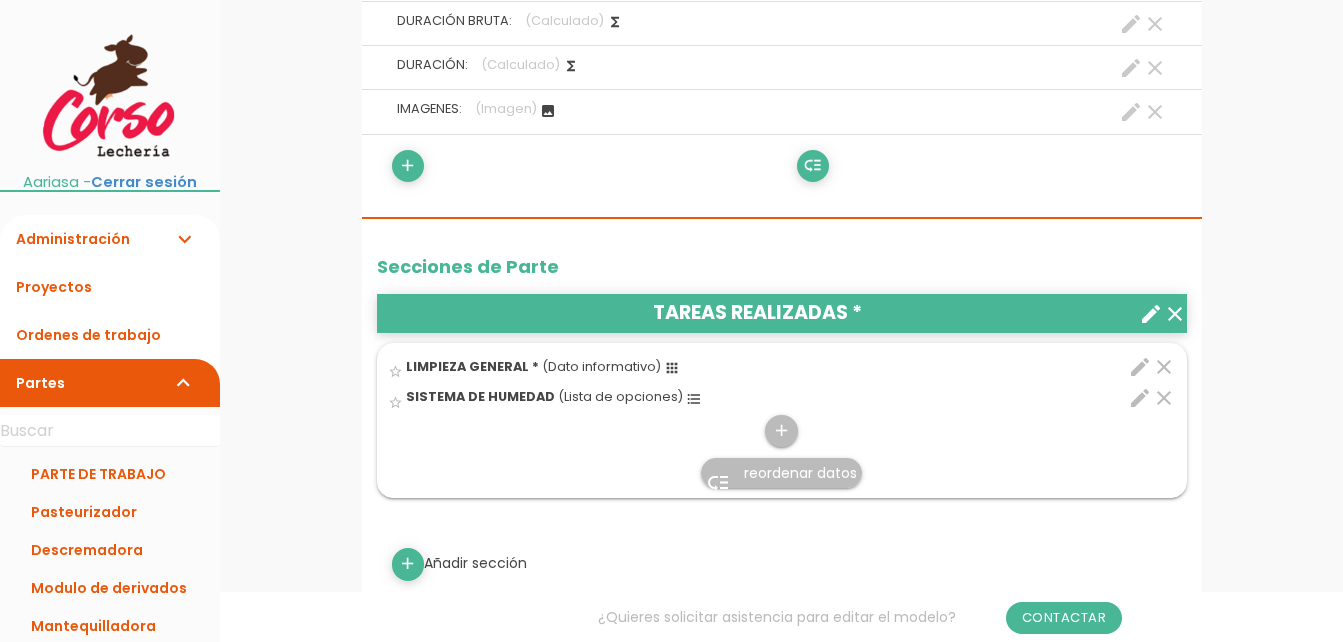 click on "clear" at bounding box center (1164, 398) 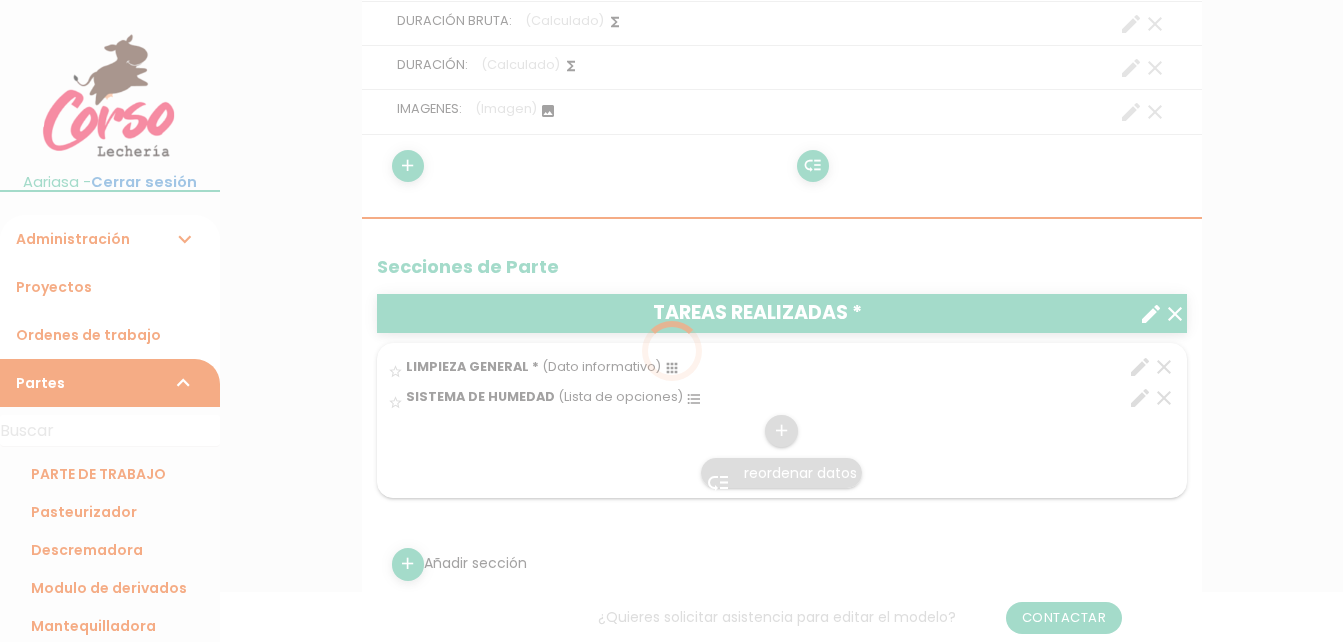 scroll, scrollTop: 0, scrollLeft: 0, axis: both 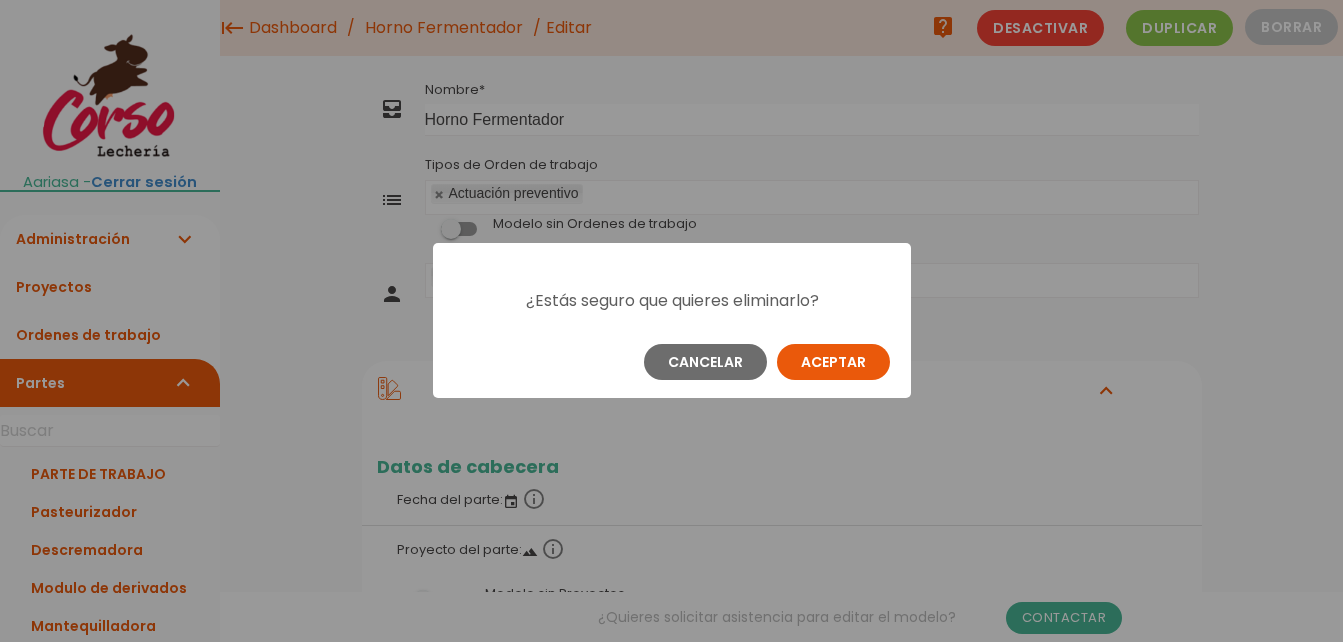 click on "Aceptar" at bounding box center (833, 362) 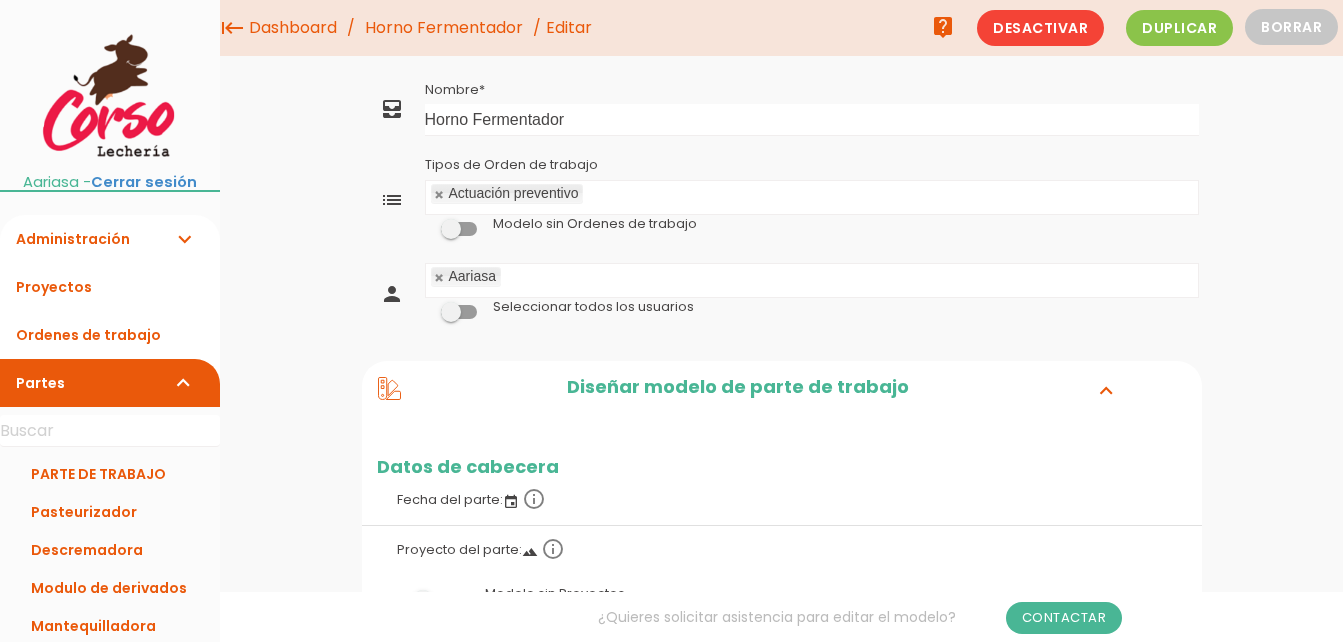 scroll, scrollTop: 6, scrollLeft: 0, axis: vertical 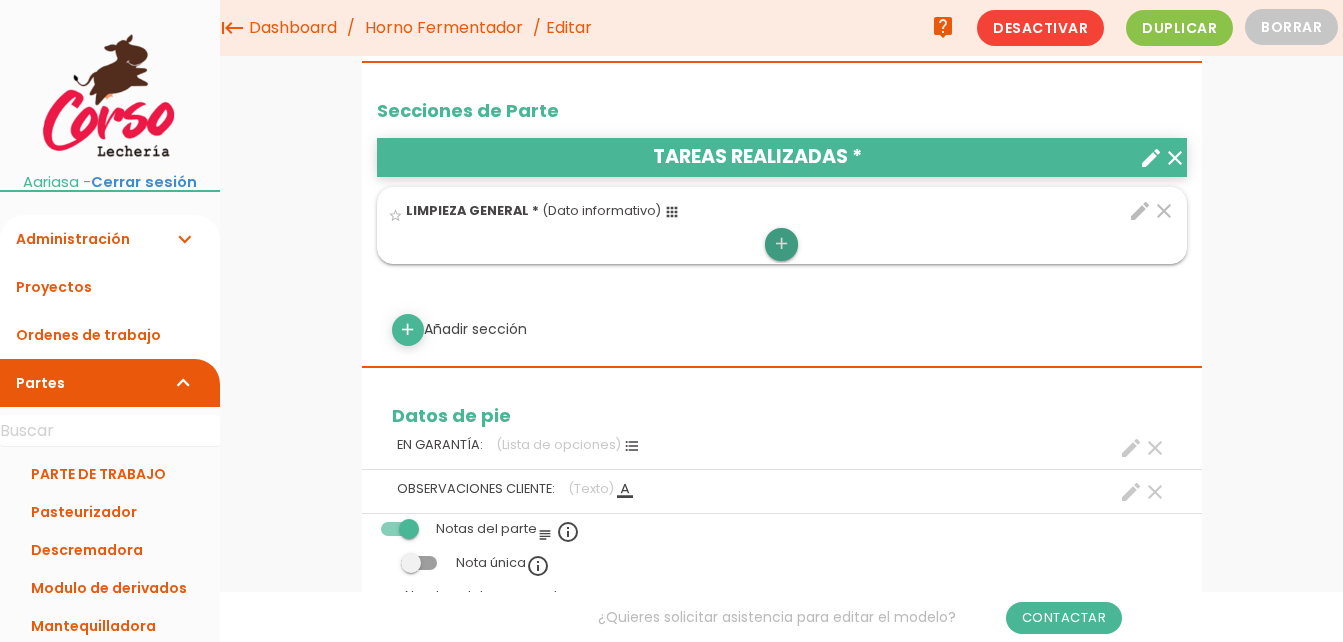 click on "add" at bounding box center (781, 244) 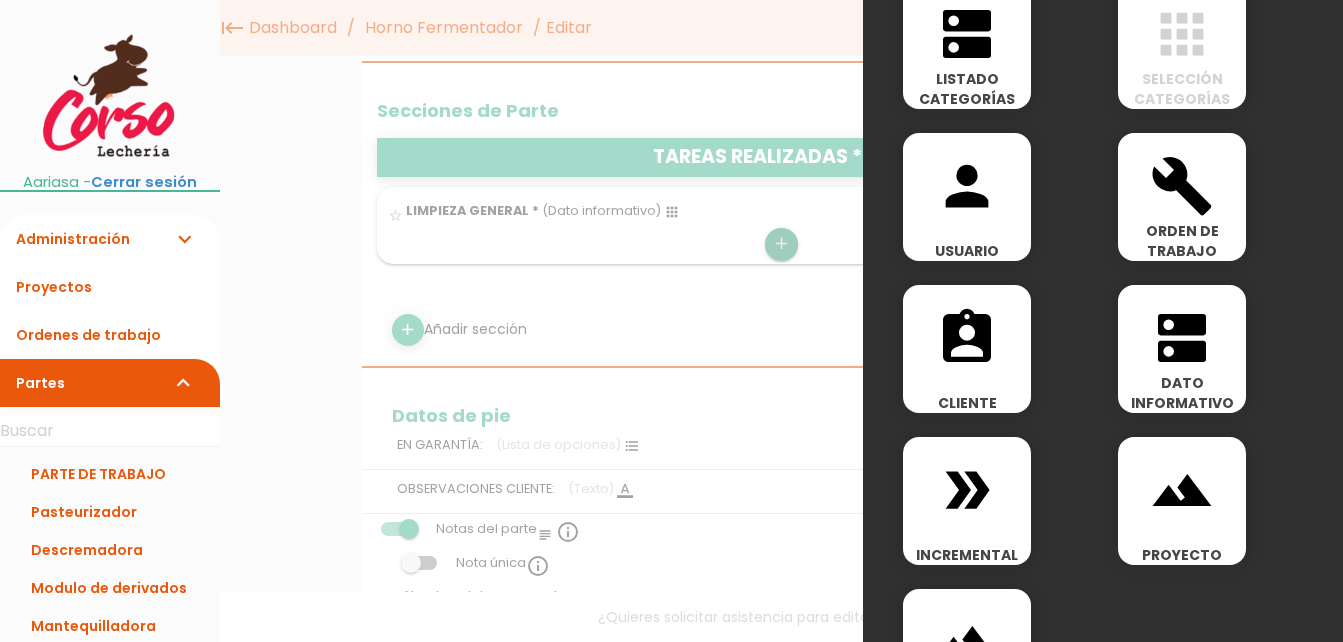 scroll, scrollTop: 1100, scrollLeft: 0, axis: vertical 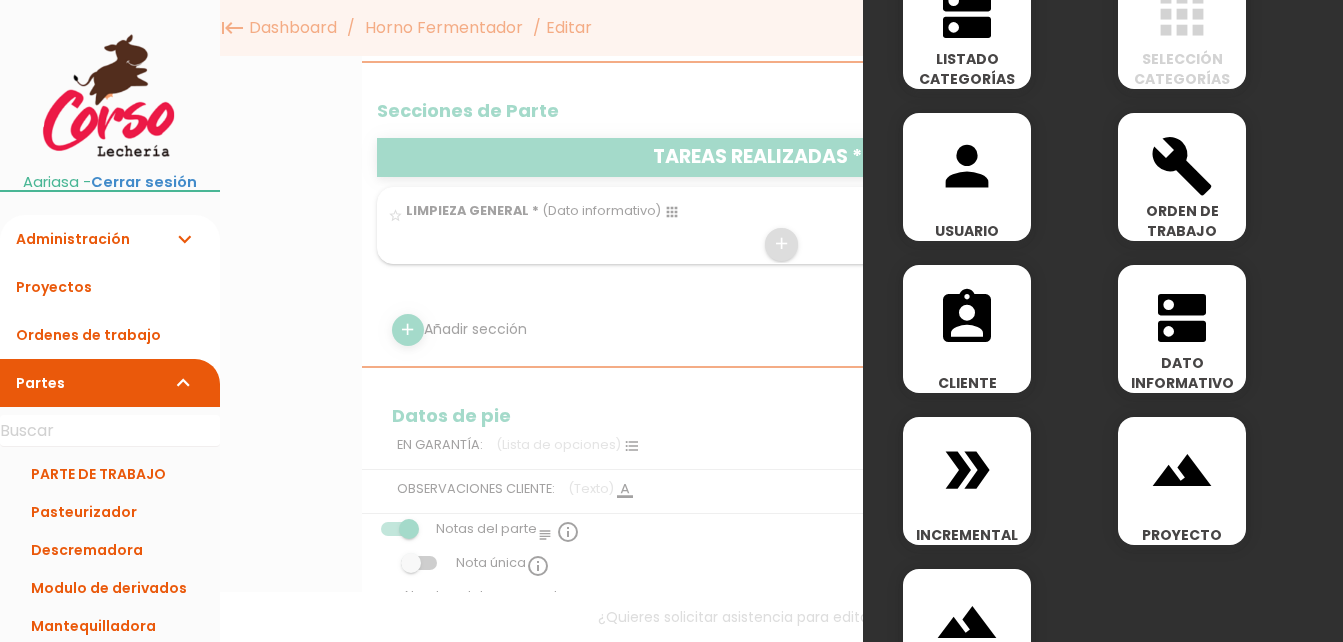 click on "dns" at bounding box center [1182, 318] 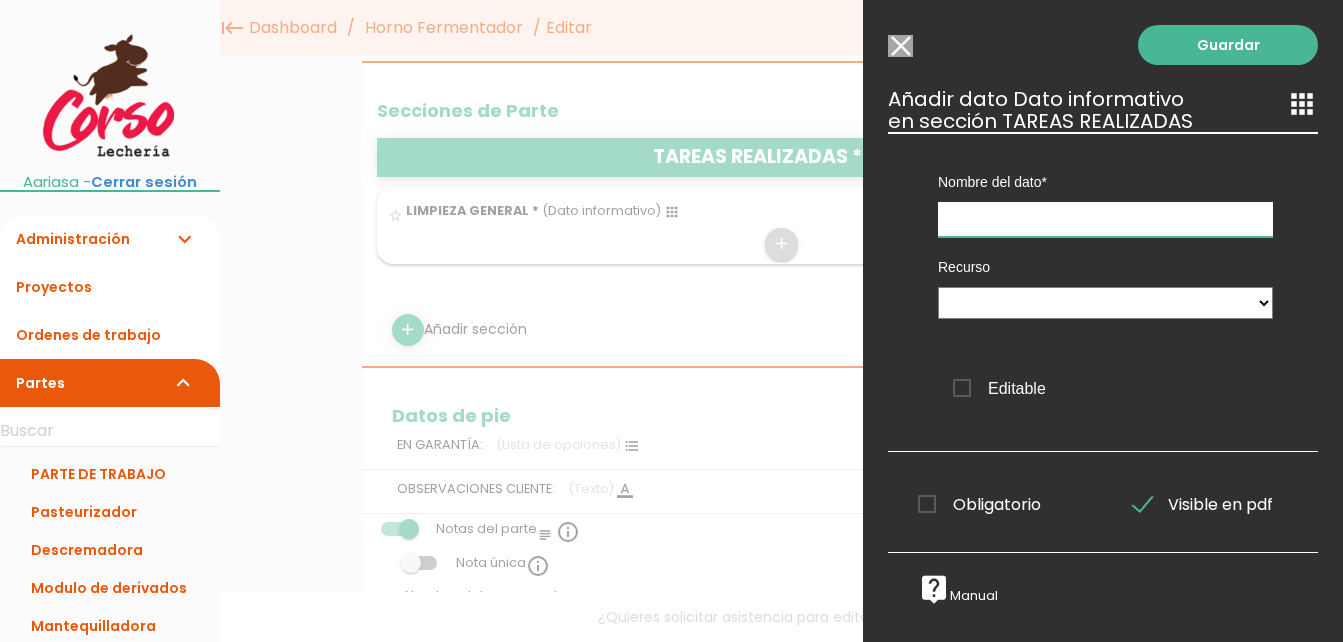 click at bounding box center (1105, 219) 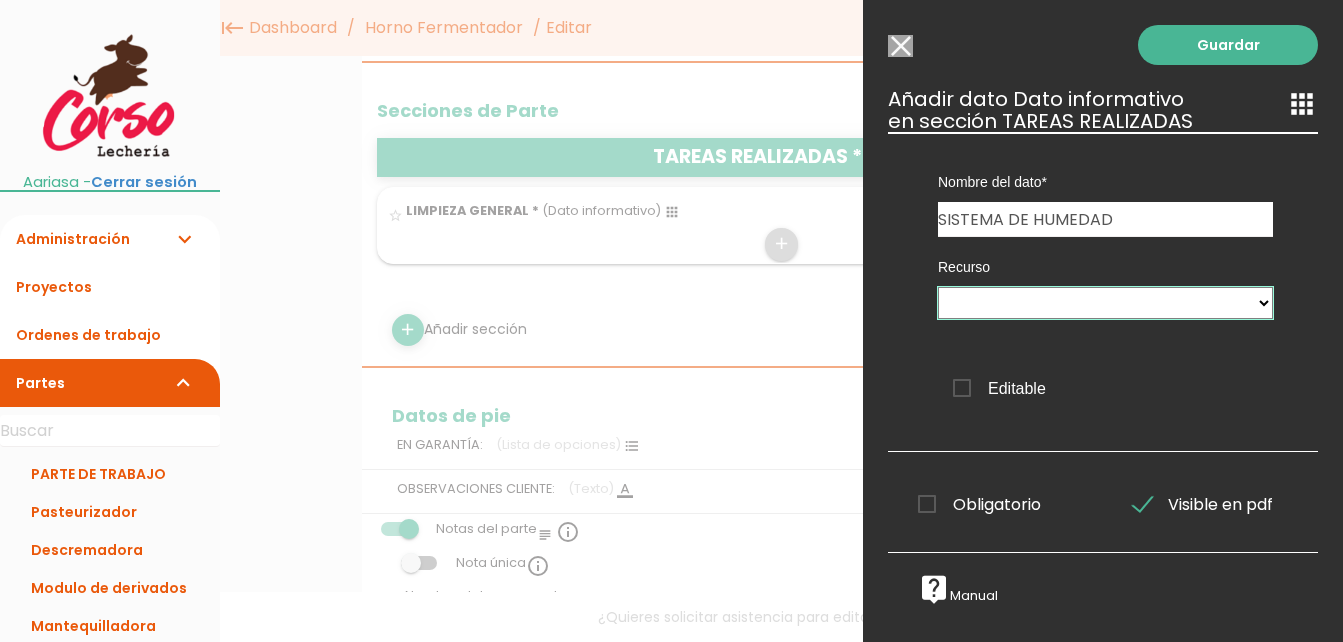click on "TAREAS REALIZADAS" at bounding box center (1105, 303) 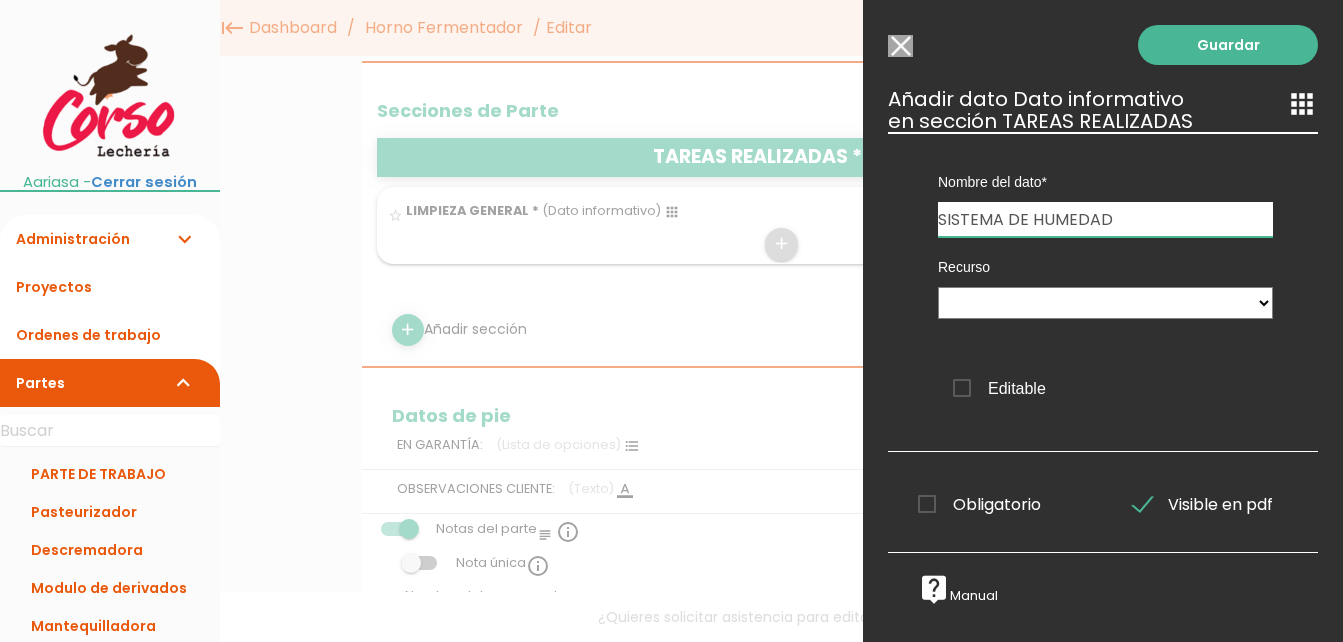 drag, startPoint x: 1114, startPoint y: 217, endPoint x: 919, endPoint y: 217, distance: 195 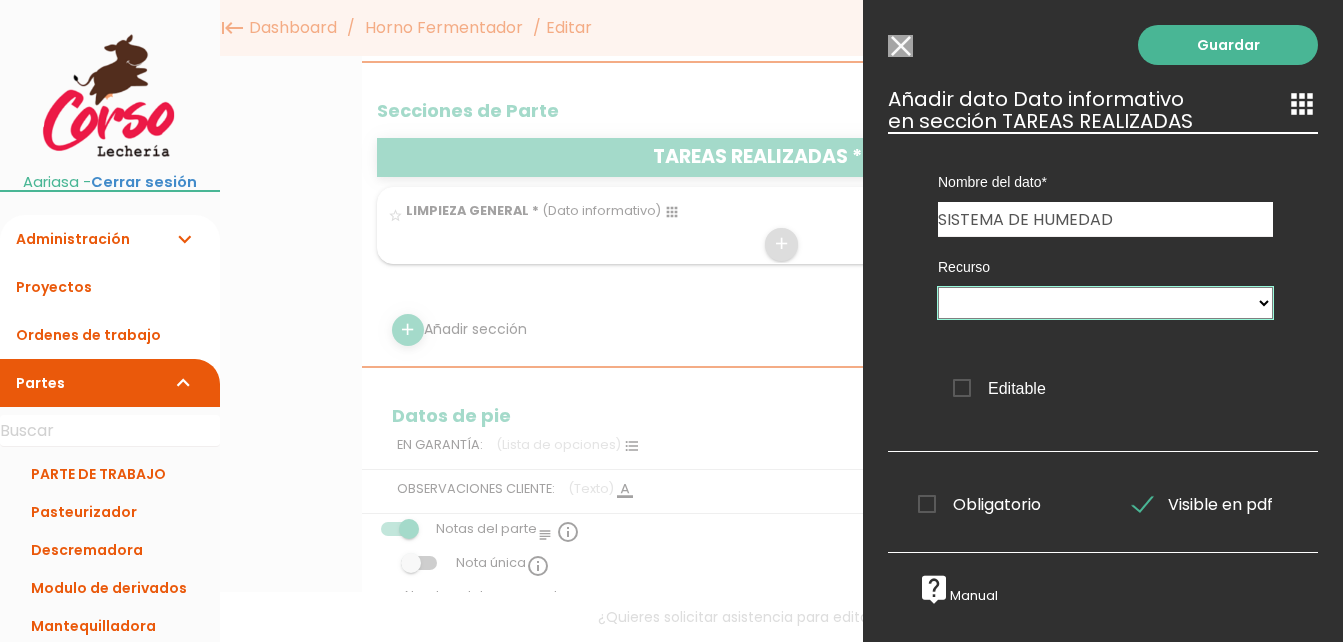 click on "TAREAS REALIZADAS" at bounding box center (1105, 303) 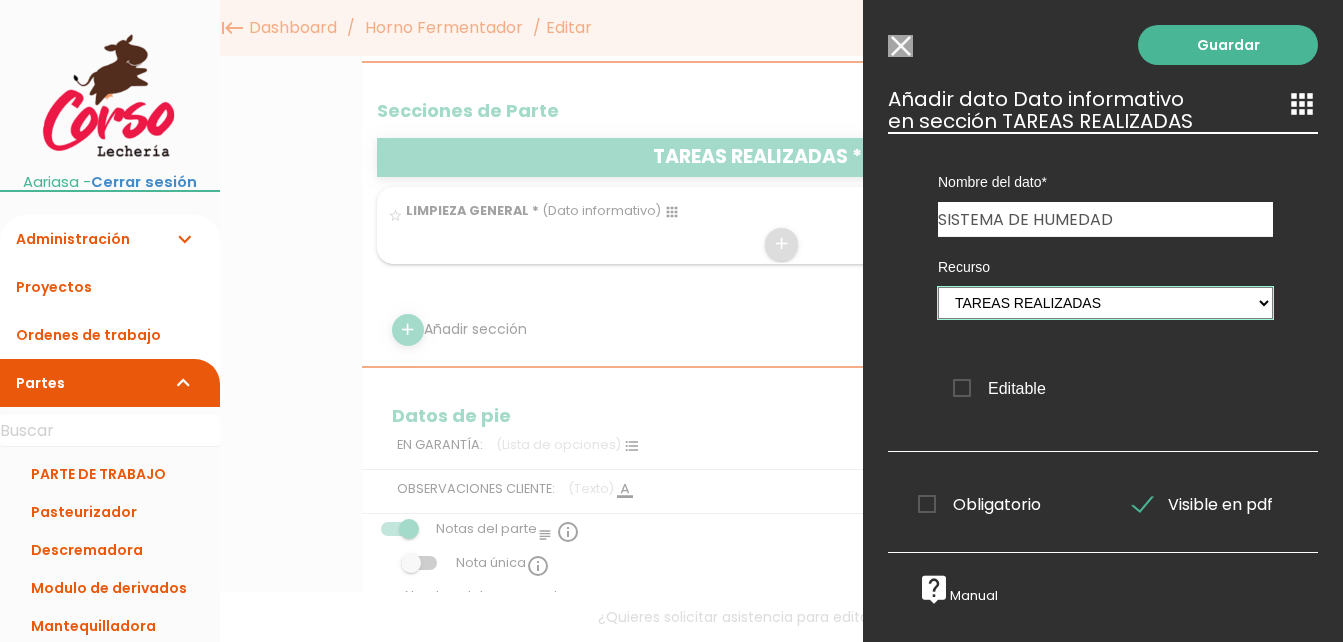 click on "TAREAS REALIZADAS" at bounding box center [1105, 303] 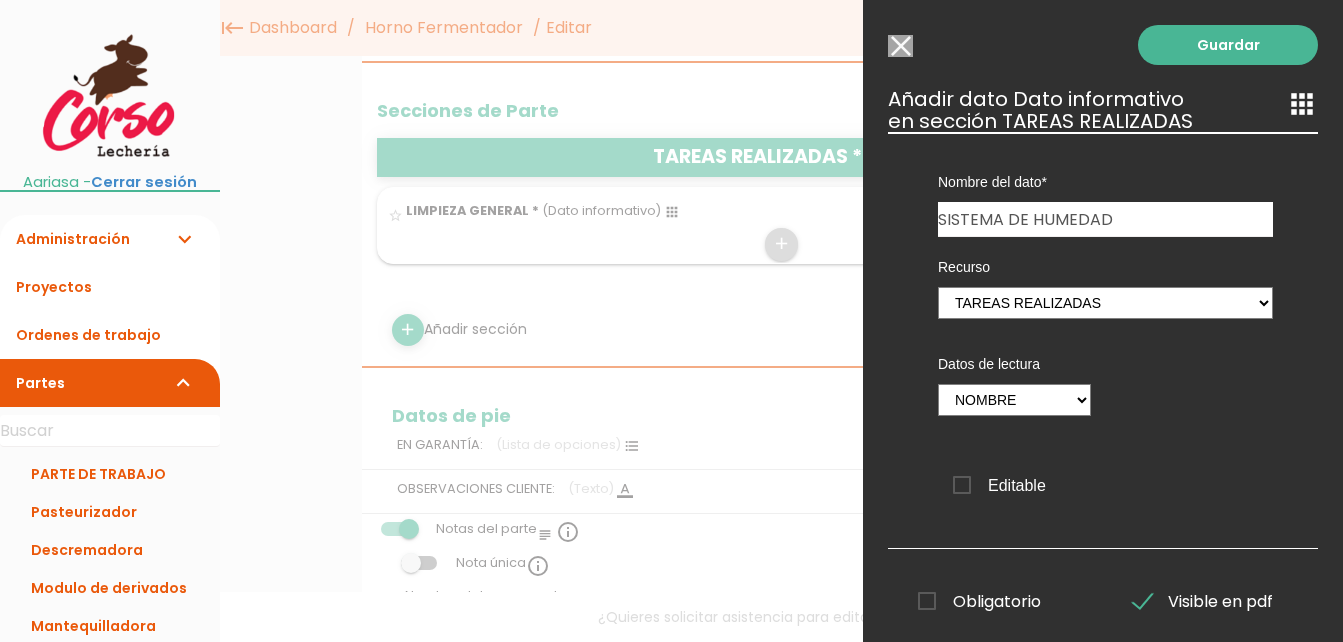 click on "Editable" at bounding box center (999, 485) 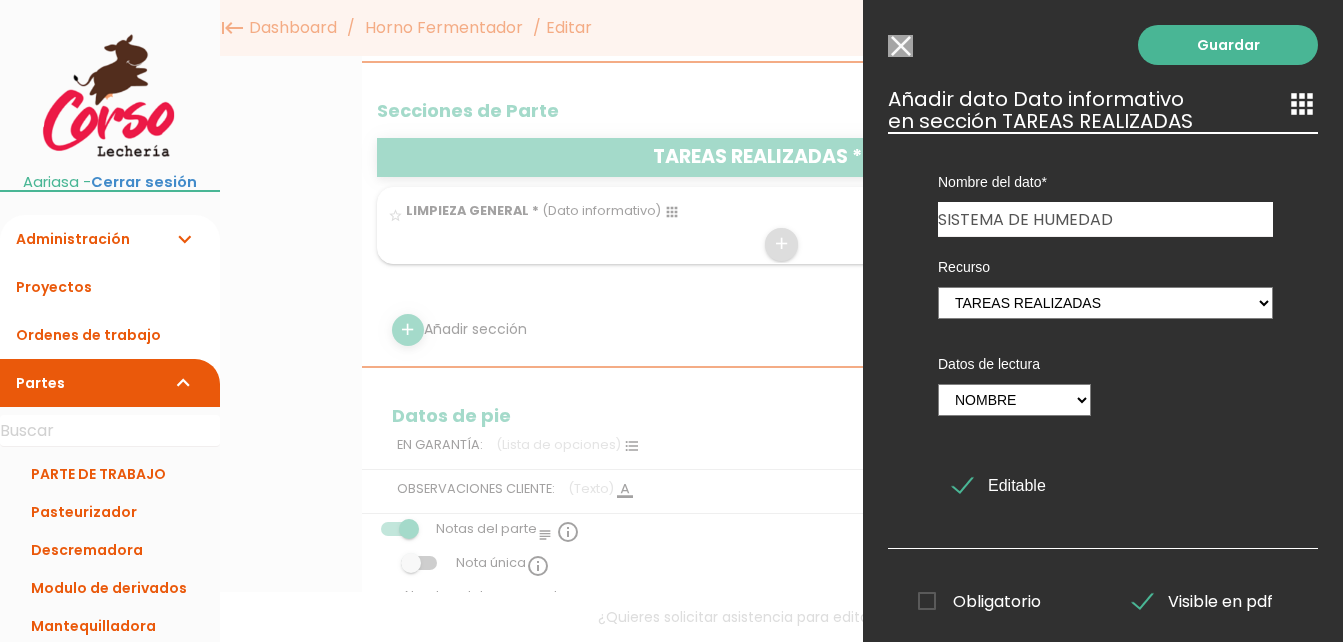drag, startPoint x: 923, startPoint y: 601, endPoint x: 1058, endPoint y: 605, distance: 135.05925 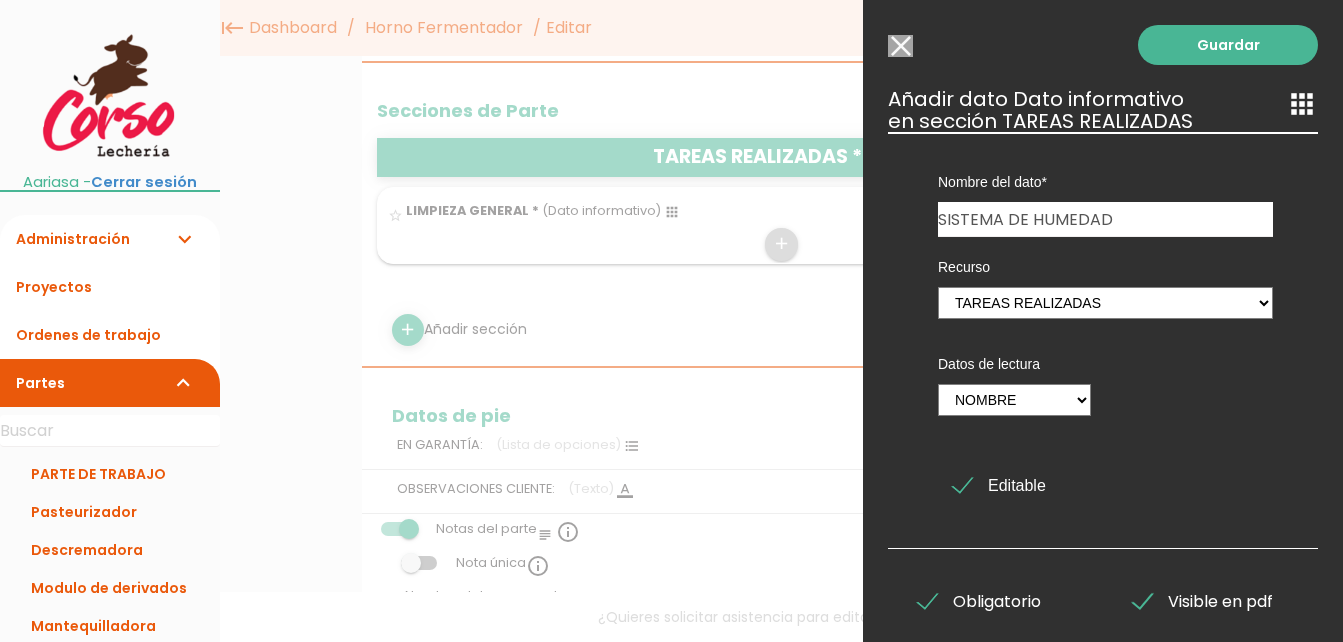 click on "Obligatorio" at bounding box center (979, 601) 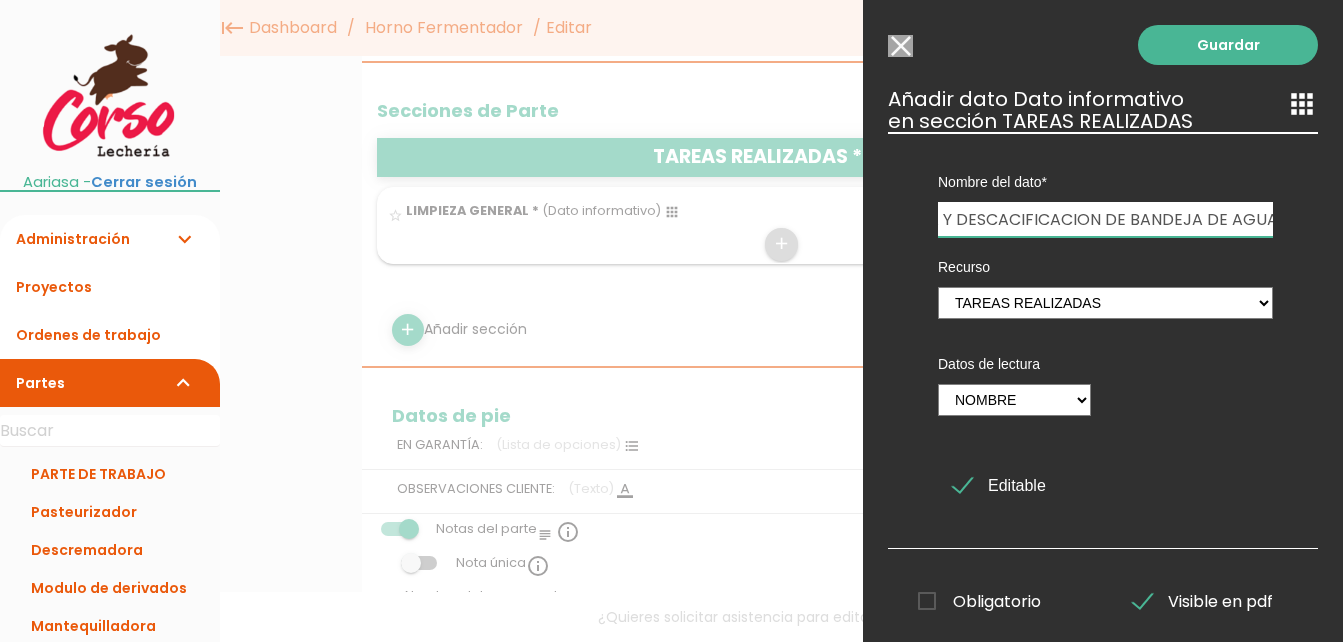 scroll, scrollTop: 0, scrollLeft: 78, axis: horizontal 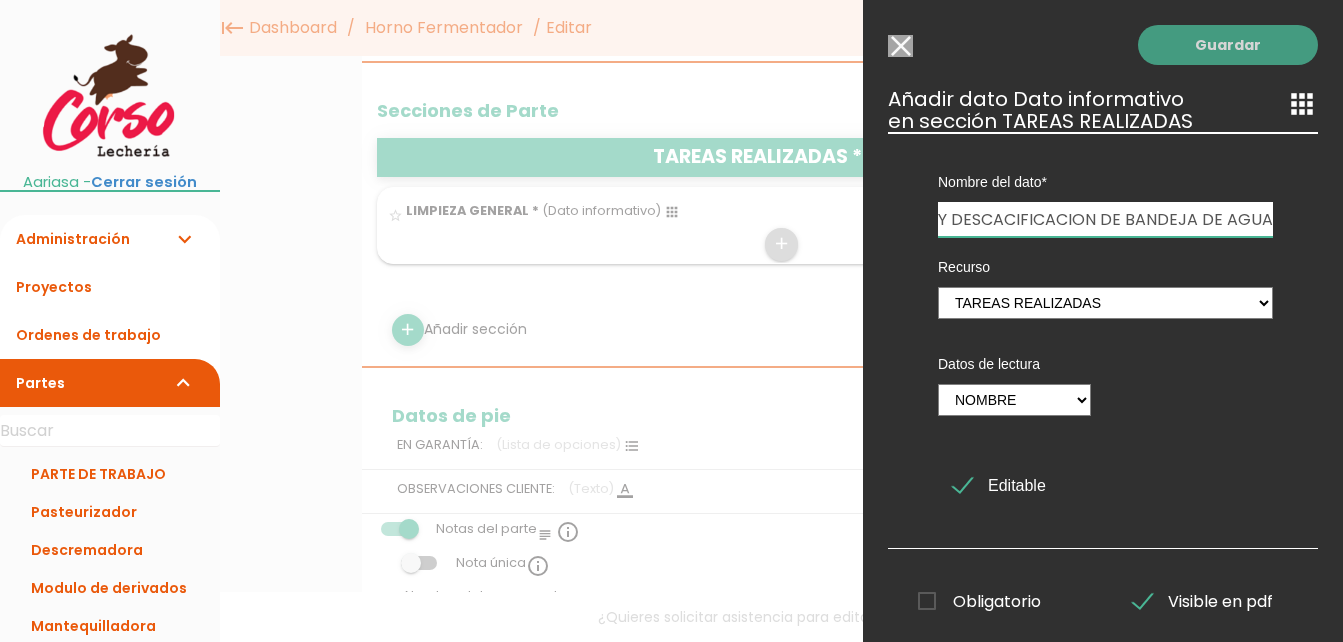 type on "LIMPIEZA Y DESCACIFICACION DE BANDEJA DE AGUA" 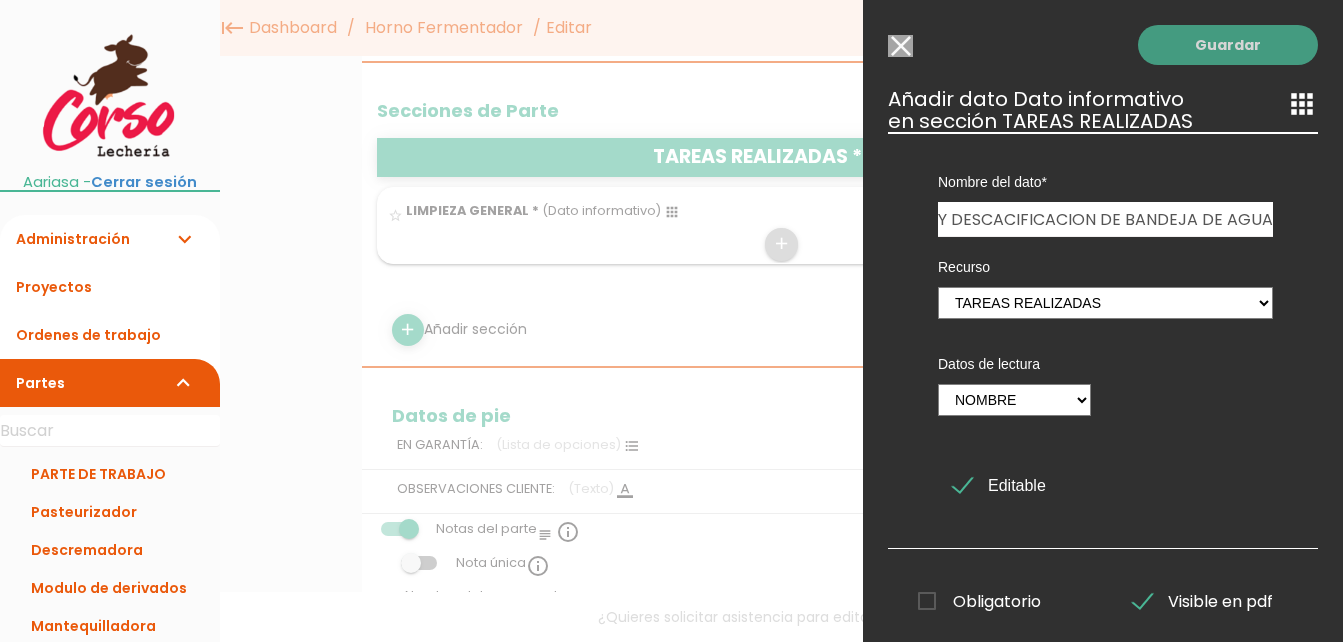 click on "Guardar" at bounding box center [1228, 45] 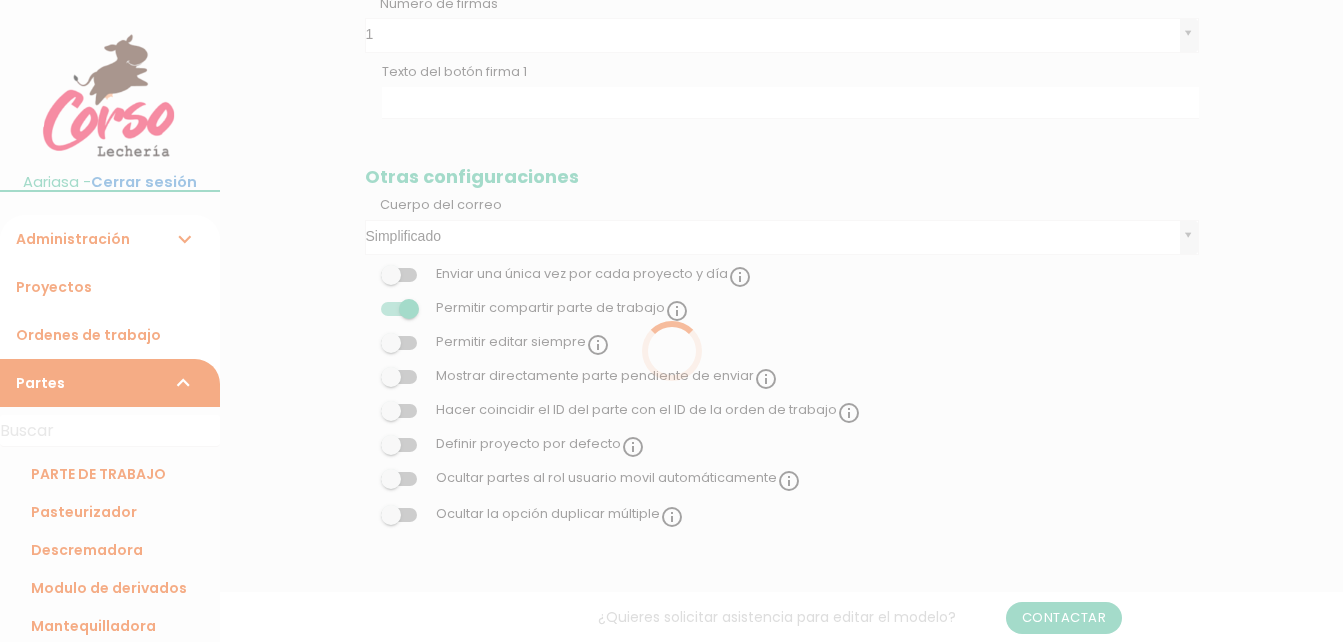 scroll, scrollTop: 900, scrollLeft: 0, axis: vertical 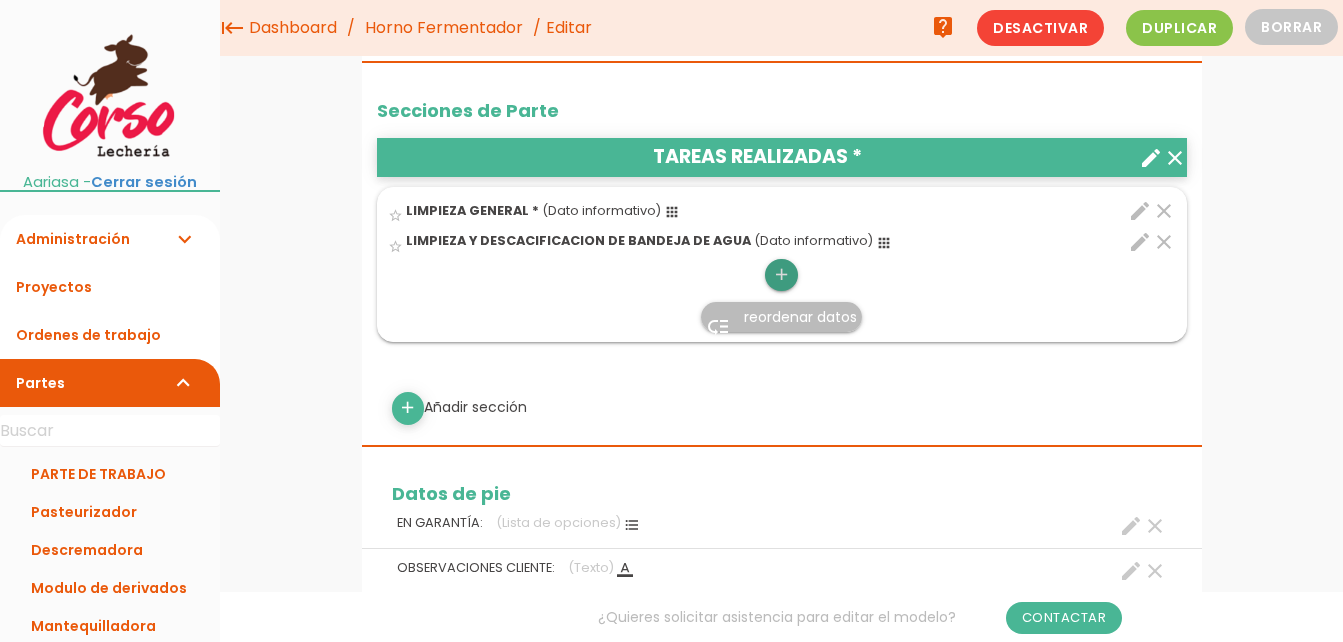 click on "add" at bounding box center [781, 275] 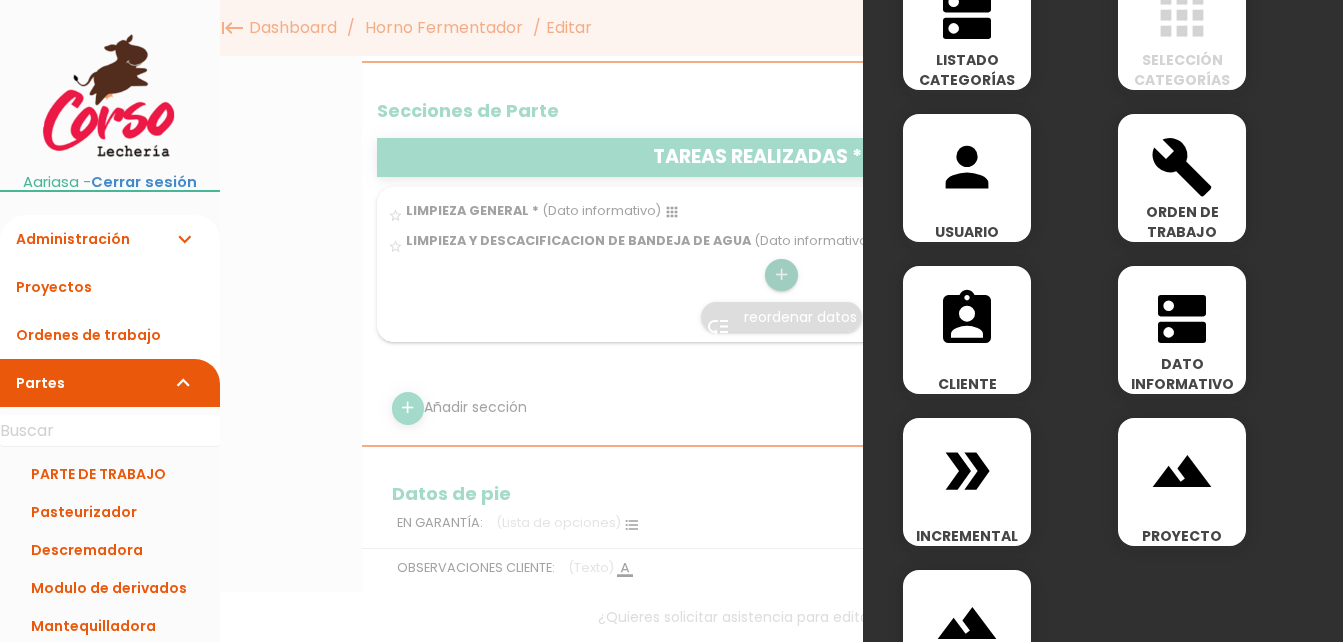 scroll, scrollTop: 1100, scrollLeft: 0, axis: vertical 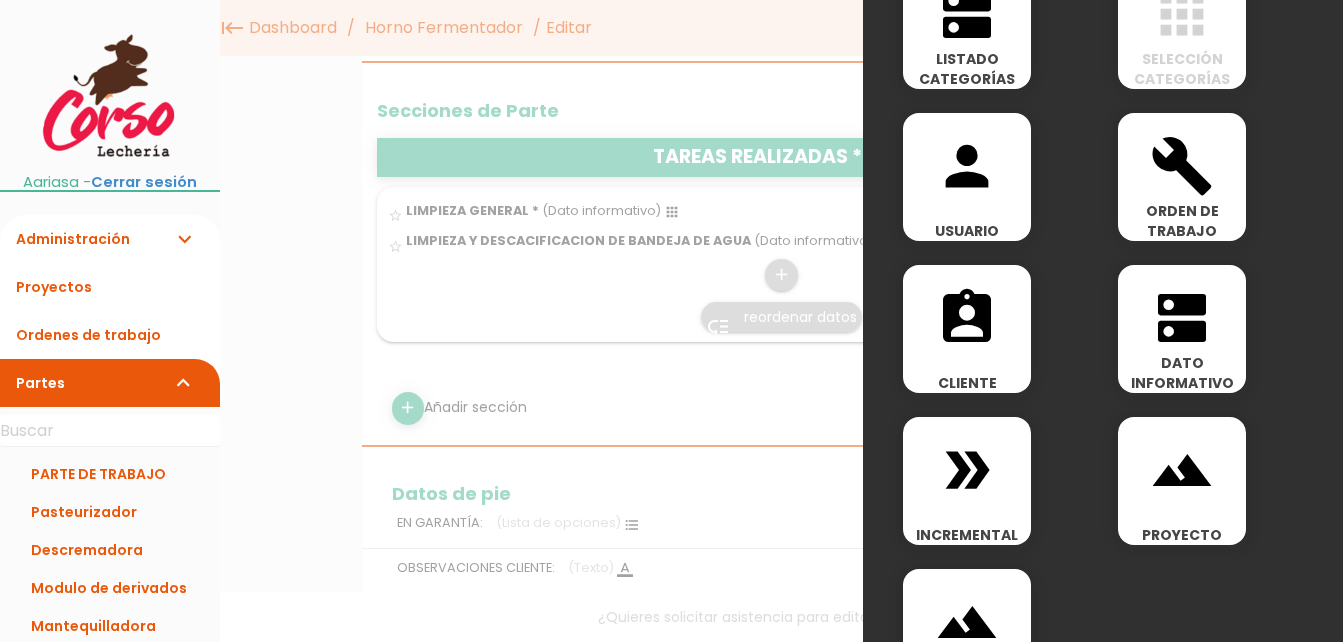 click on "DATO INFORMATIVO" at bounding box center [1182, 373] 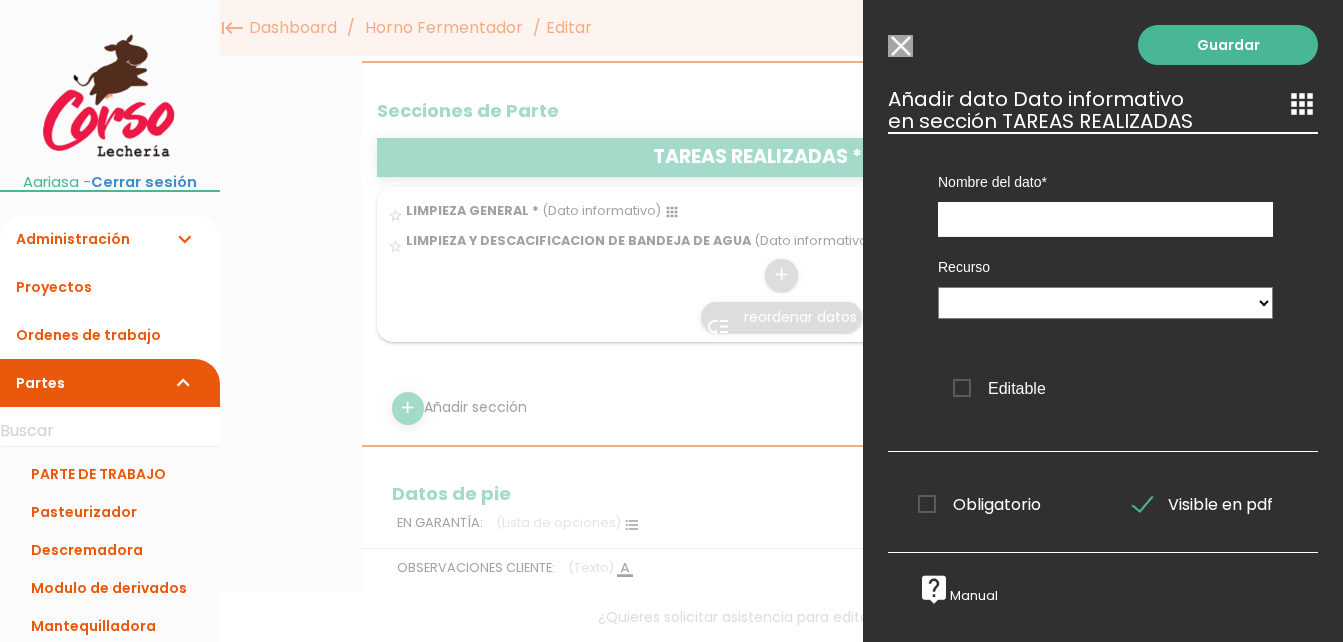 scroll, scrollTop: 0, scrollLeft: 0, axis: both 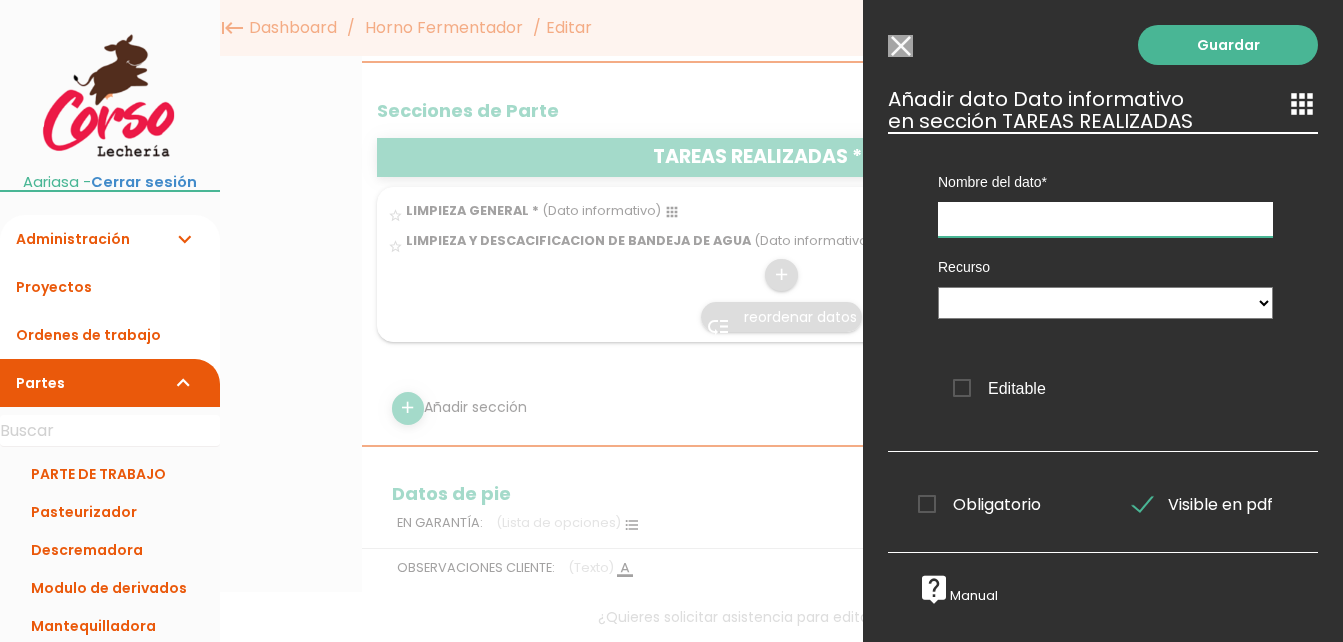 click at bounding box center (1105, 219) 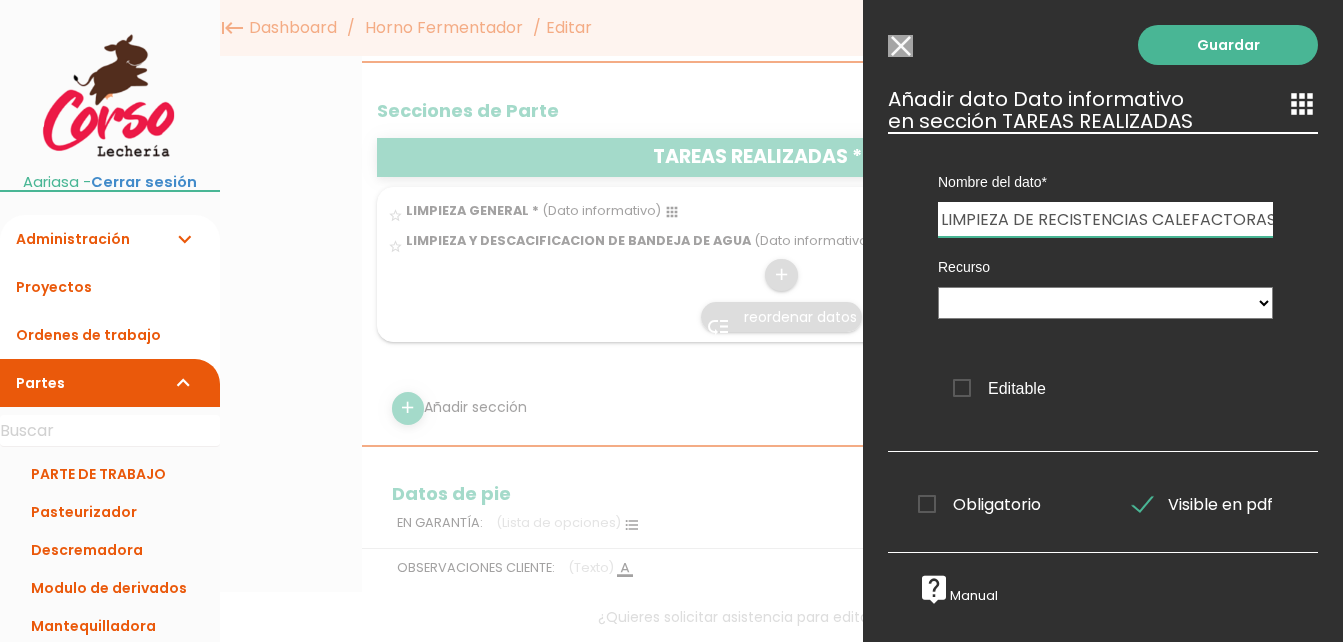 scroll, scrollTop: 0, scrollLeft: 119, axis: horizontal 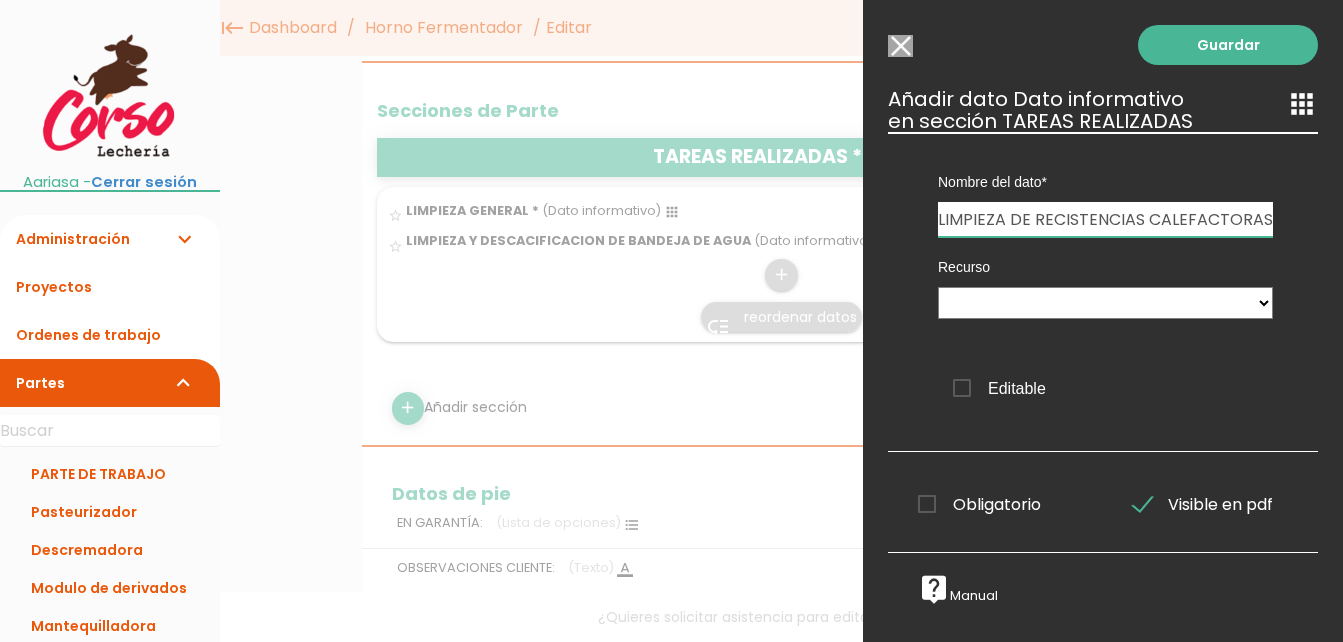 type on "INSPECCION Y LIMPIEZA DE RECISTENCIAS CALEFACTORAS" 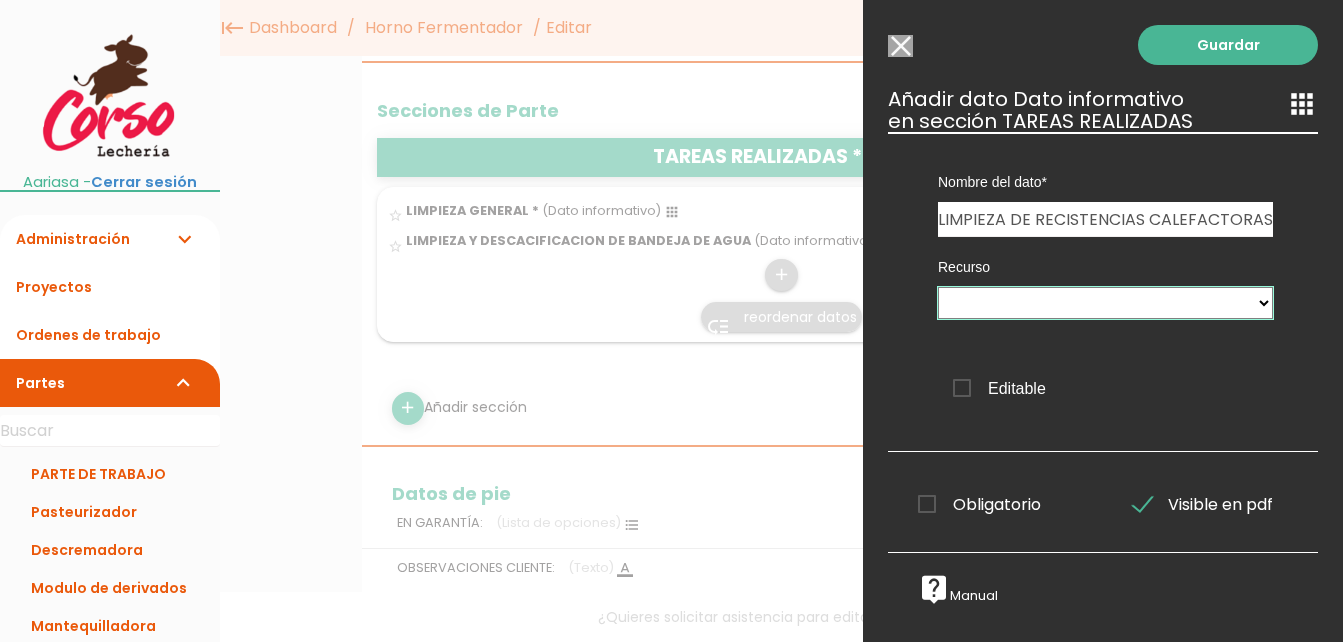 click on "TAREAS REALIZADAS" at bounding box center [1105, 303] 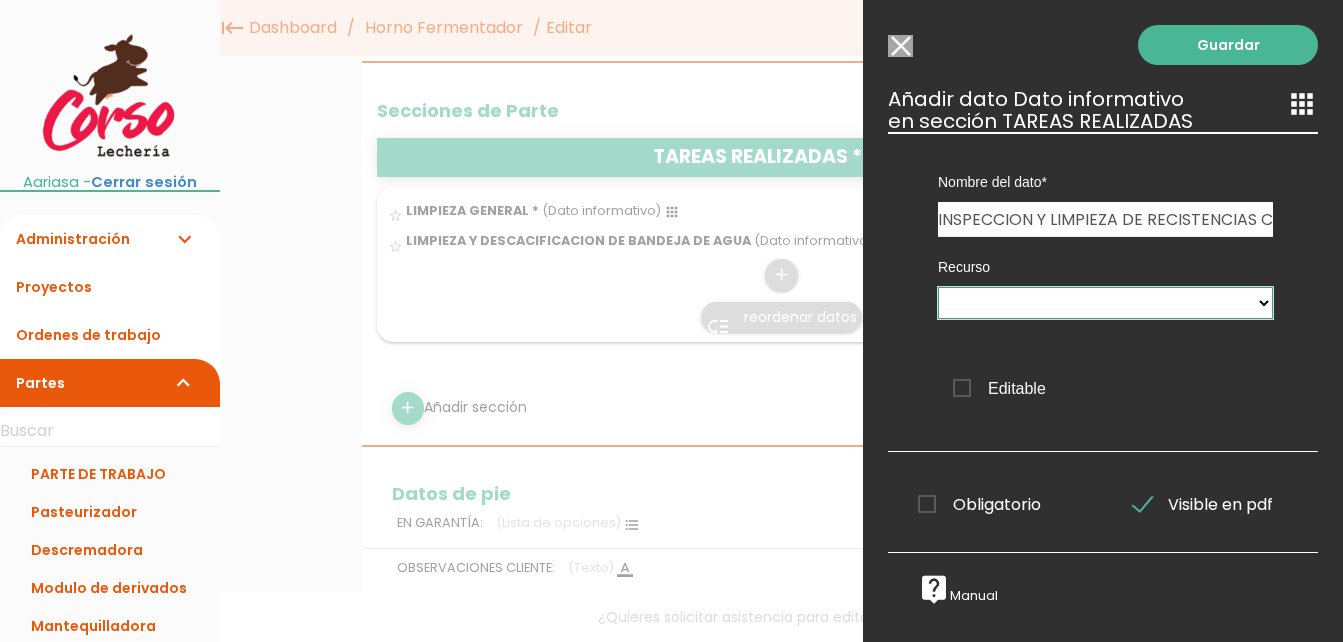 select on "TAREAS_REALIZADAS" 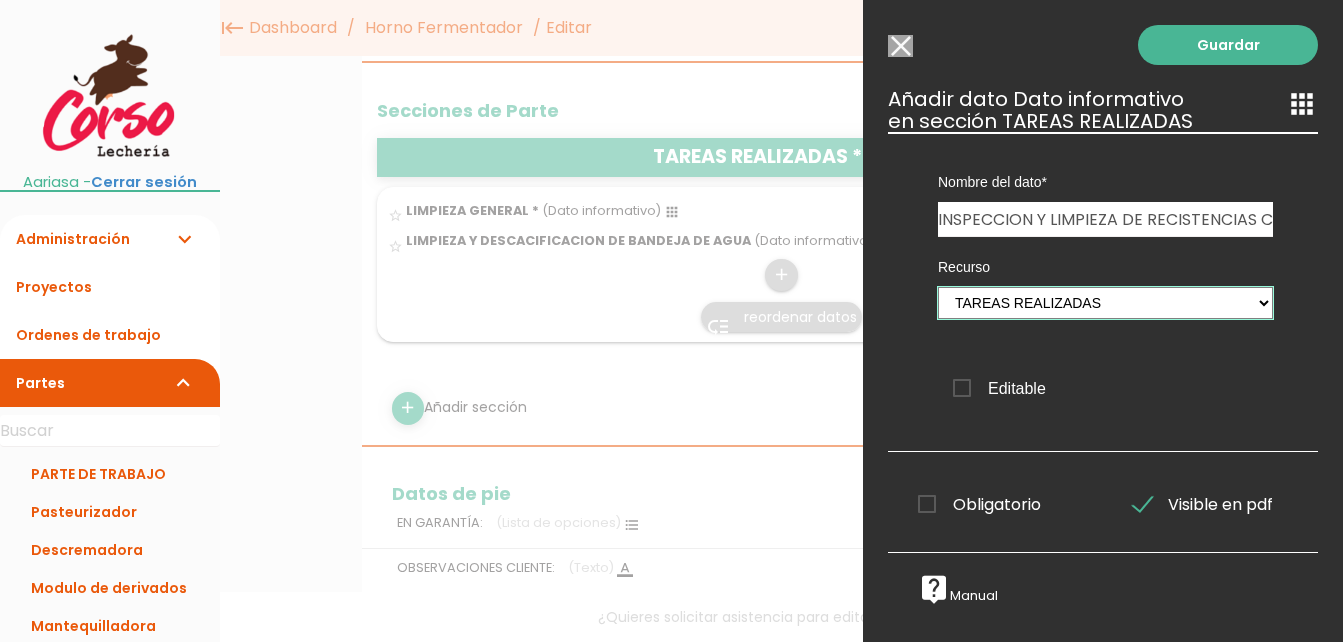 click on "TAREAS REALIZADAS" at bounding box center [1105, 303] 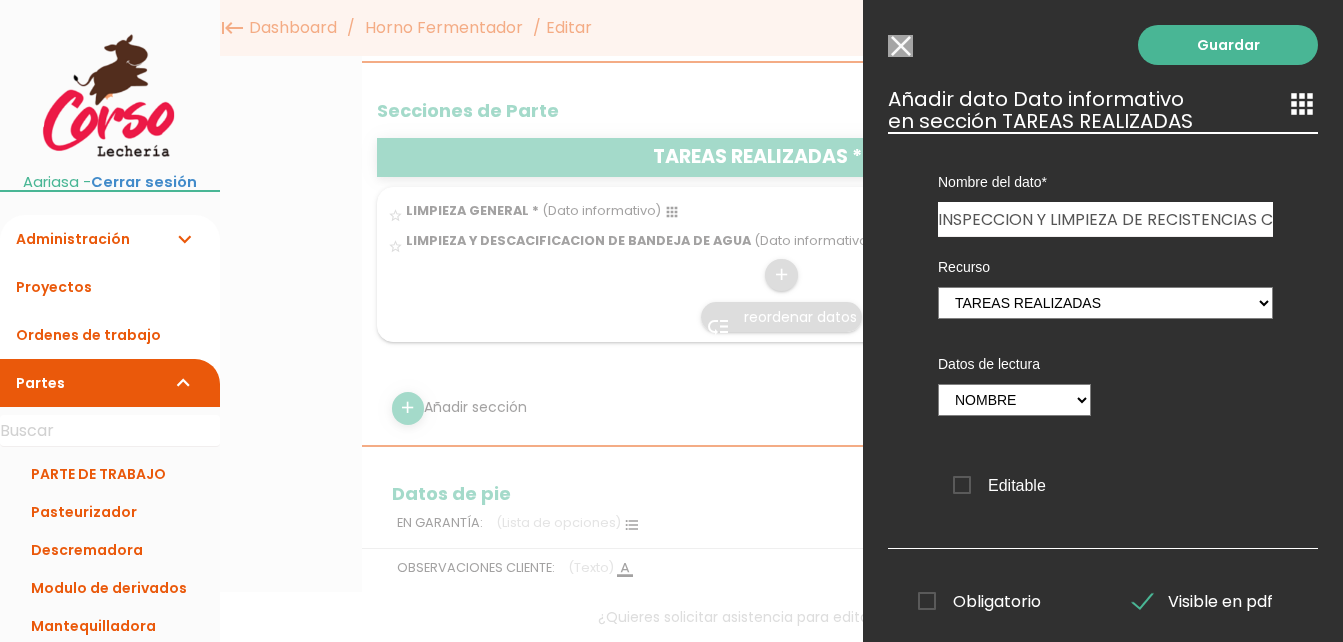 click on "Editable" at bounding box center [999, 485] 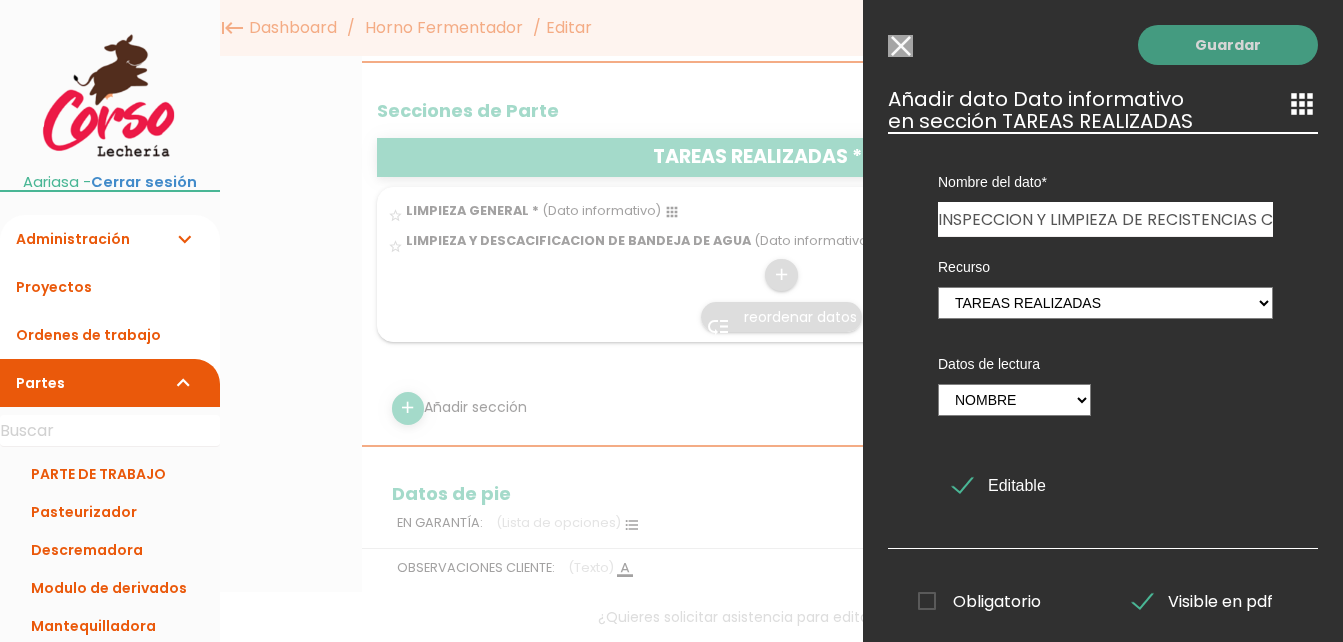 click on "Guardar" at bounding box center (1228, 45) 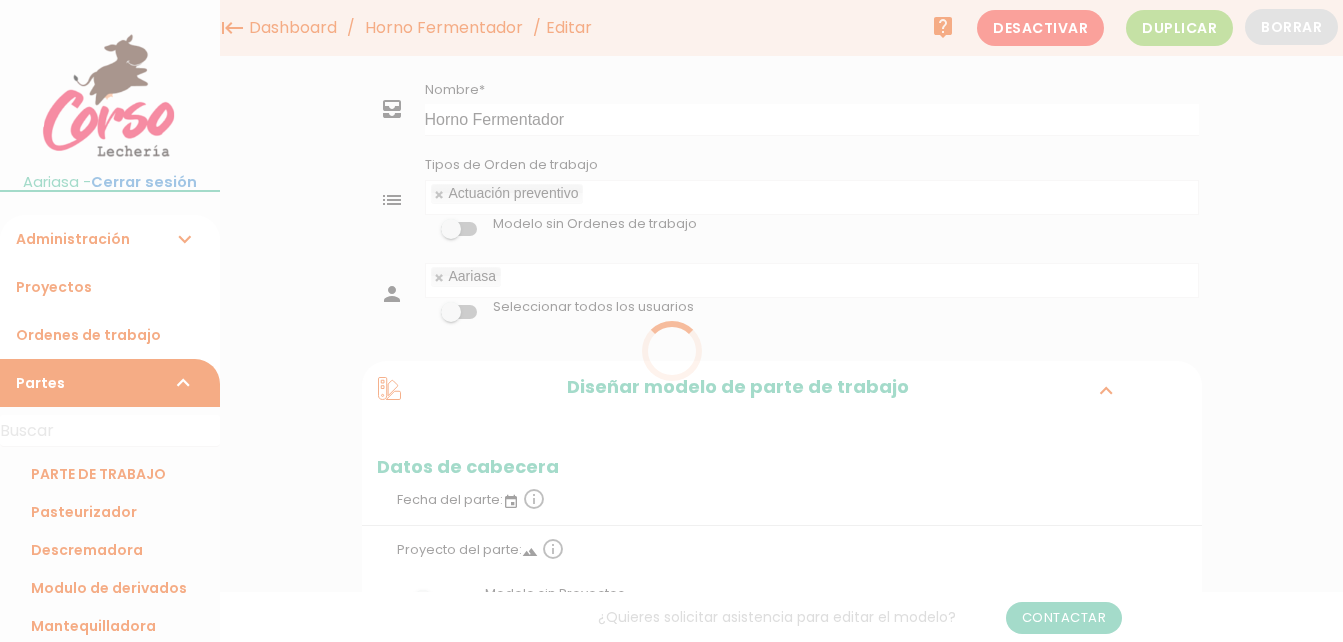 scroll, scrollTop: 900, scrollLeft: 0, axis: vertical 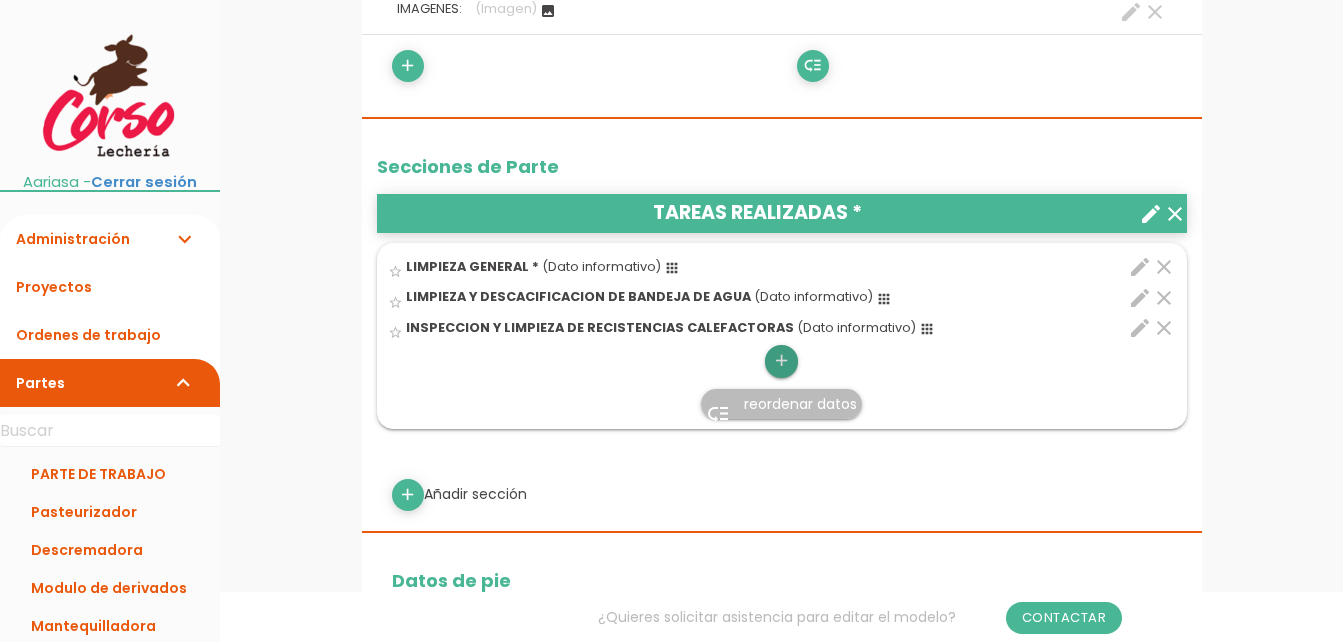 click on "add" at bounding box center [781, 361] 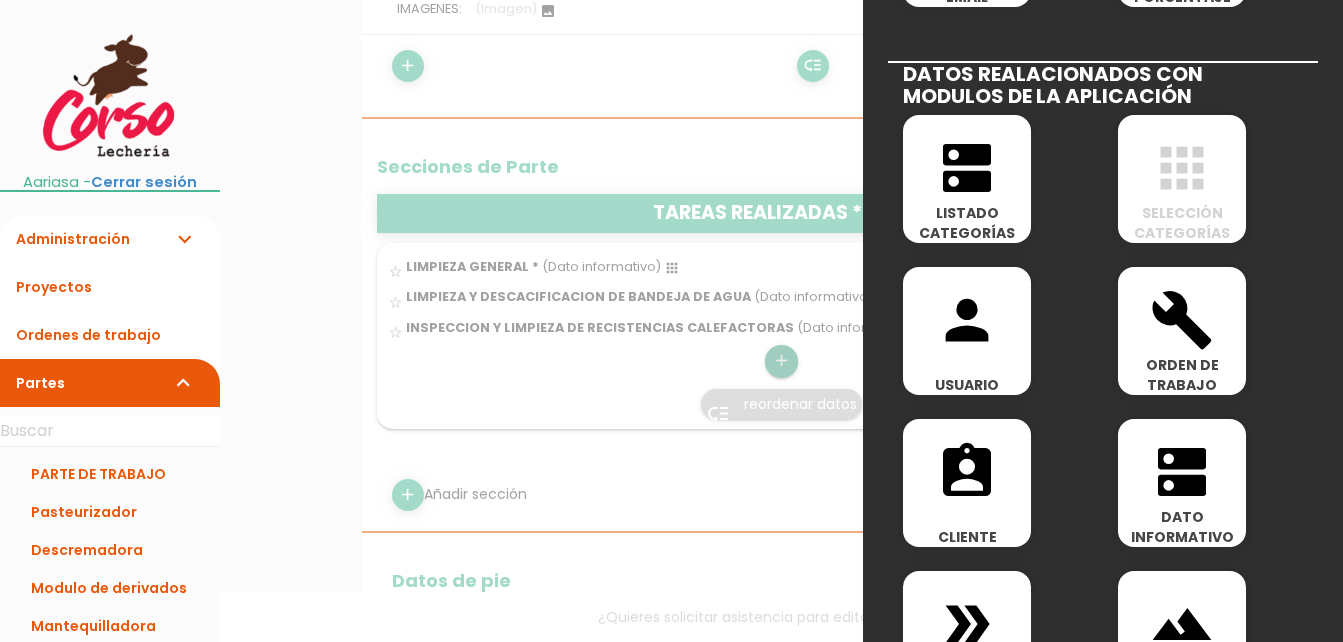 scroll, scrollTop: 1000, scrollLeft: 0, axis: vertical 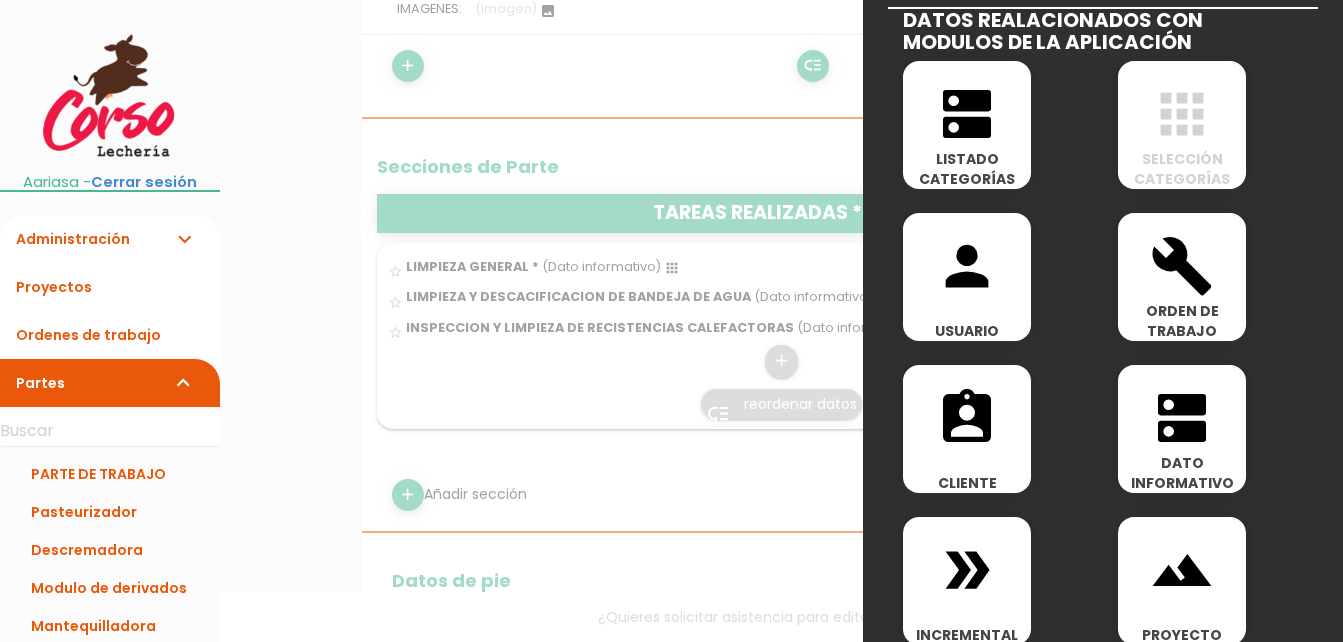 click on "DATO INFORMATIVO" at bounding box center [1182, 473] 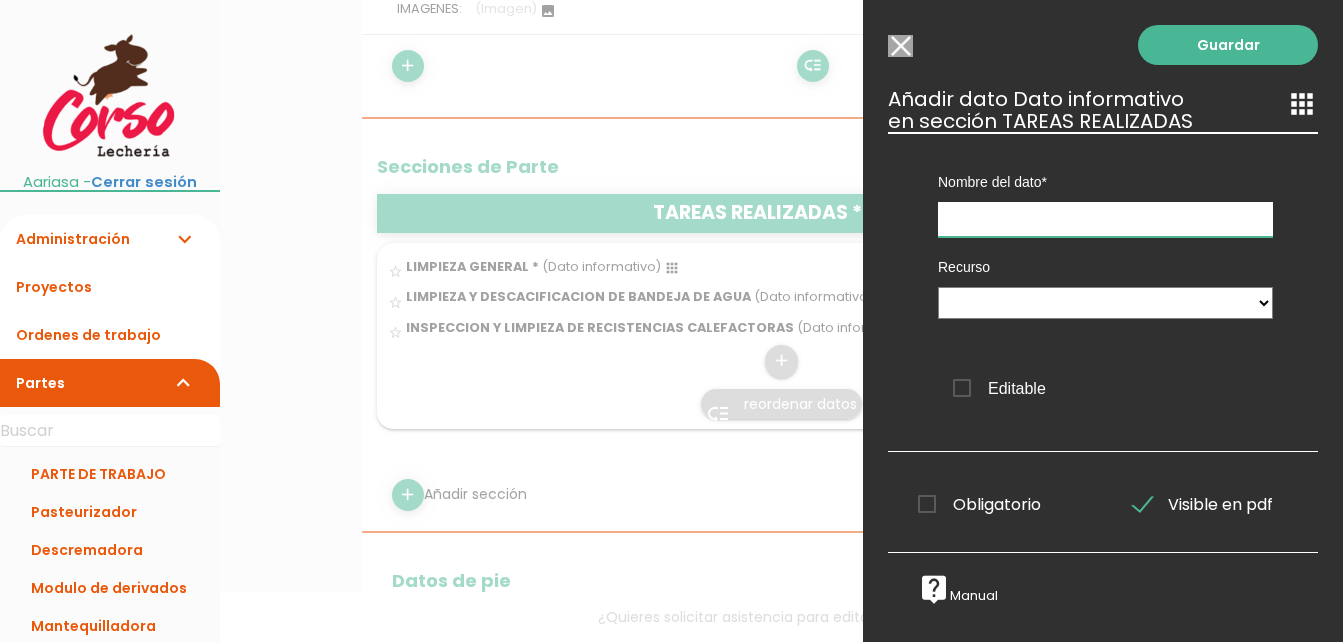 click at bounding box center [1105, 219] 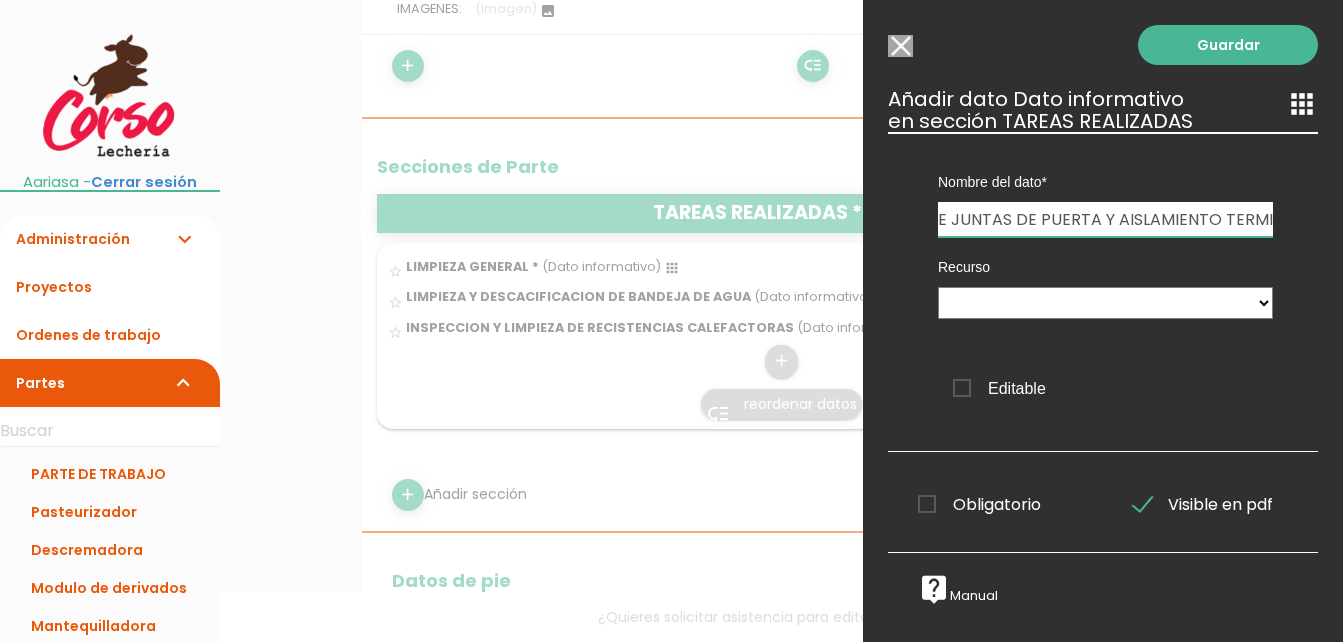 scroll, scrollTop: 0, scrollLeft: 184, axis: horizontal 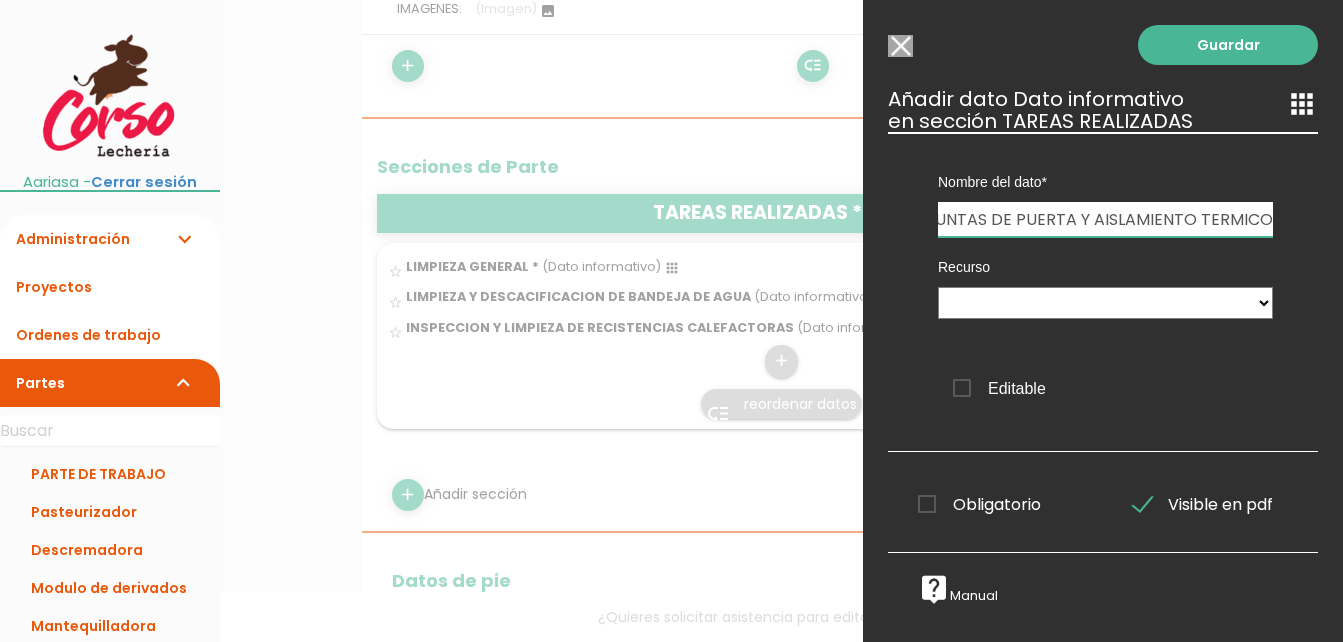 type on "REVSION Y AJUSTE DE JUNTAS DE PUERTA Y AISLAMIENTO TERMICO" 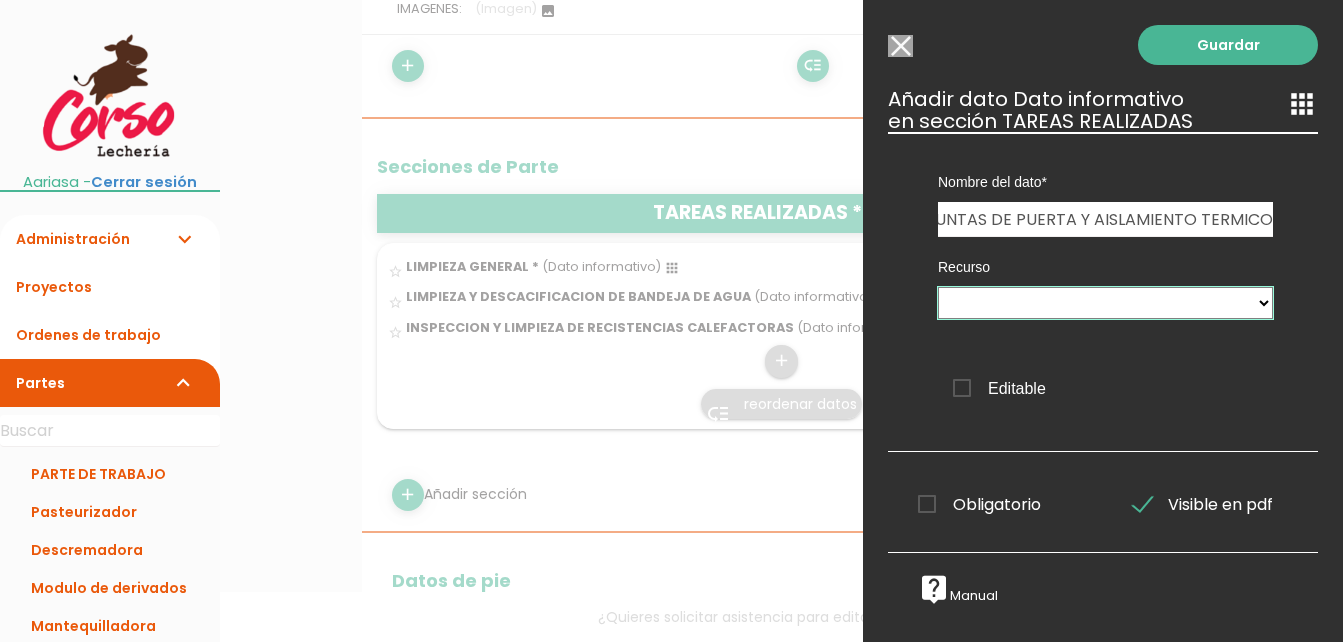 click on "TAREAS REALIZADAS" at bounding box center (1105, 303) 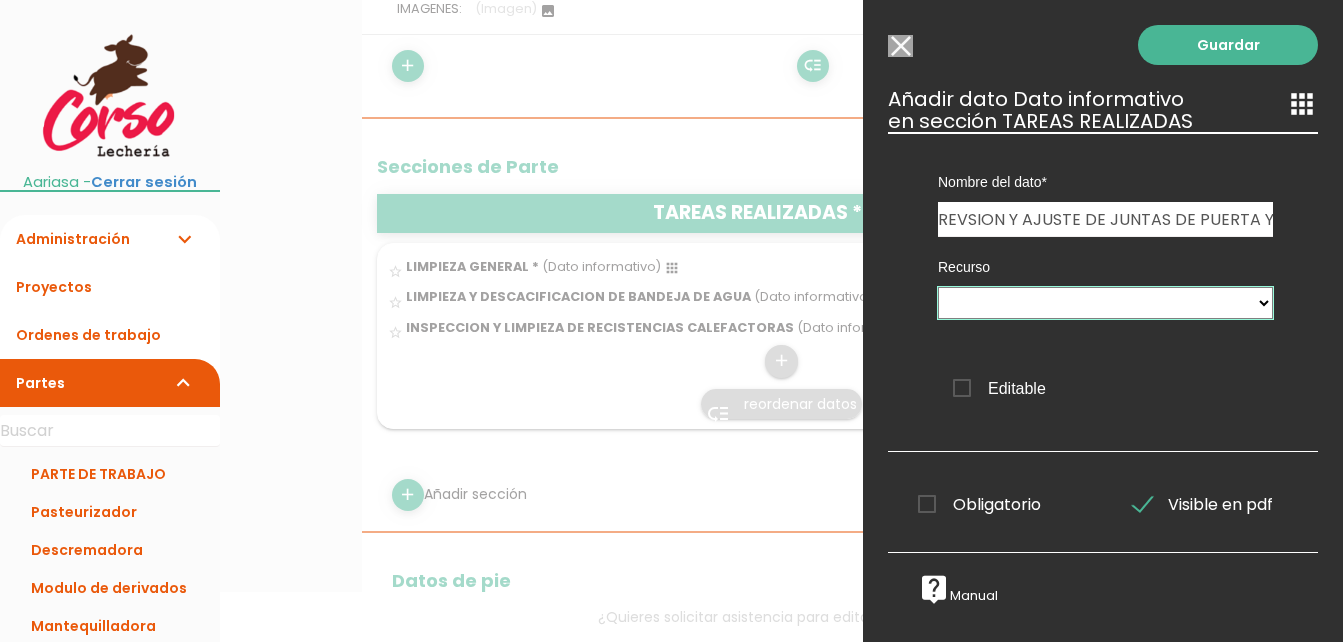 select on "TAREAS_REALIZADAS" 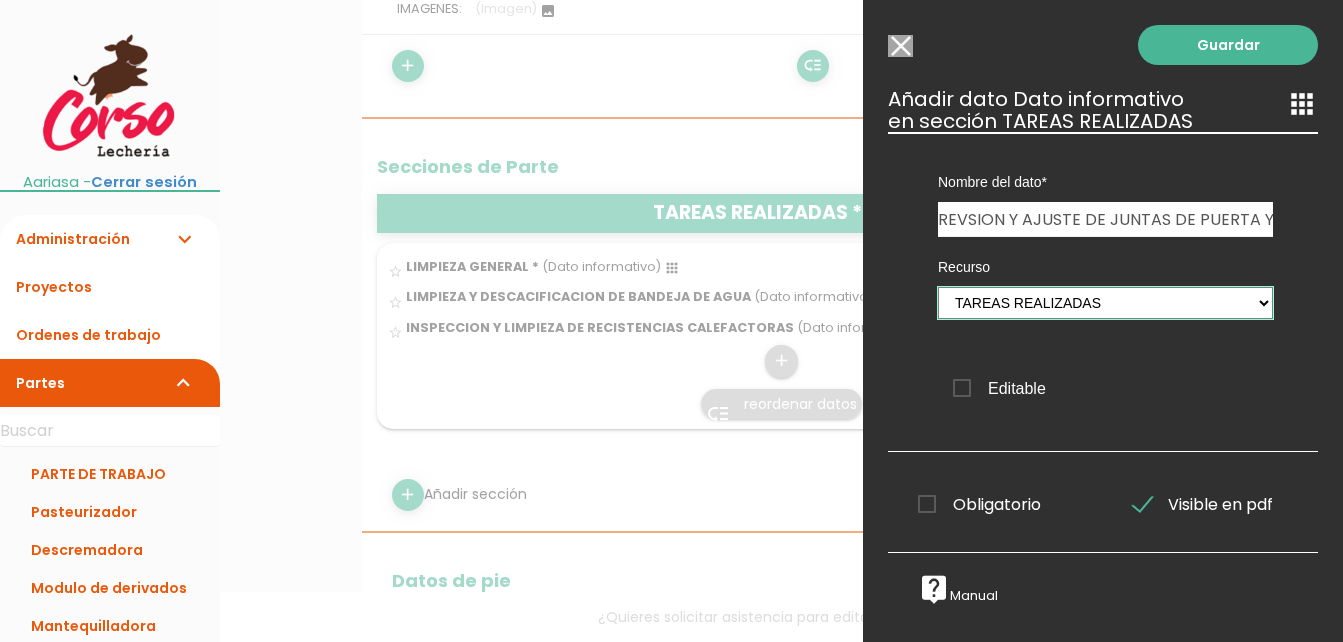 click on "TAREAS REALIZADAS" at bounding box center (1105, 303) 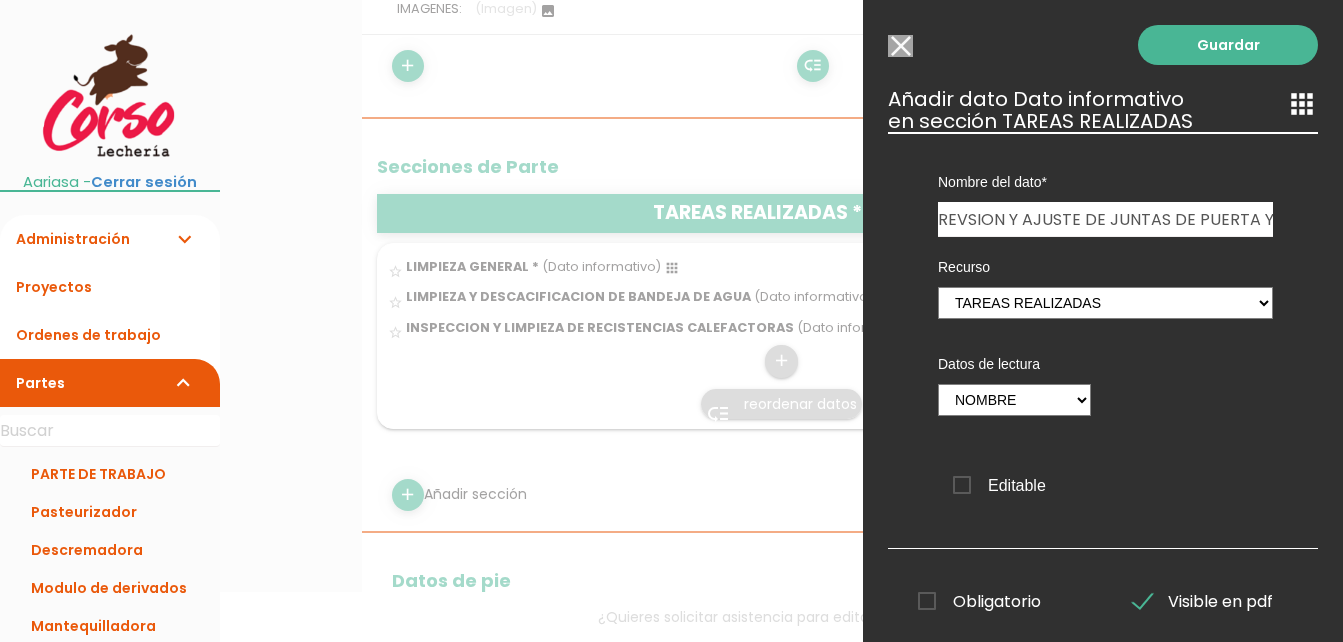 click on "Editable" at bounding box center [999, 485] 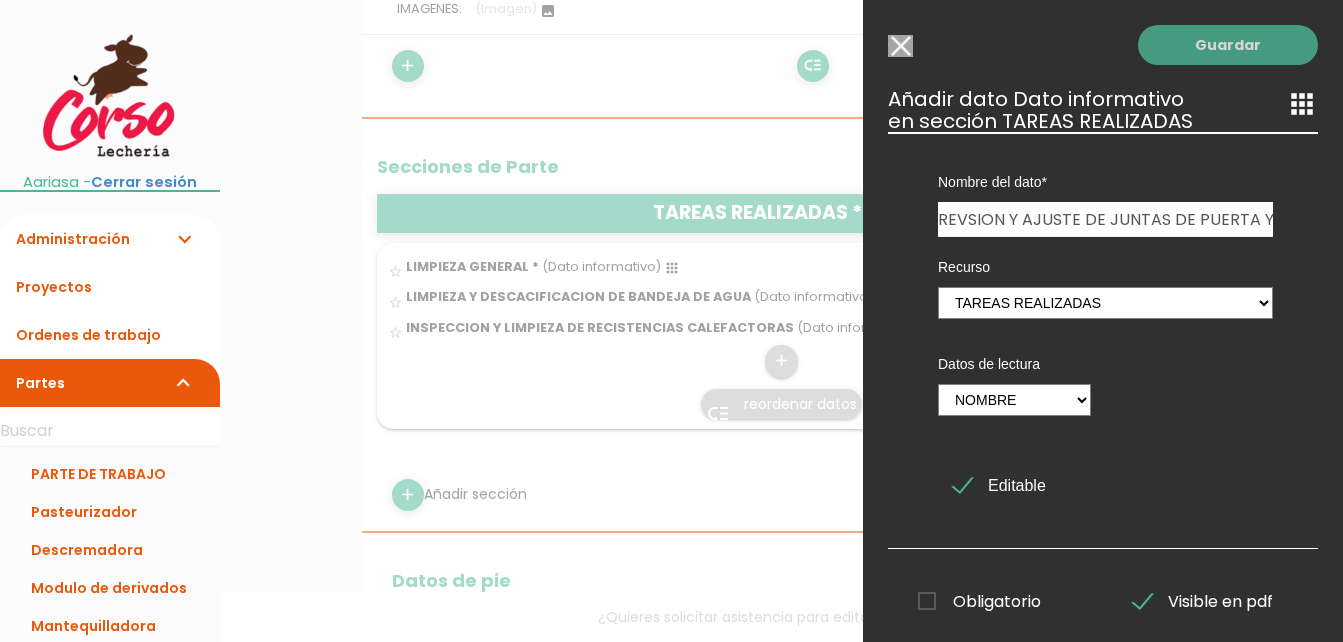click on "Guardar" at bounding box center [1228, 45] 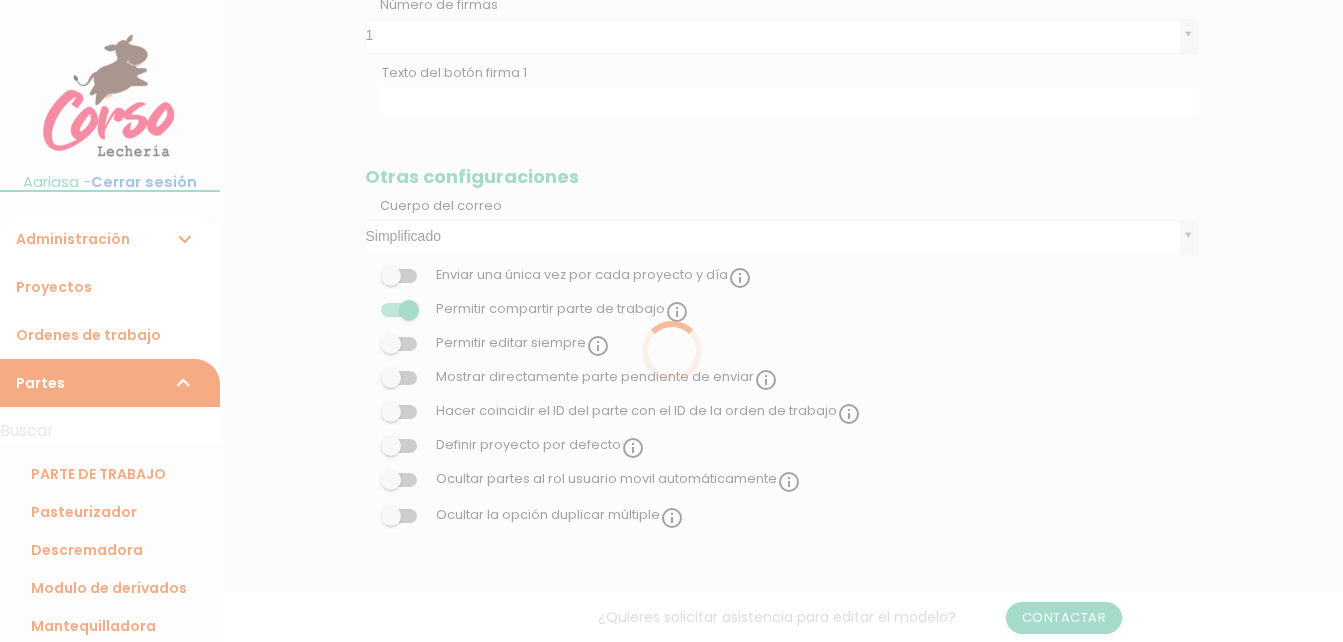 scroll, scrollTop: 900, scrollLeft: 0, axis: vertical 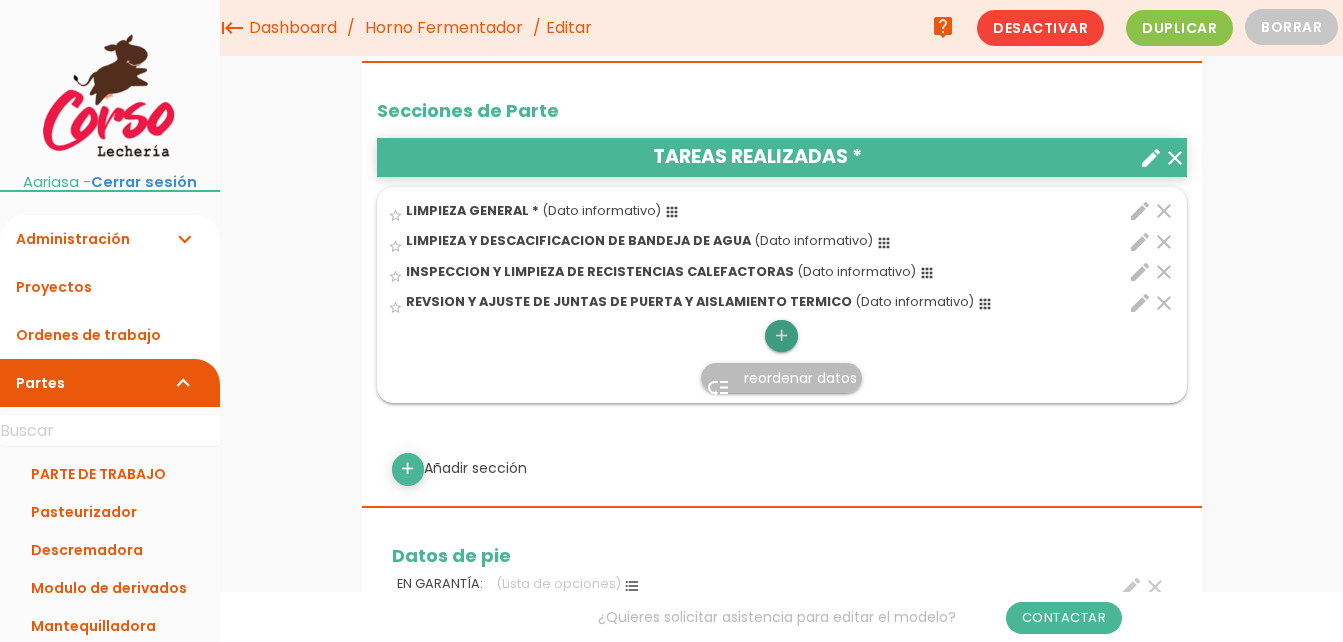 click on "add" at bounding box center (781, 336) 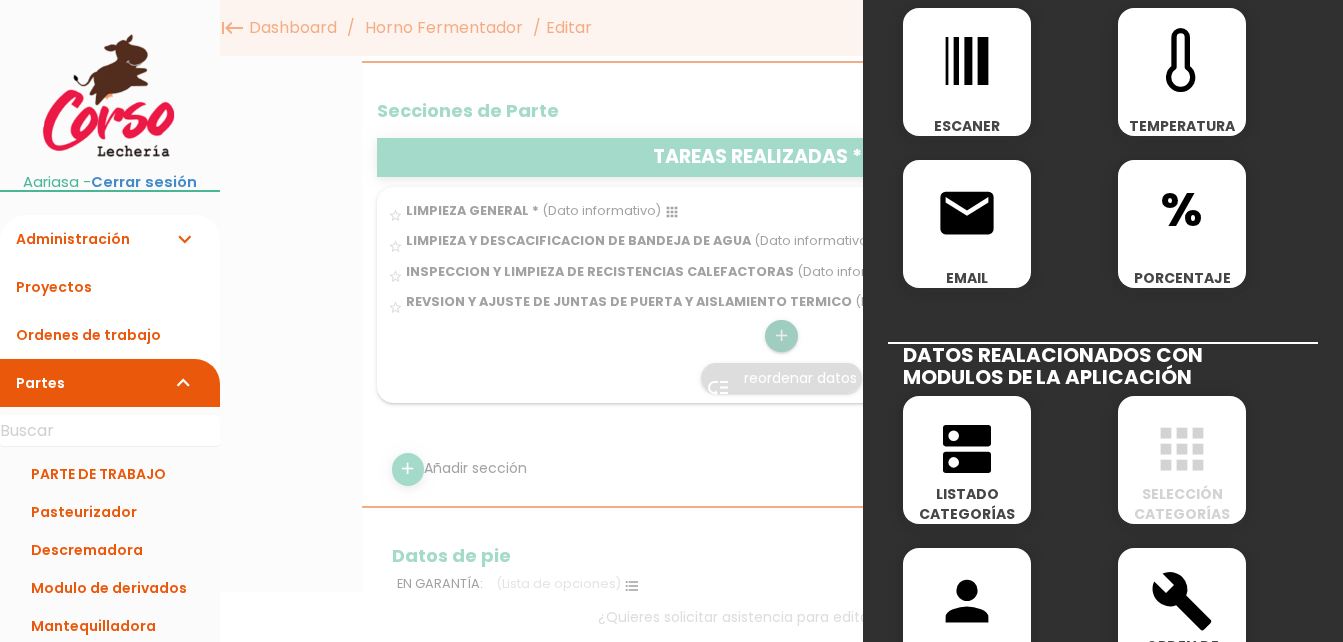 scroll, scrollTop: 1000, scrollLeft: 0, axis: vertical 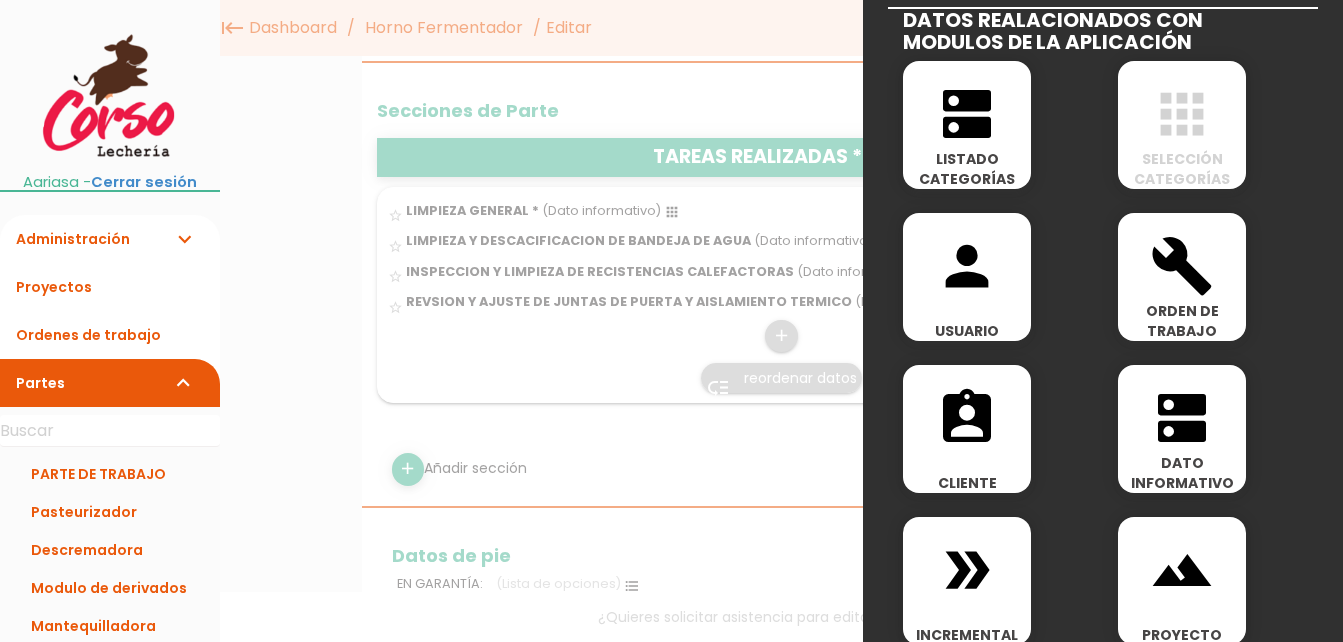 click on "dns" at bounding box center [1182, 418] 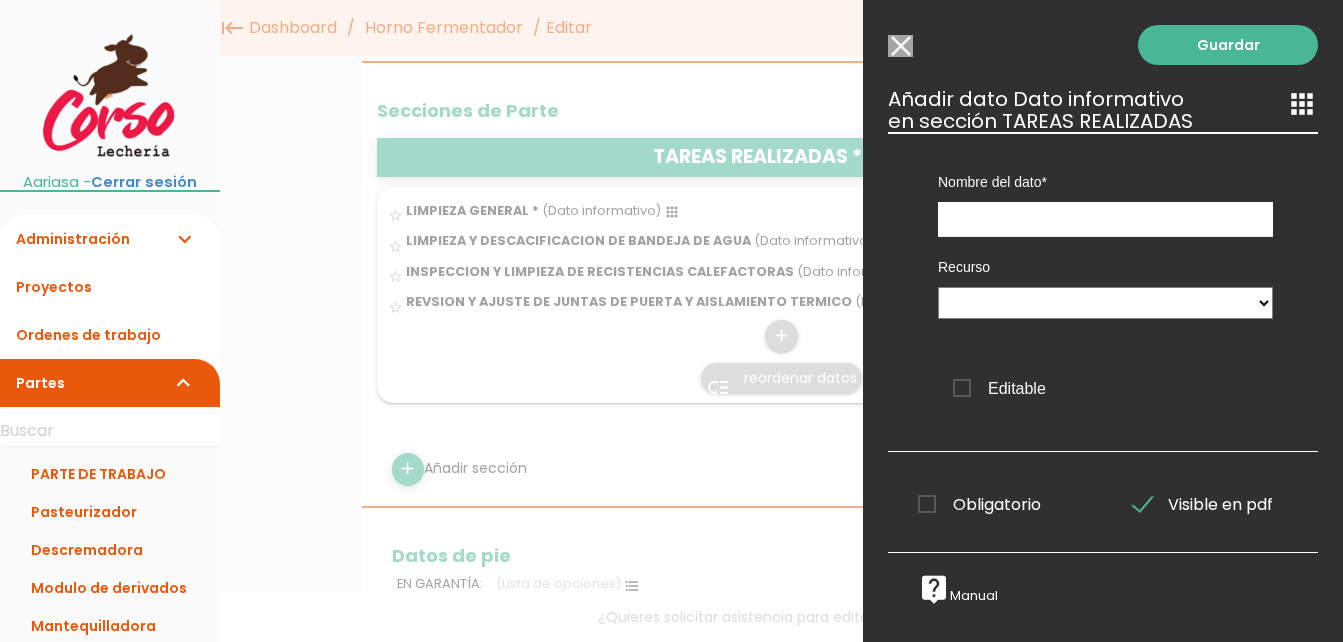scroll, scrollTop: 0, scrollLeft: 0, axis: both 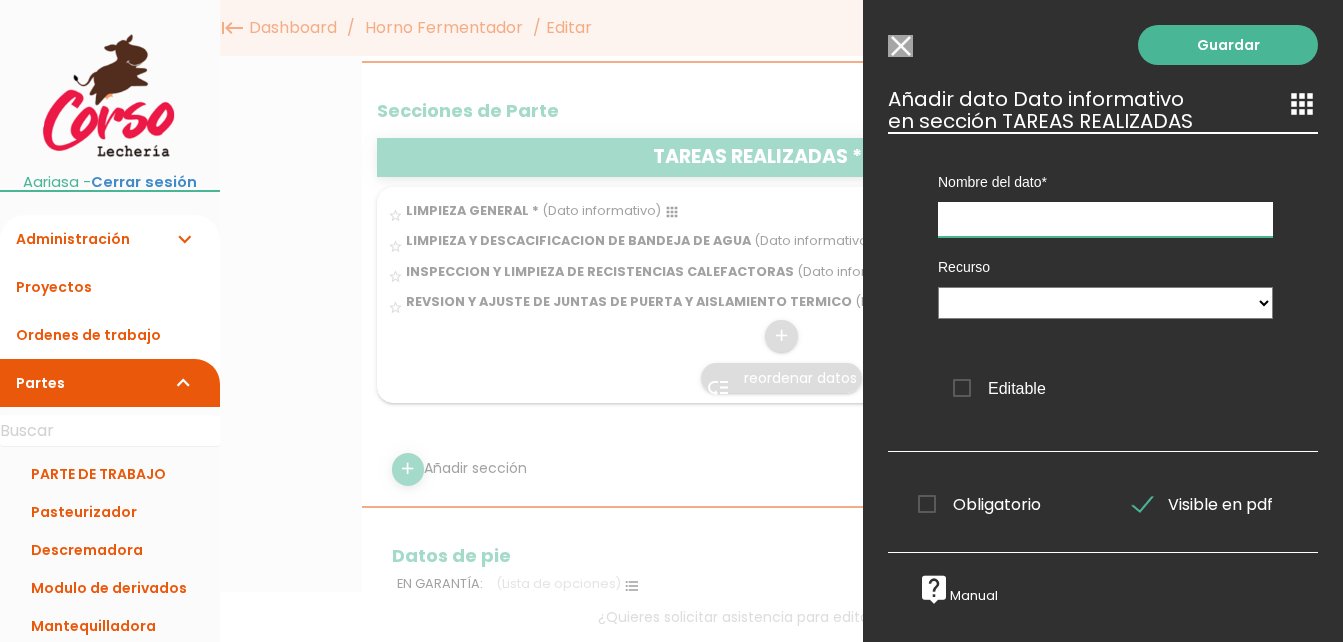 click at bounding box center (1105, 219) 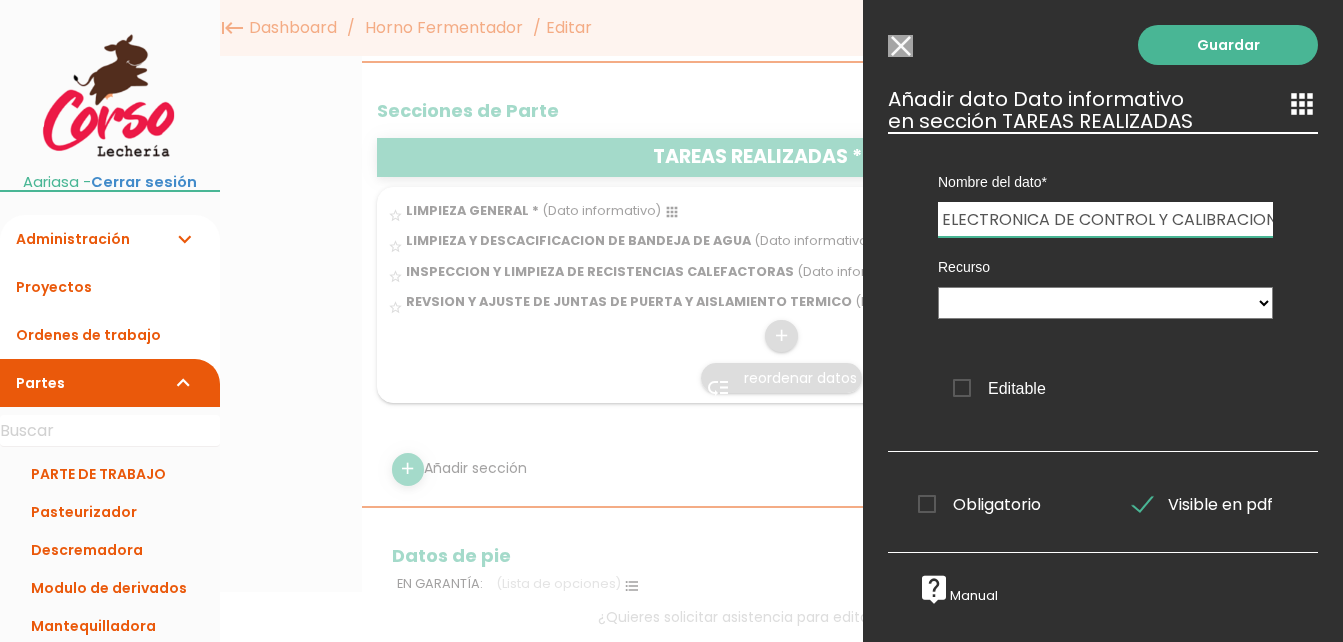 scroll, scrollTop: 0, scrollLeft: 107, axis: horizontal 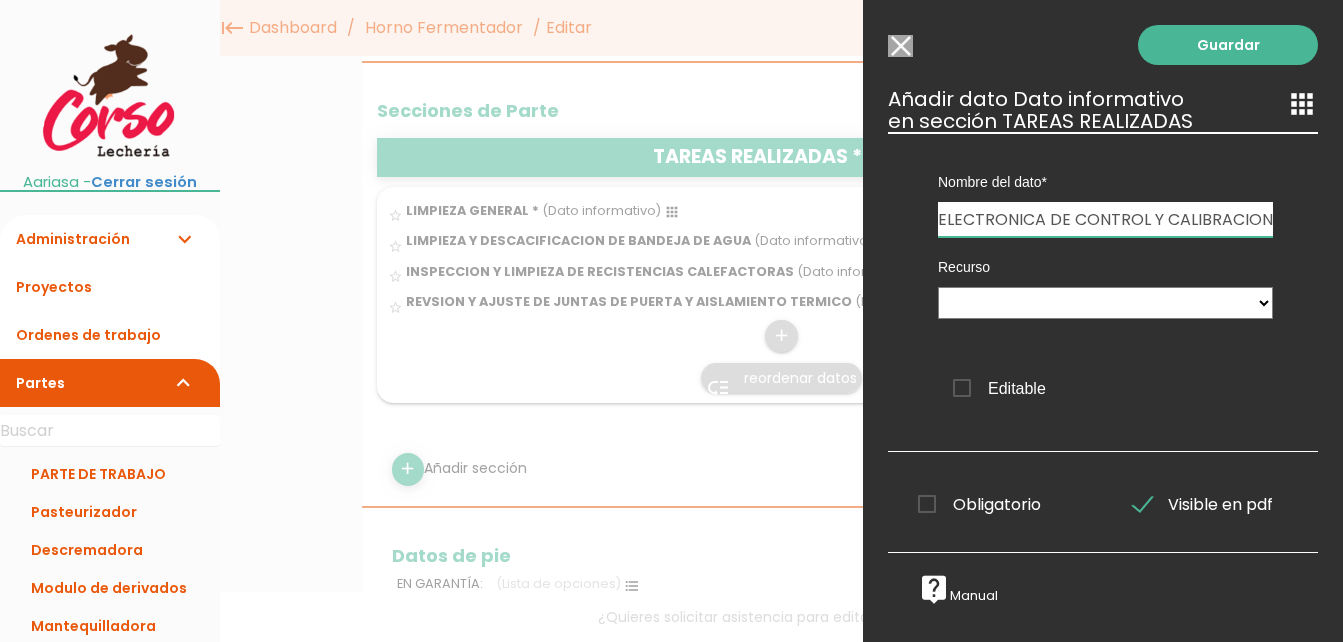 type on "REVISION DE ELECTRONICA DE CONTROL Y CALIBRACION" 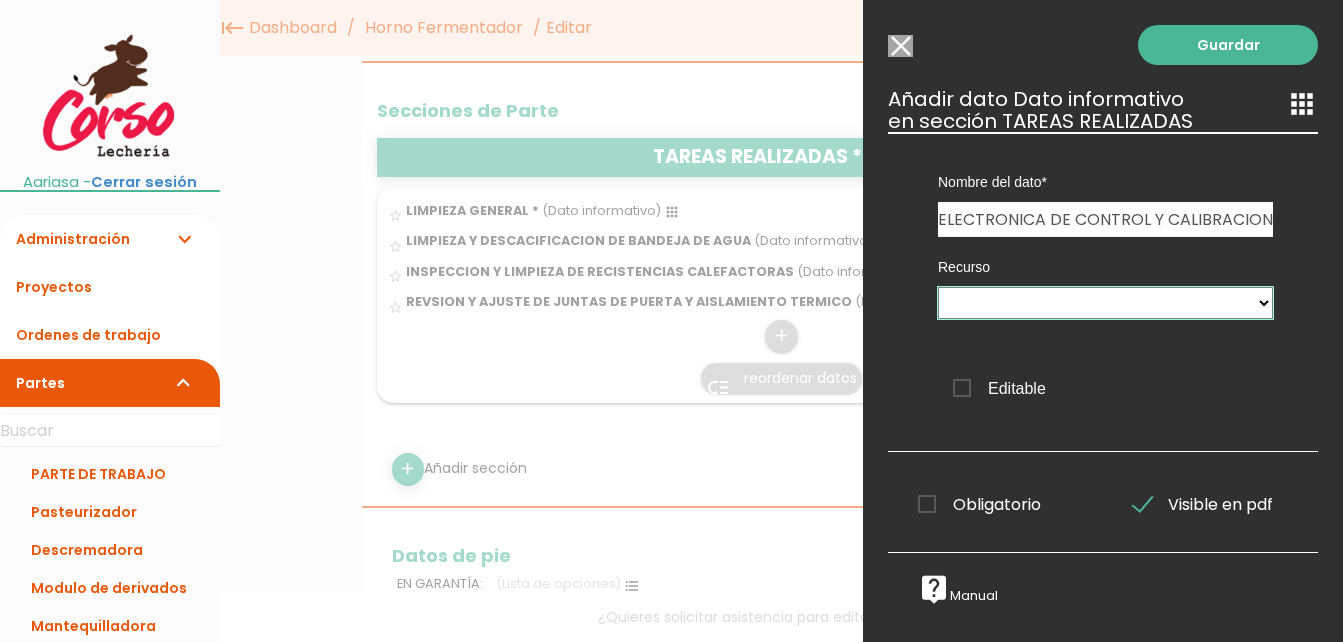 click on "TAREAS REALIZADAS" at bounding box center [1105, 303] 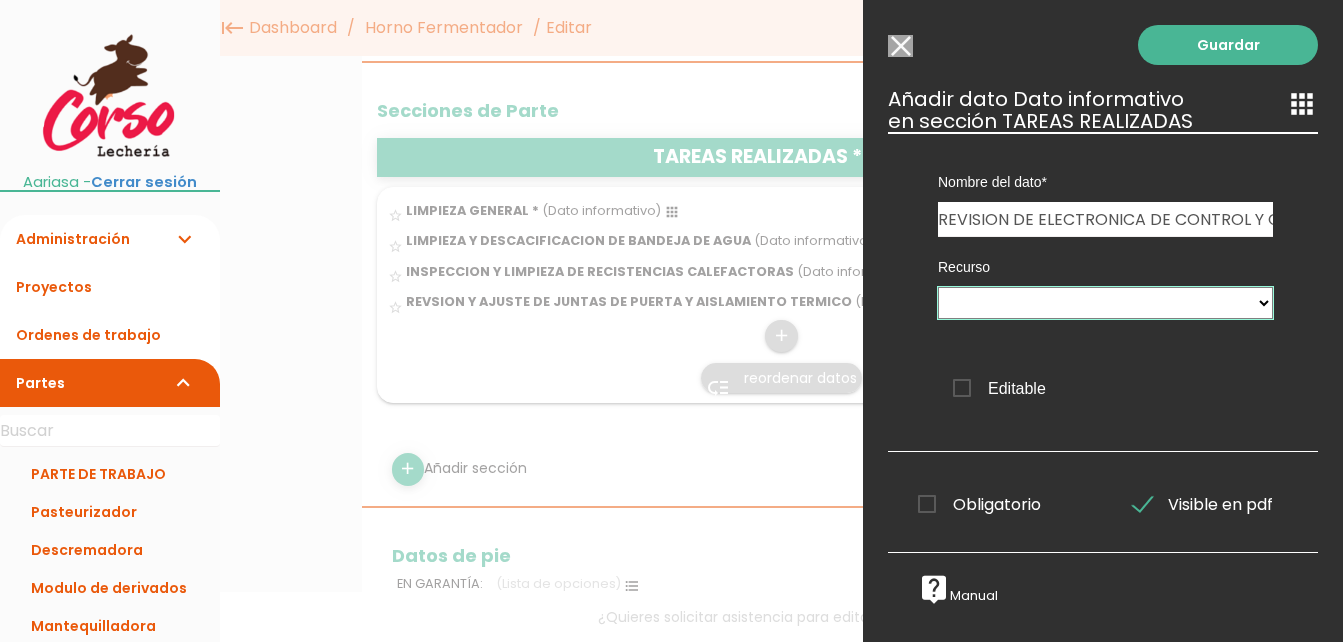 select on "TAREAS_REALIZADAS" 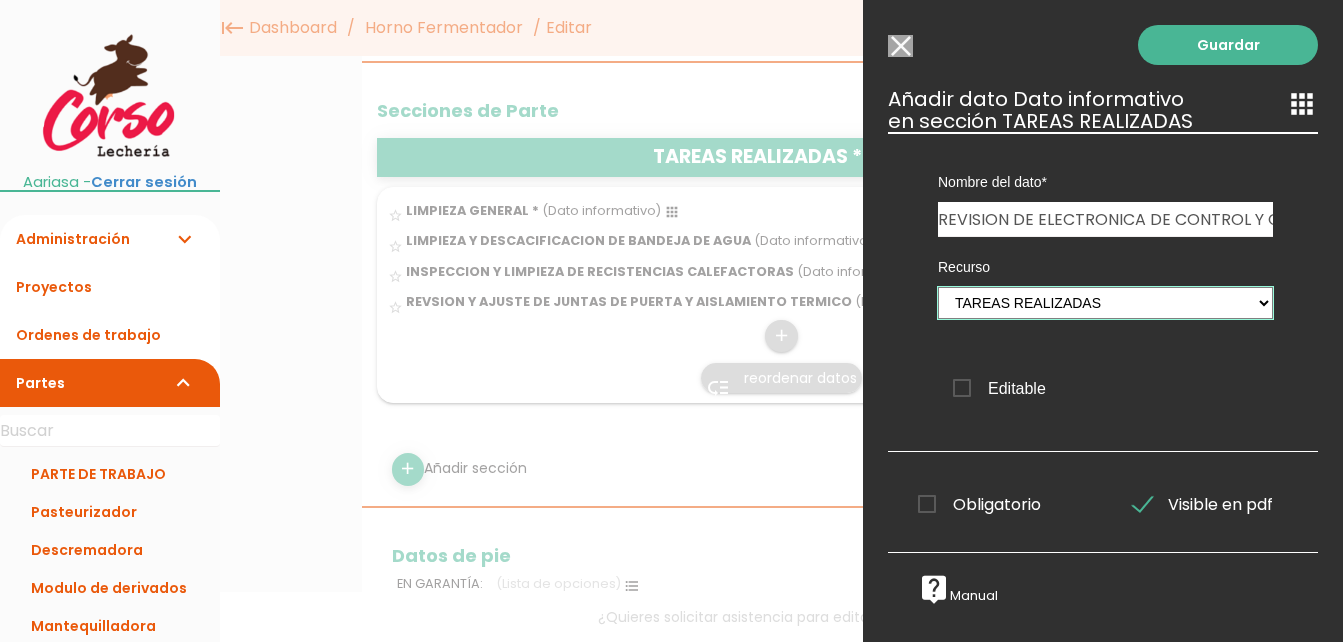 click on "TAREAS REALIZADAS" at bounding box center [1105, 303] 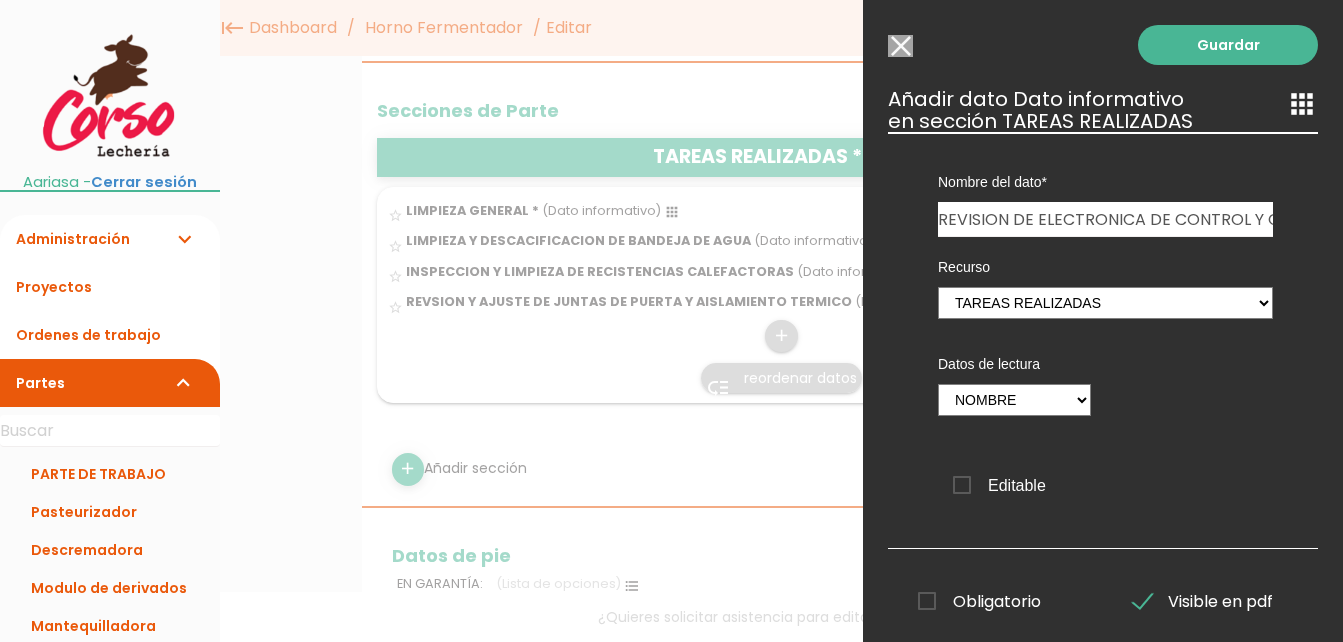 click on "Editable" at bounding box center (999, 485) 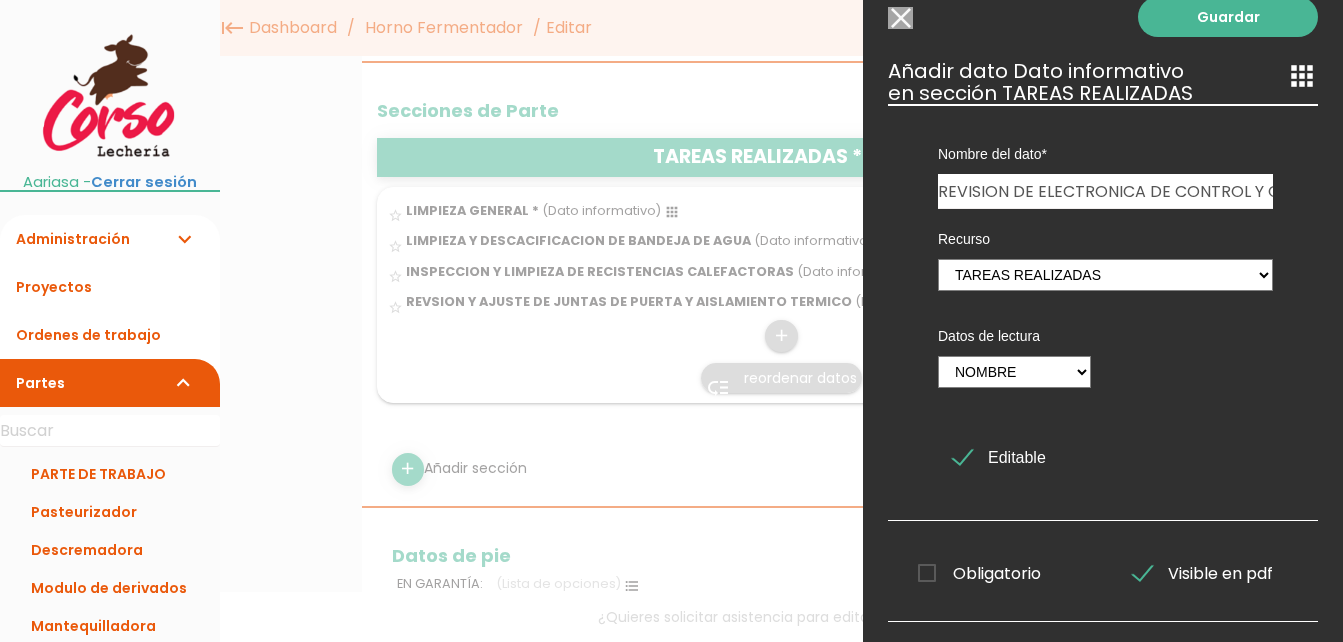 scroll, scrollTop: 0, scrollLeft: 0, axis: both 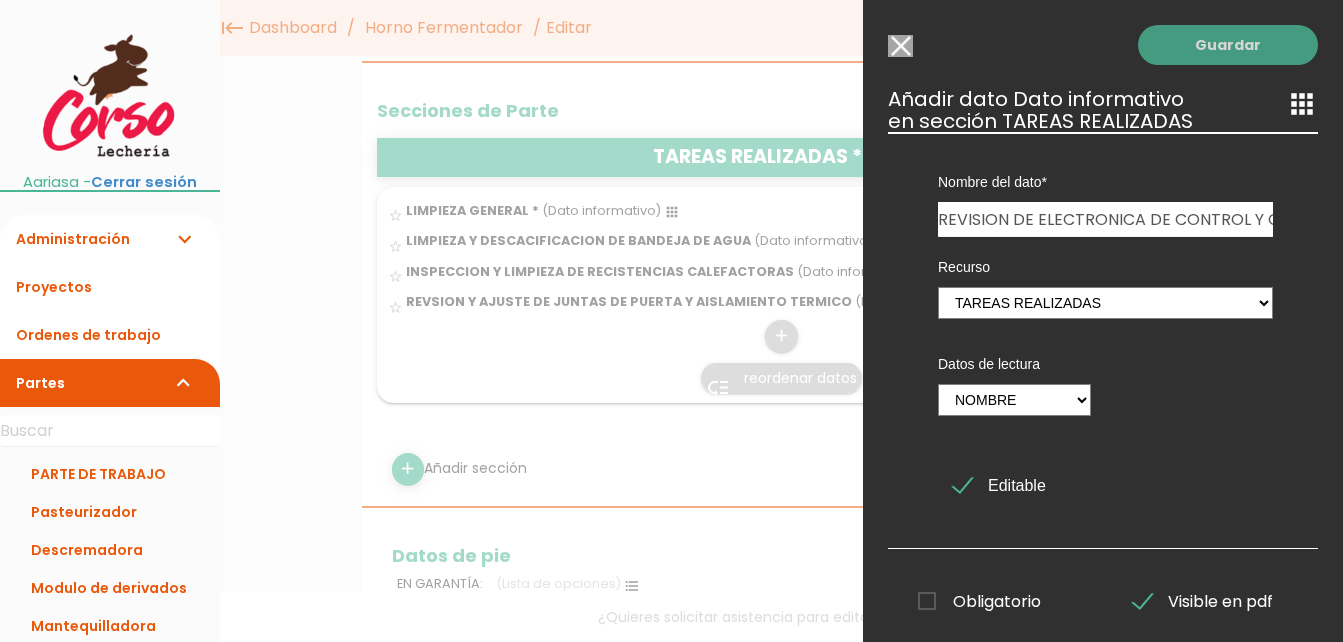 click on "Guardar" at bounding box center [1228, 45] 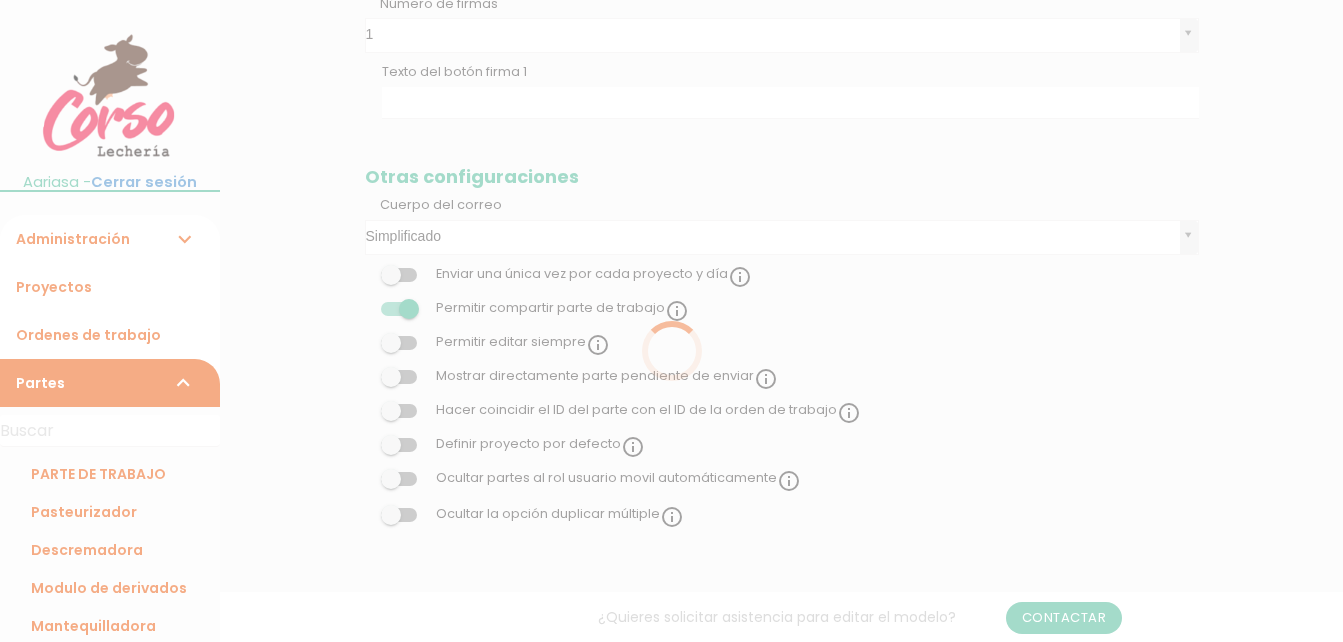 scroll, scrollTop: 2146, scrollLeft: 0, axis: vertical 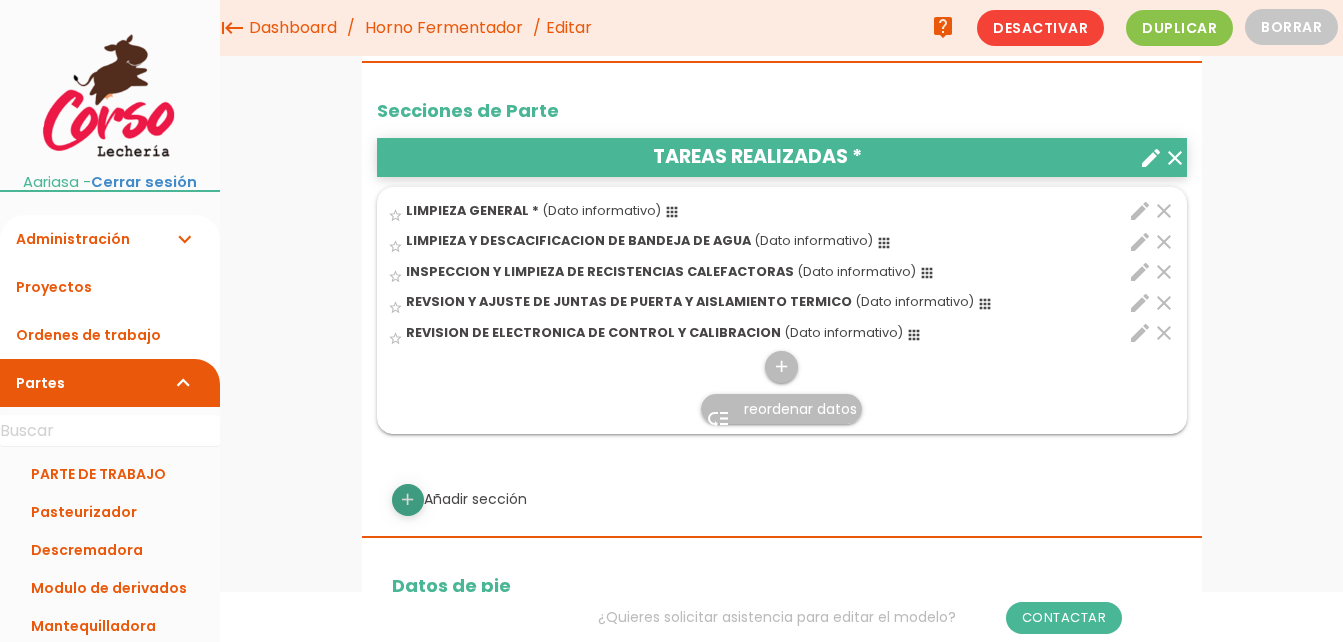 click on "add" at bounding box center (407, 500) 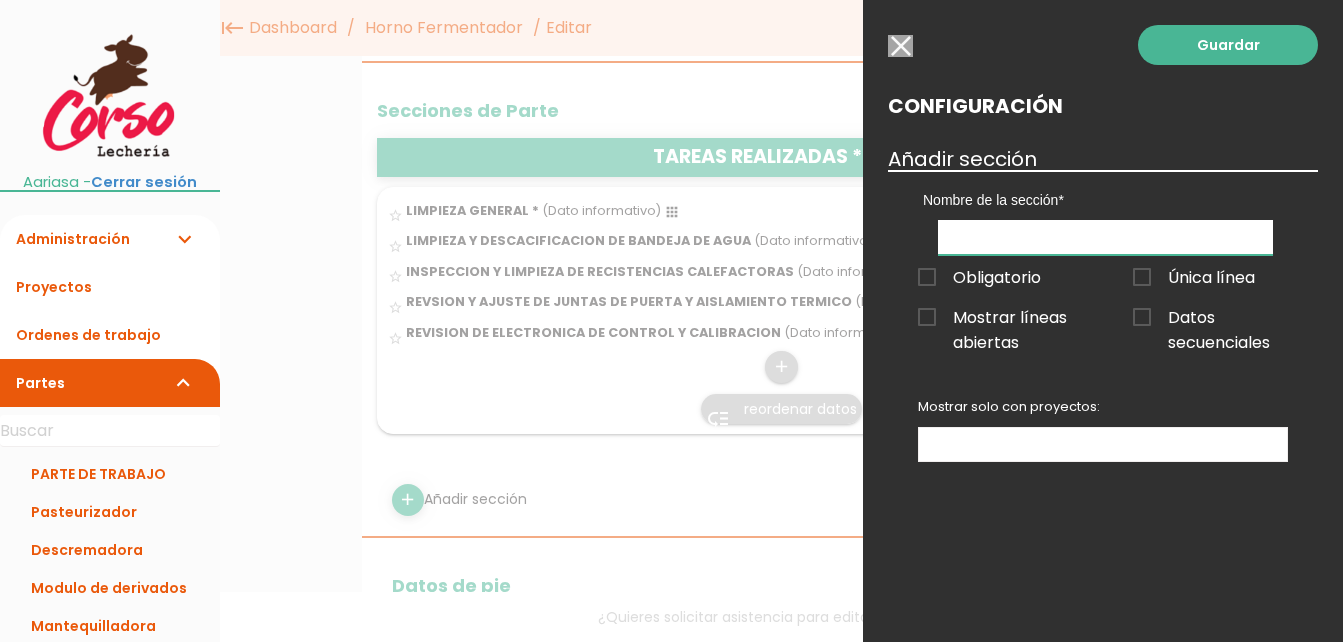 click at bounding box center (1105, 237) 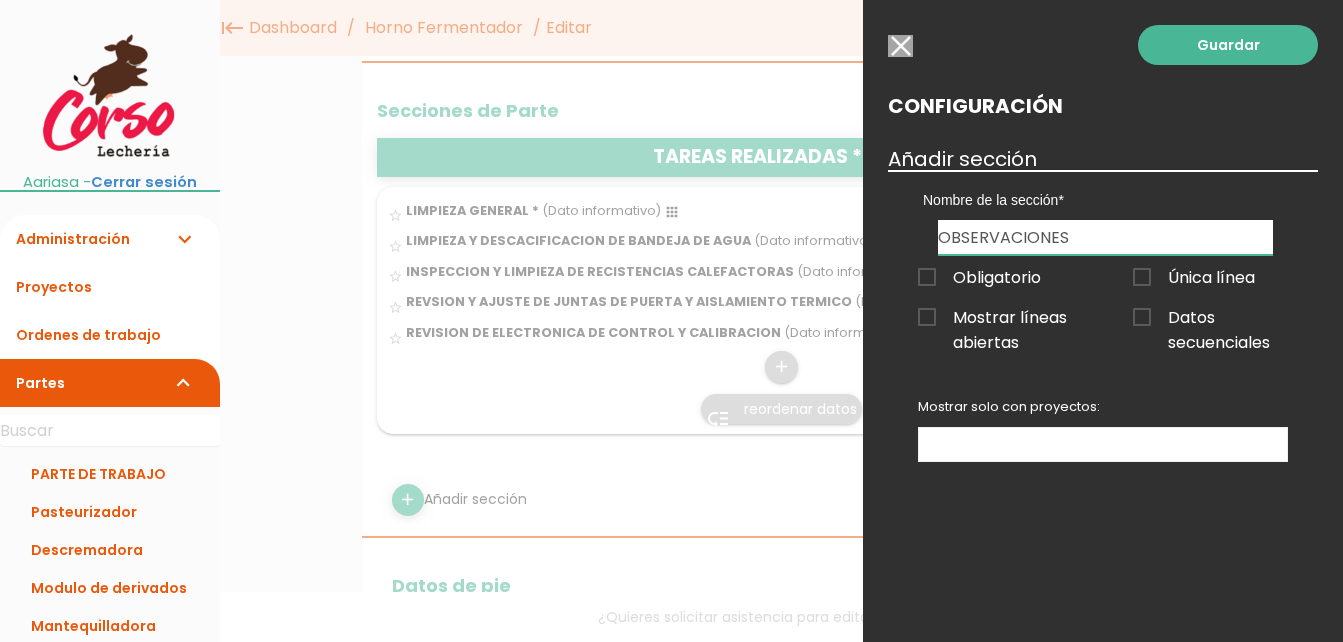 type on "OBSERVACIONES" 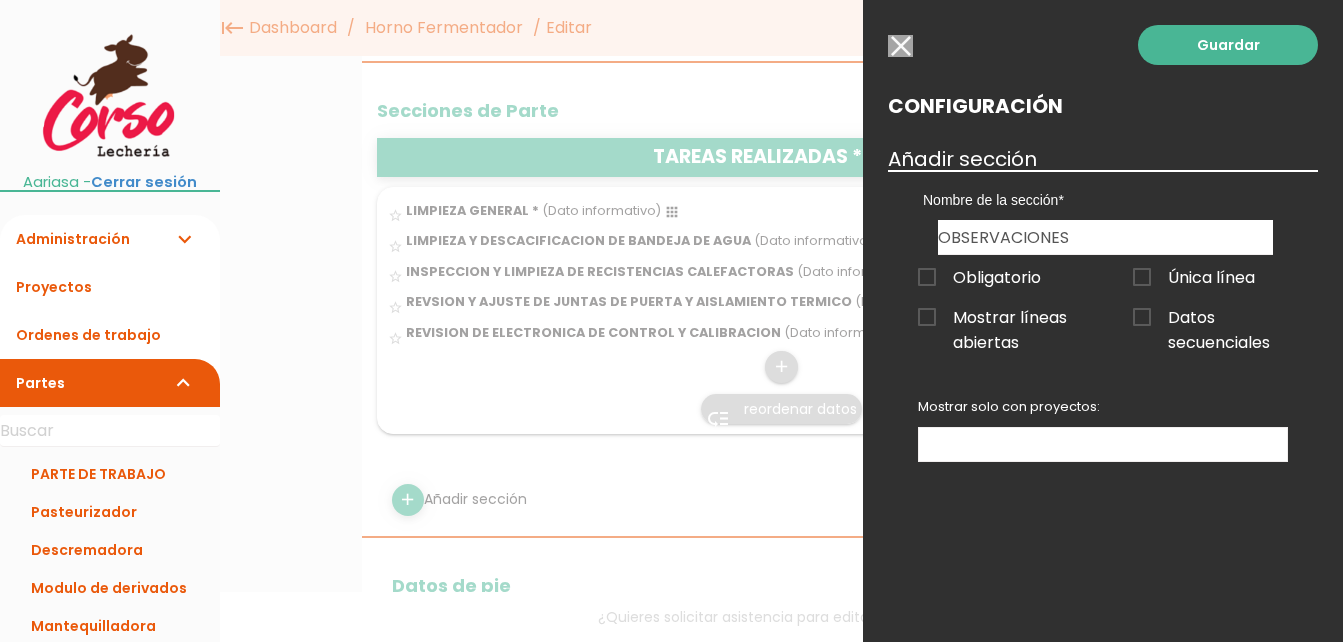 click on "Datos secuenciales" at bounding box center (1210, 317) 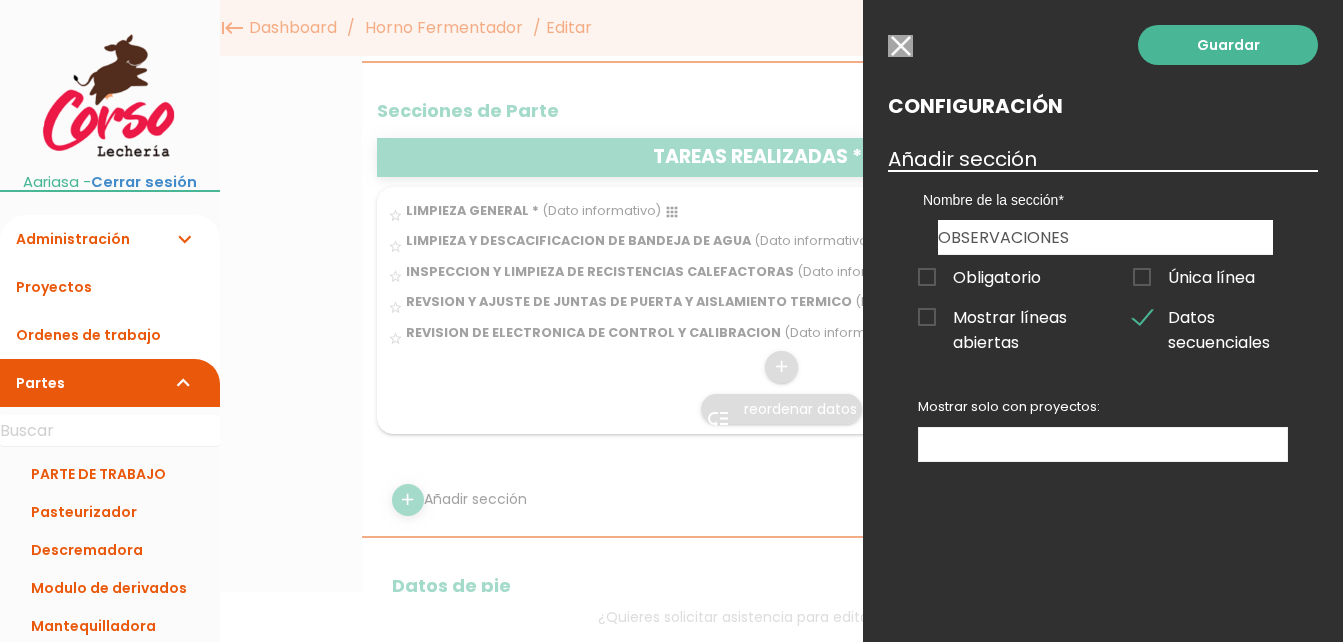 click on "Mostrar líneas abiertas" at bounding box center (995, 317) 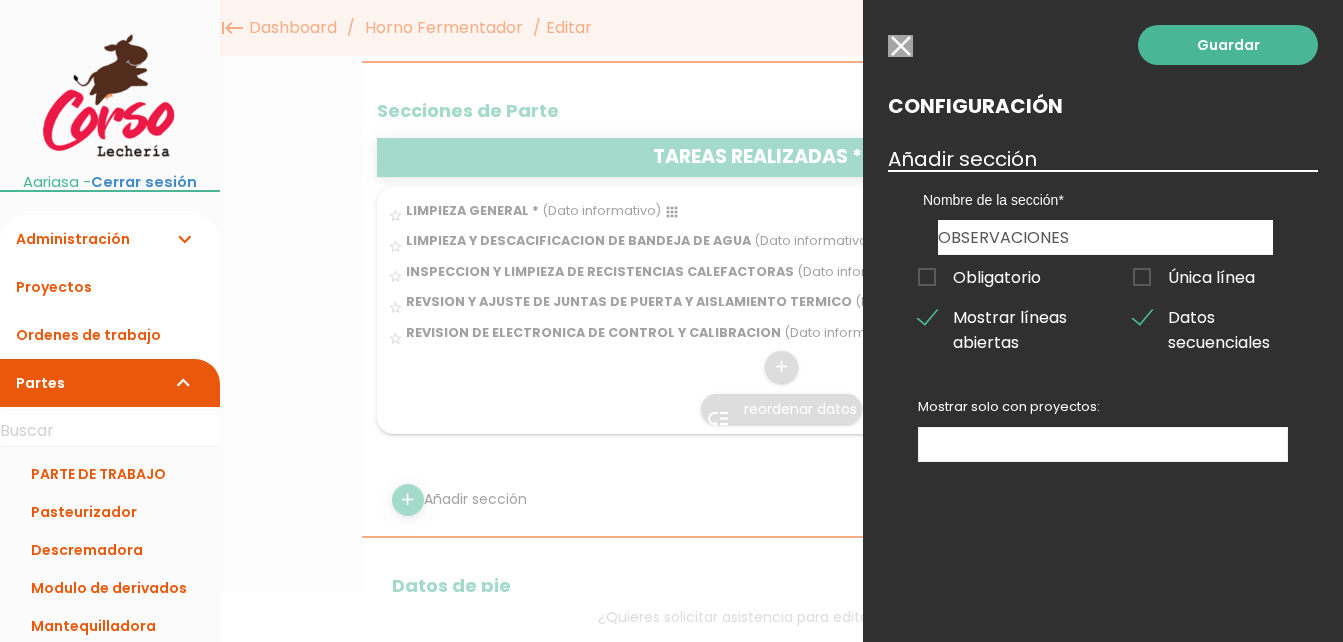 click on "Mostrar líneas abiertas" at bounding box center [995, 317] 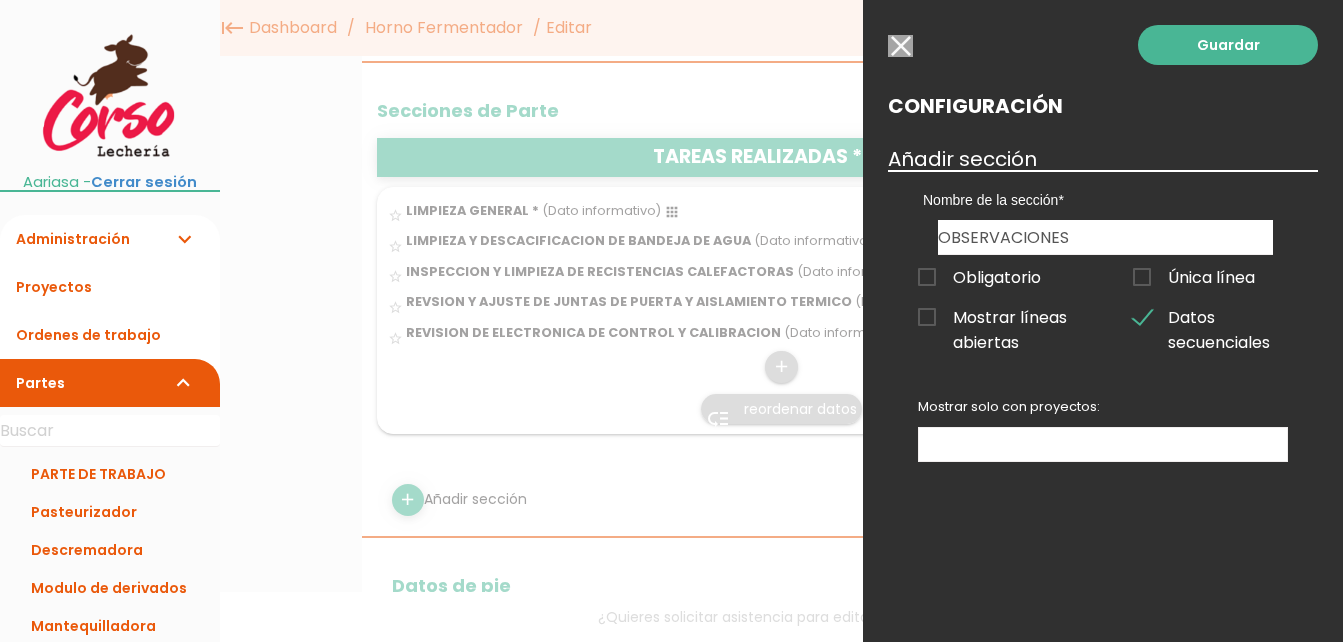 click on "Mostrar líneas abiertas" at bounding box center (995, 317) 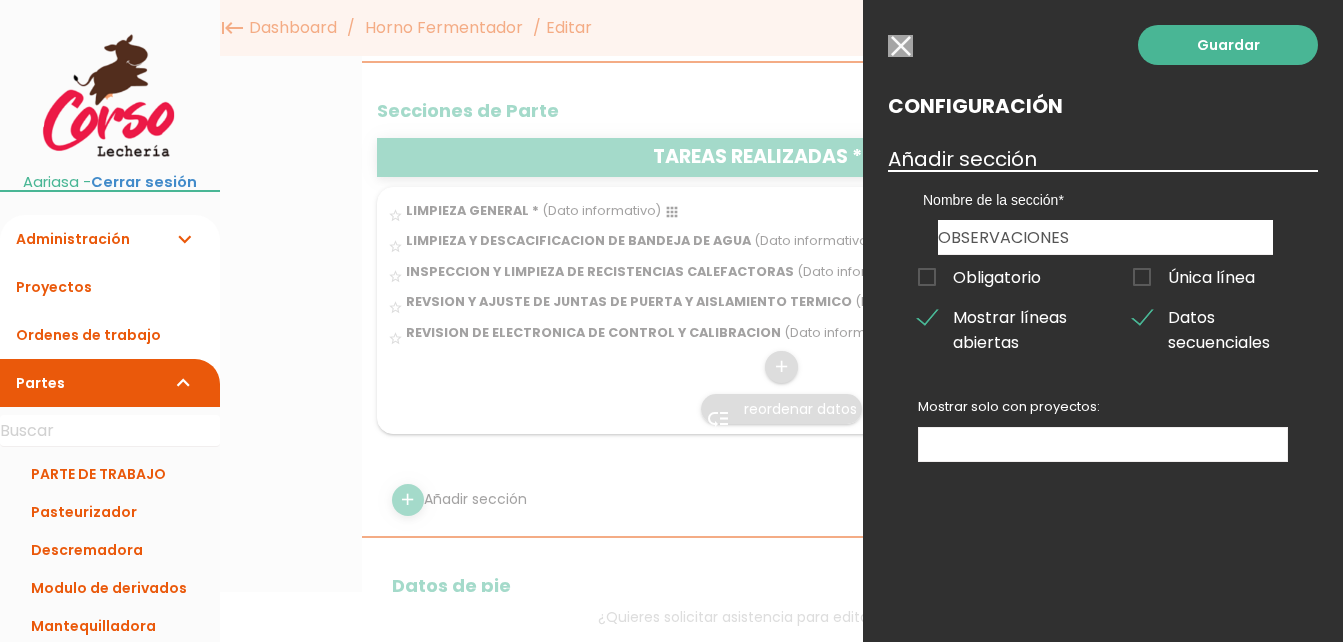 click at bounding box center (1103, 444) 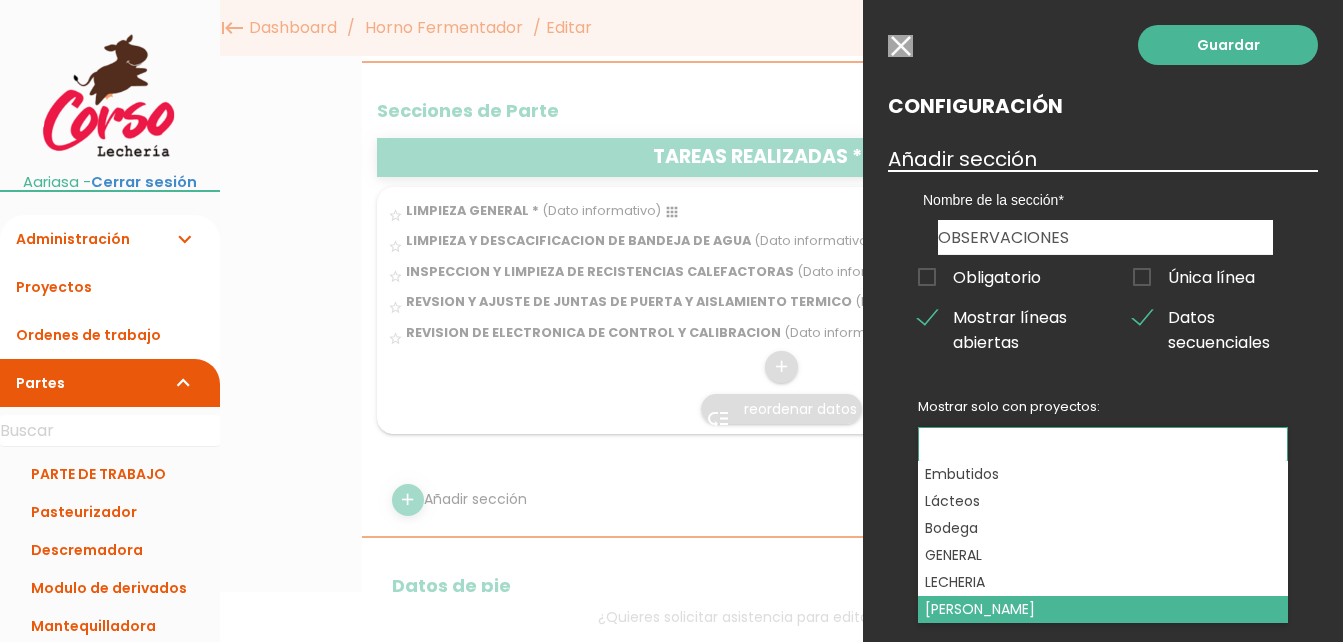 select on "1008" 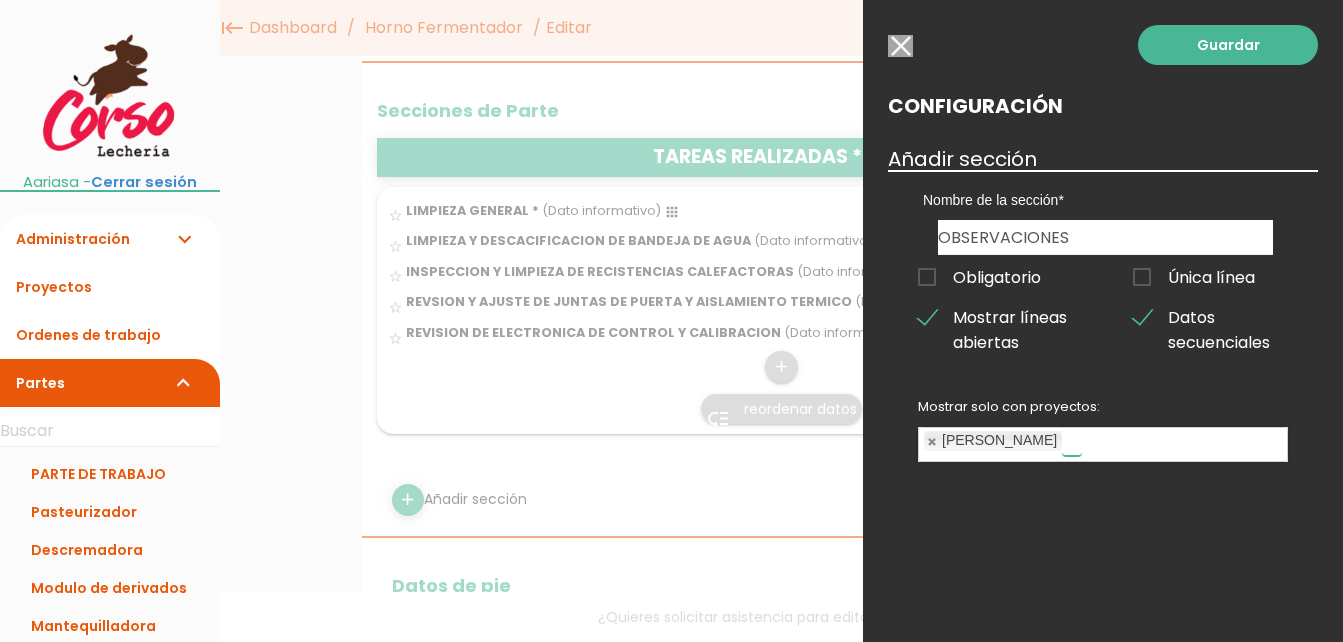 scroll, scrollTop: 89, scrollLeft: 0, axis: vertical 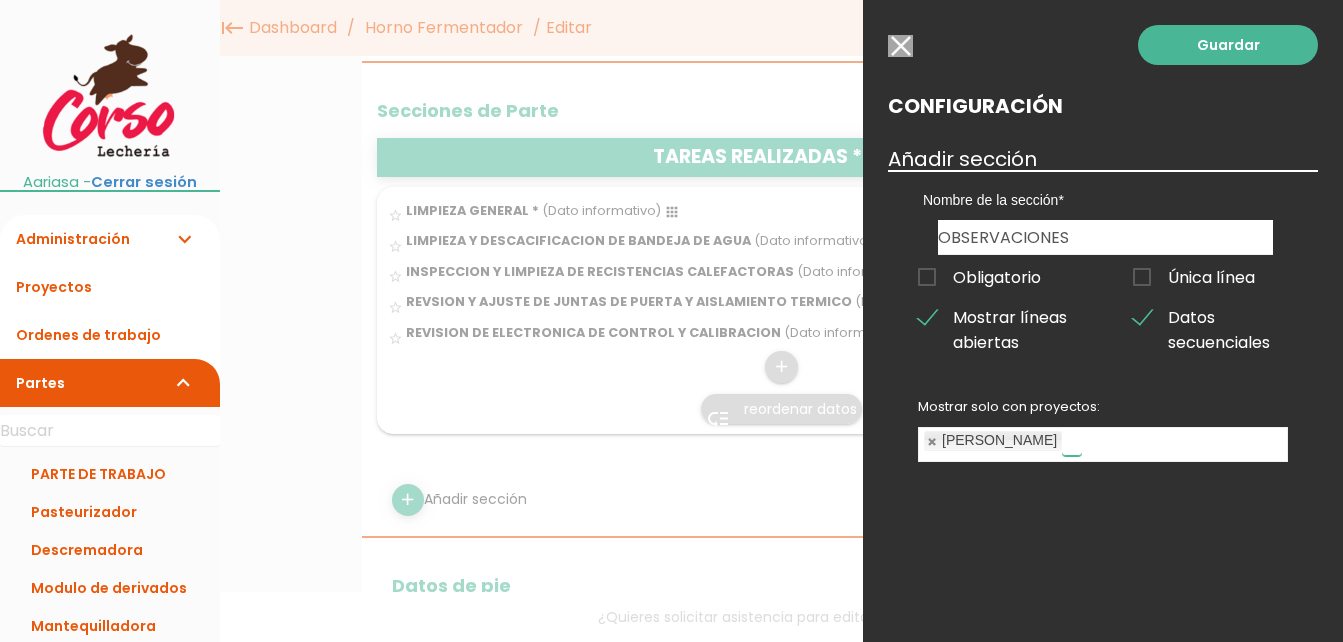 click at bounding box center [933, 441] 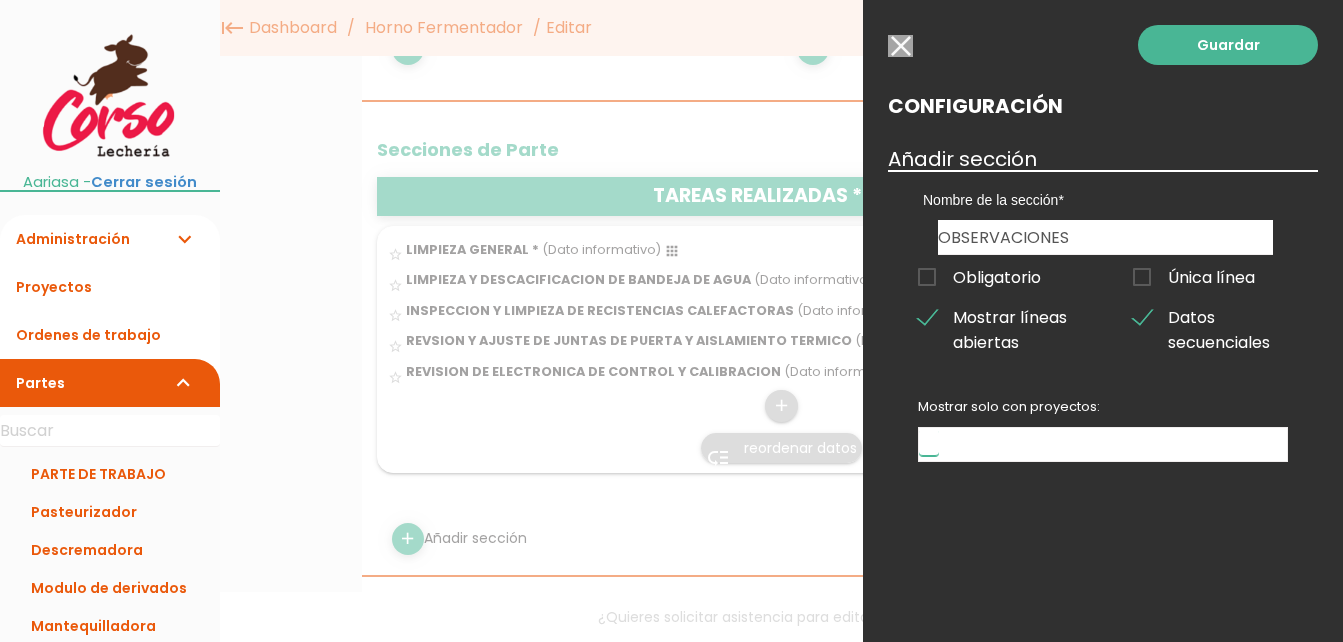 scroll, scrollTop: 800, scrollLeft: 0, axis: vertical 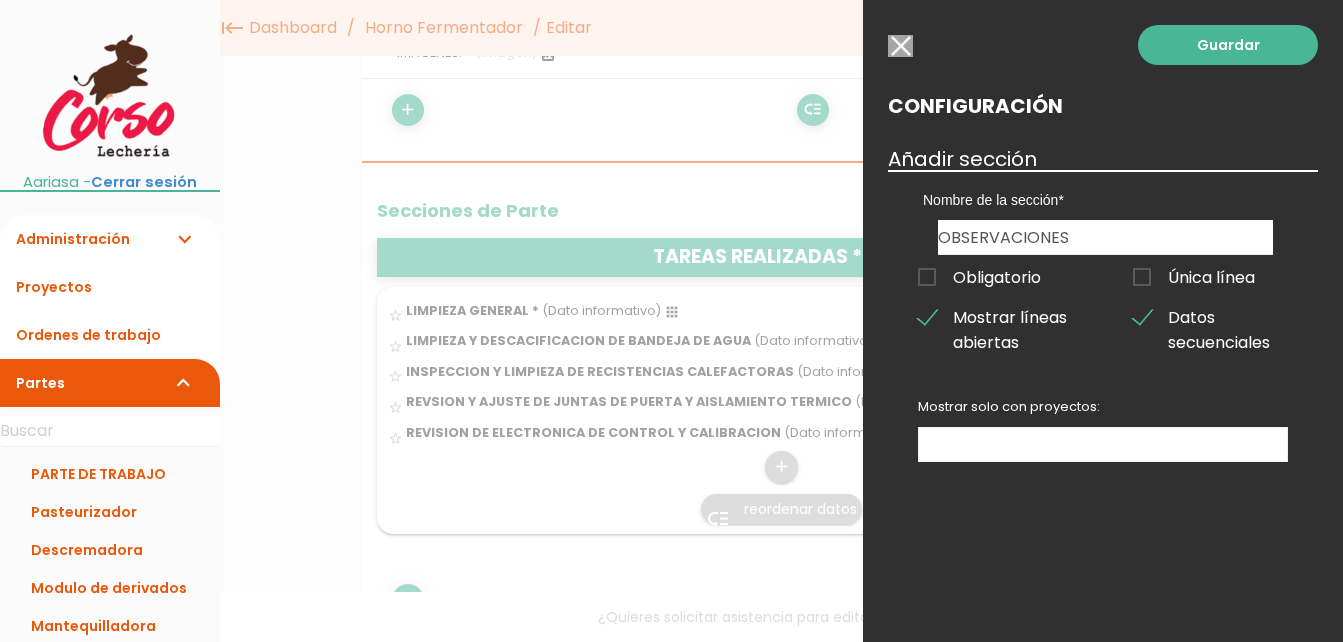 click at bounding box center [1103, 444] 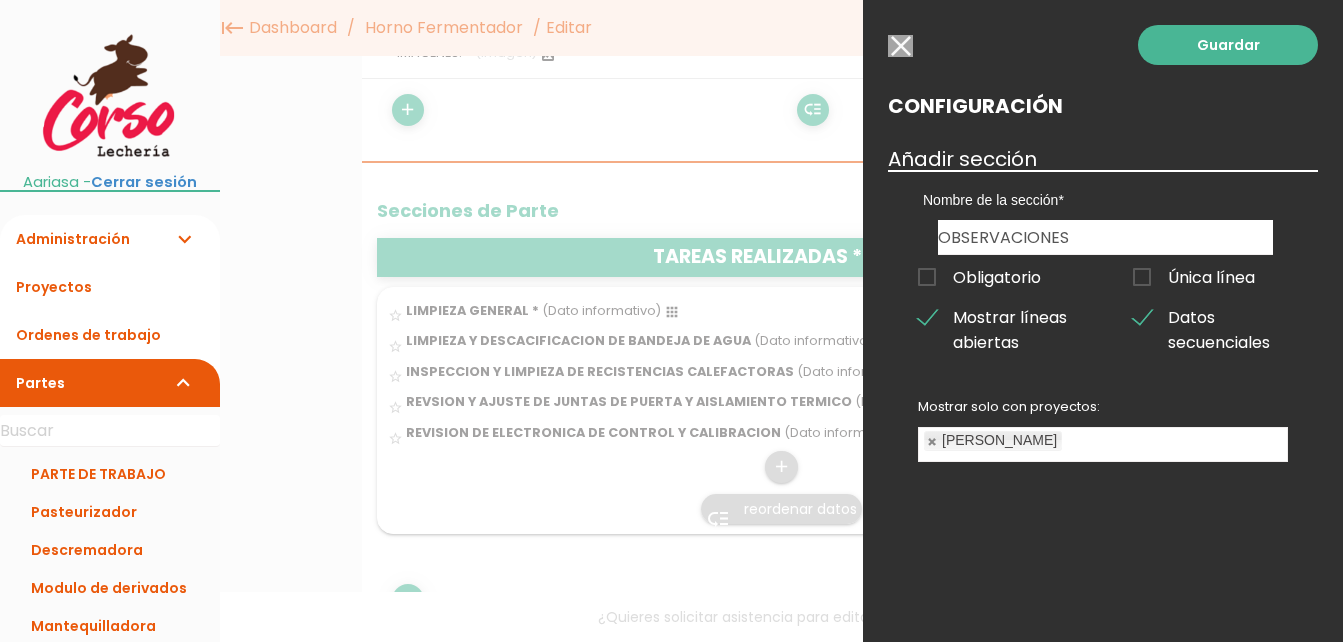 select on "1008" 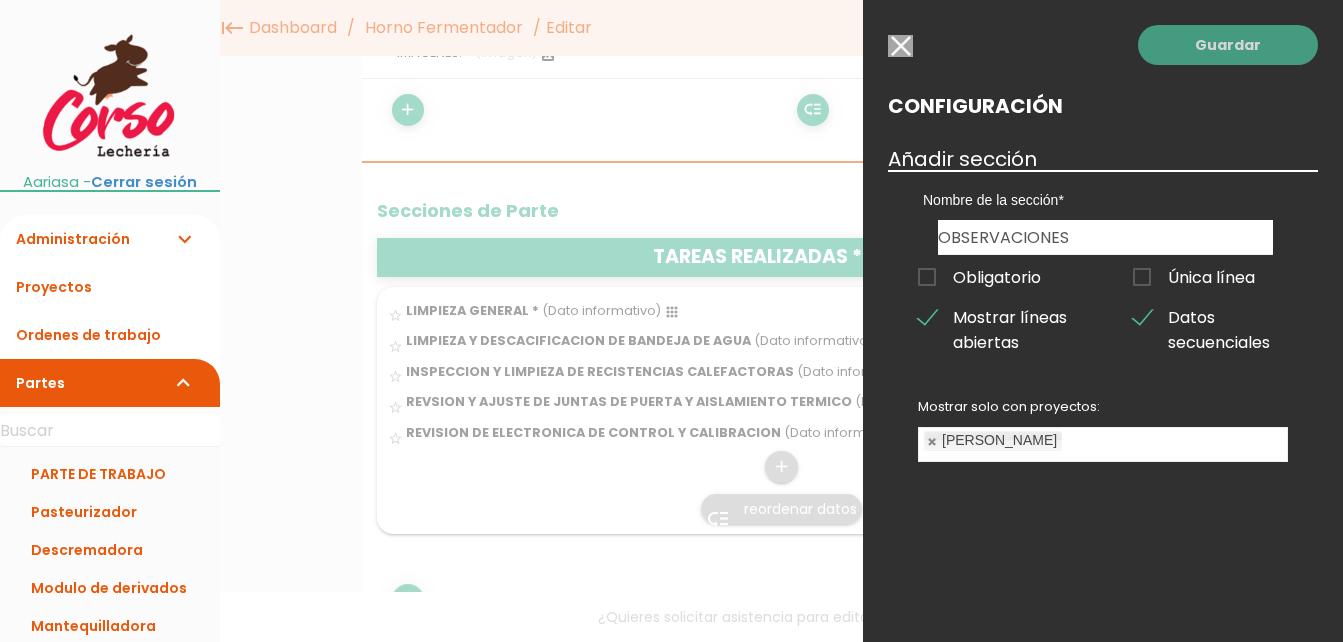 click on "Guardar" at bounding box center (1228, 45) 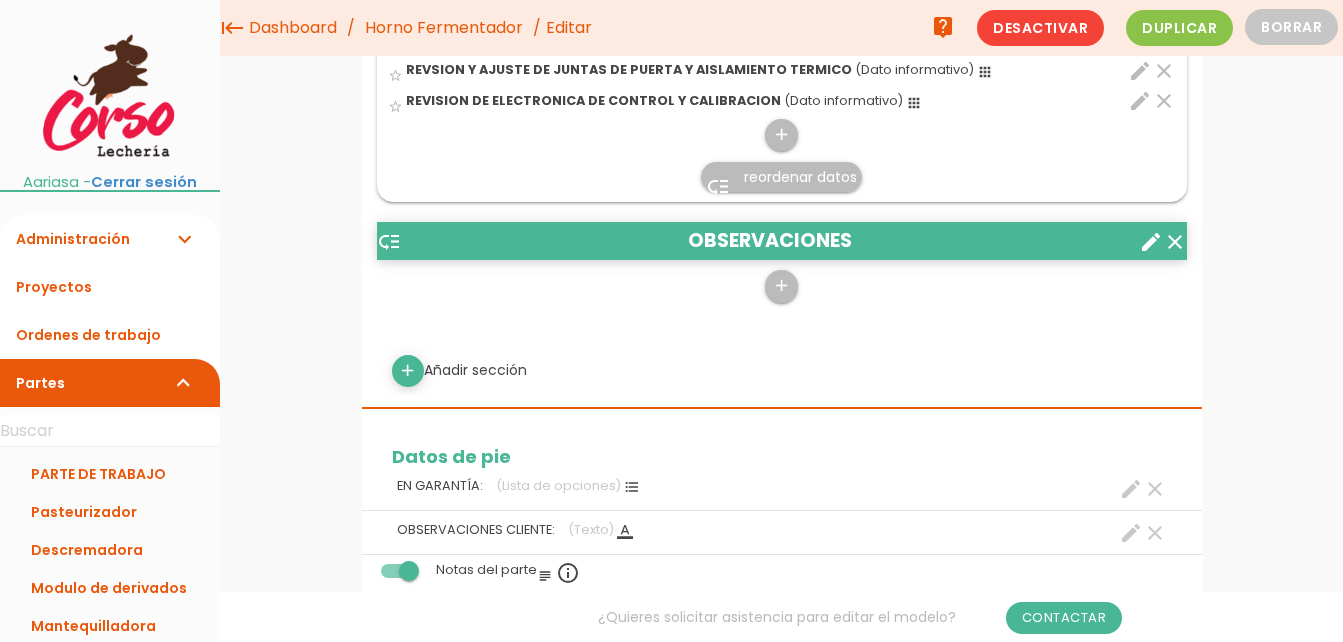 scroll, scrollTop: 800, scrollLeft: 0, axis: vertical 